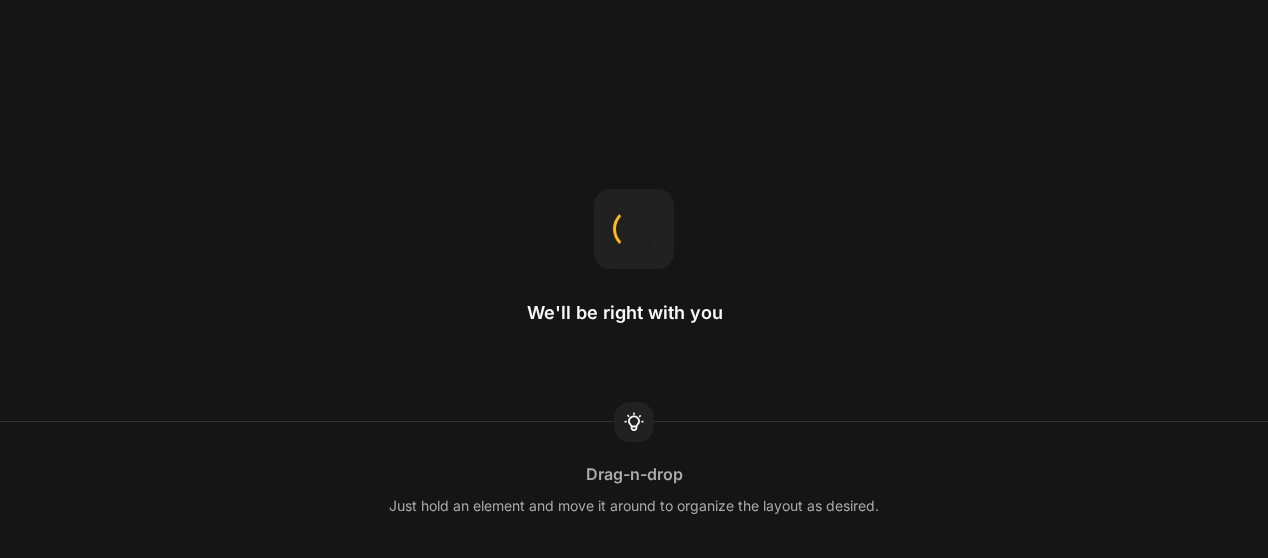 scroll, scrollTop: 0, scrollLeft: 0, axis: both 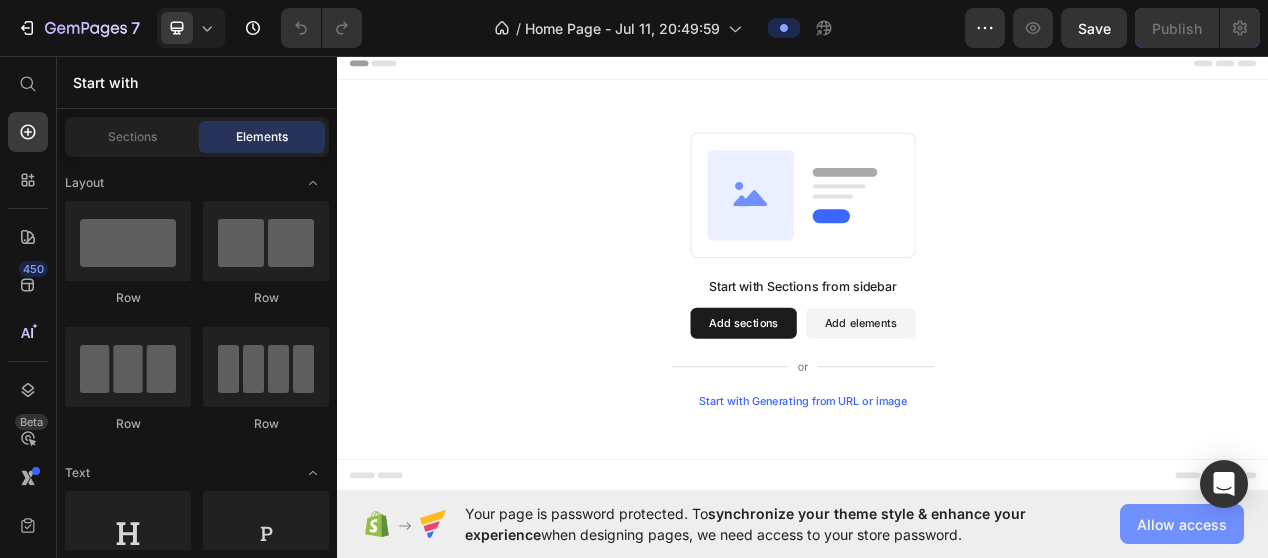 click on "Allow access" 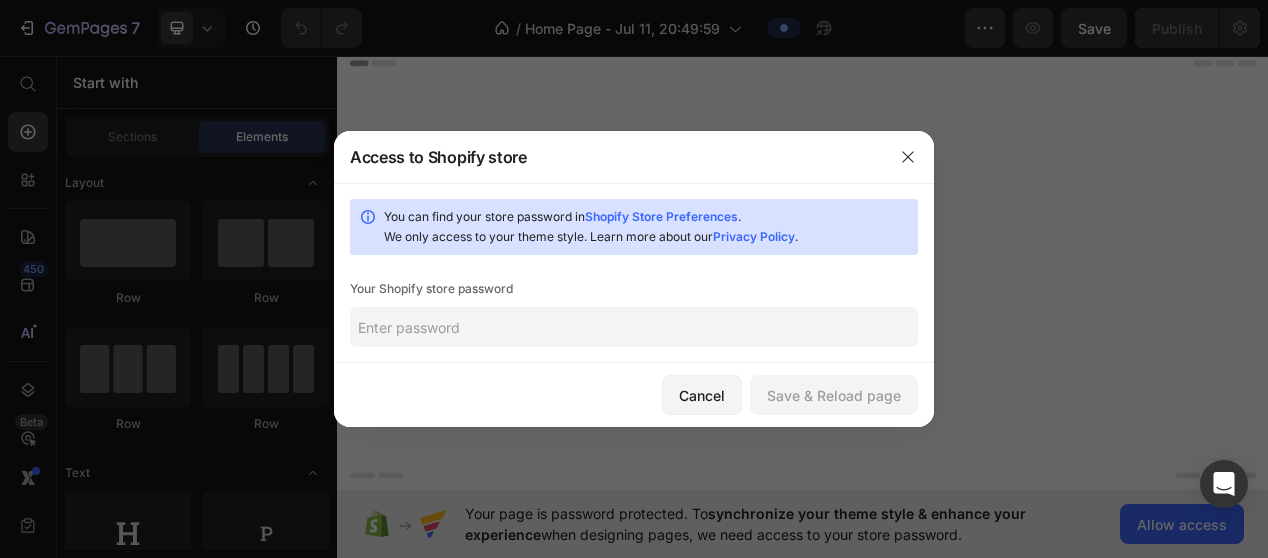 click 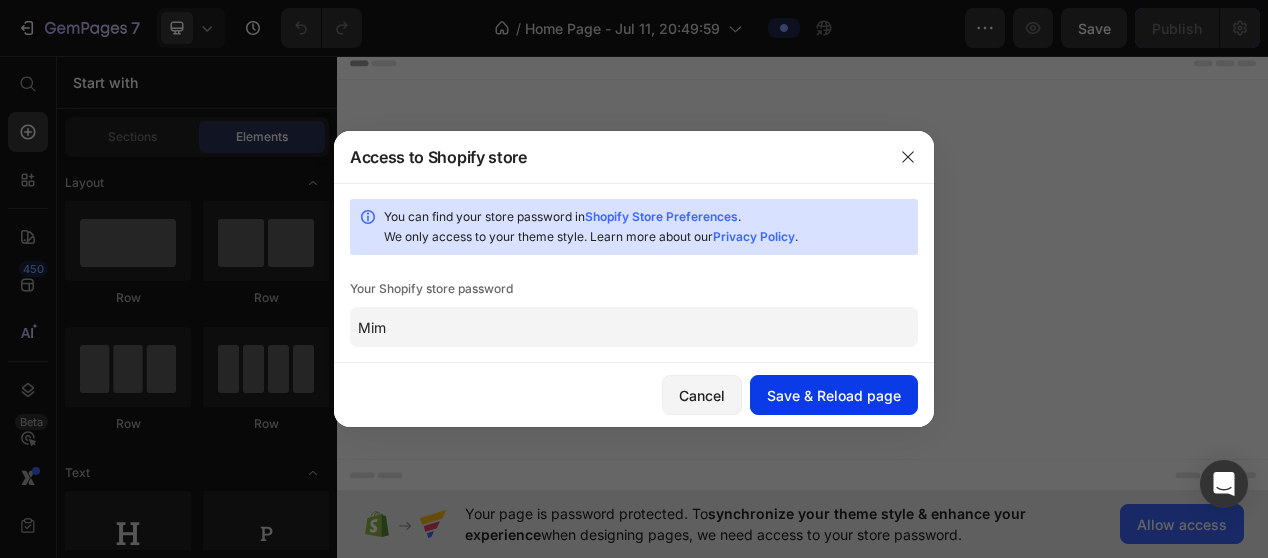 type on "Mim" 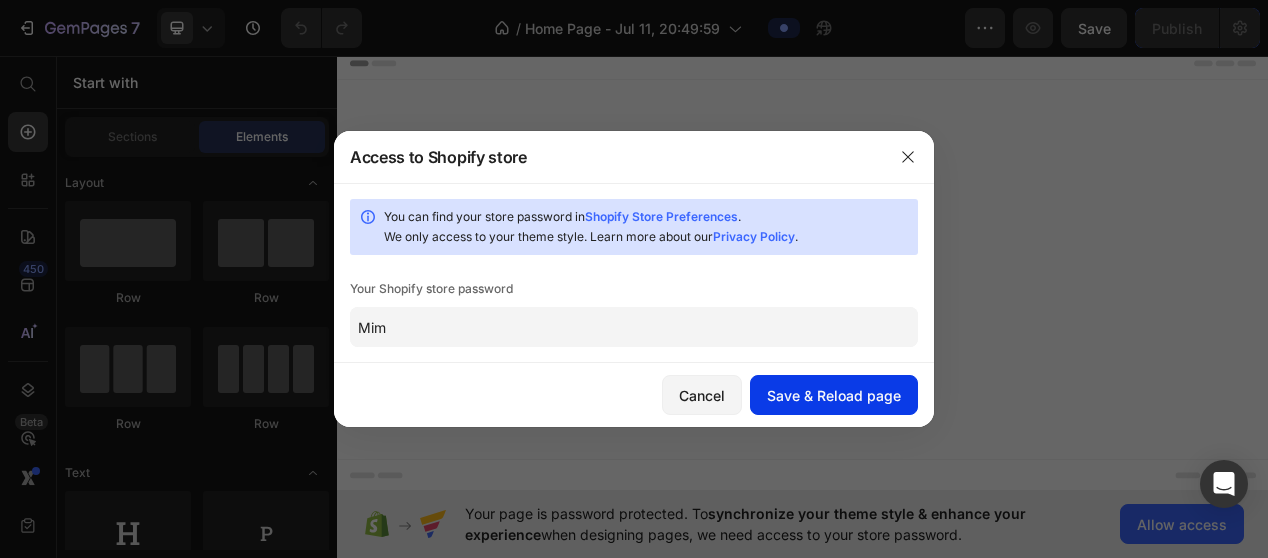 click on "Save & Reload page" at bounding box center (834, 395) 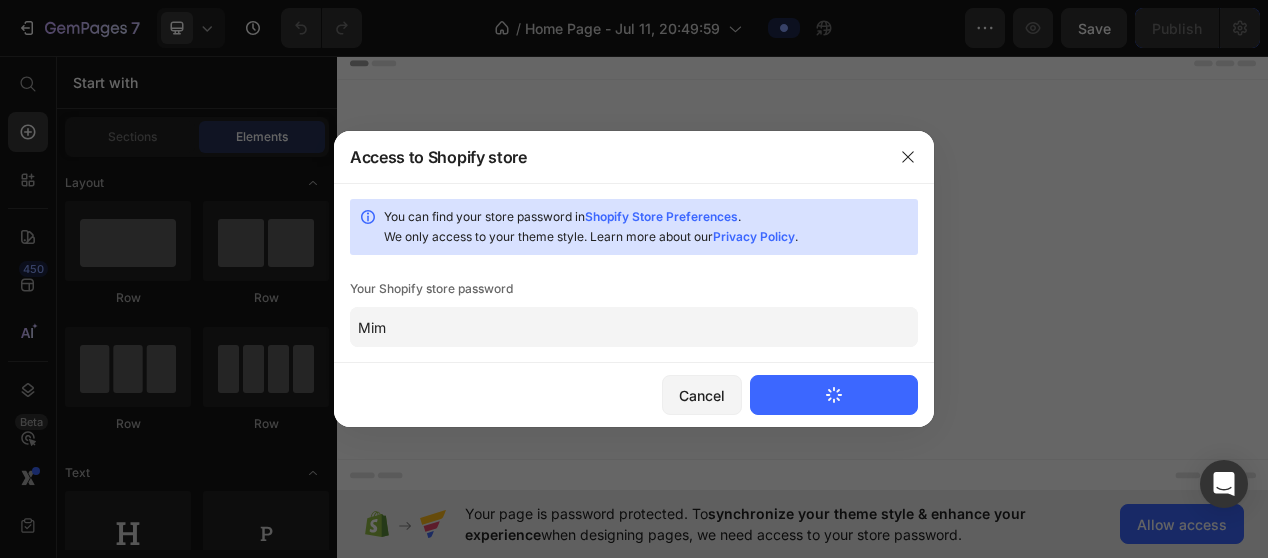 type 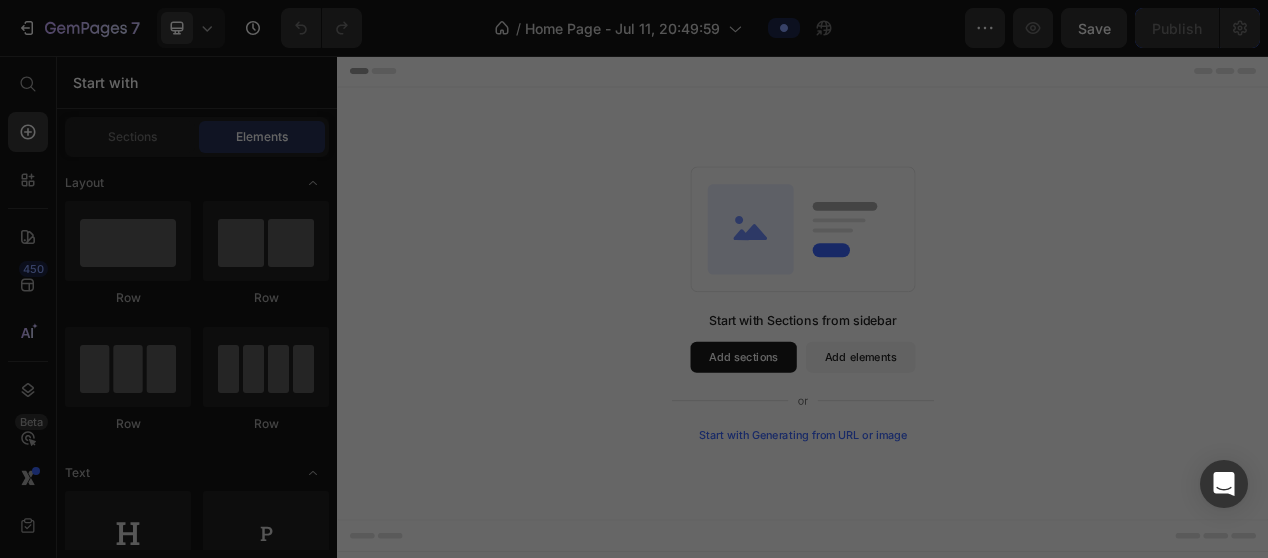 scroll, scrollTop: 0, scrollLeft: 0, axis: both 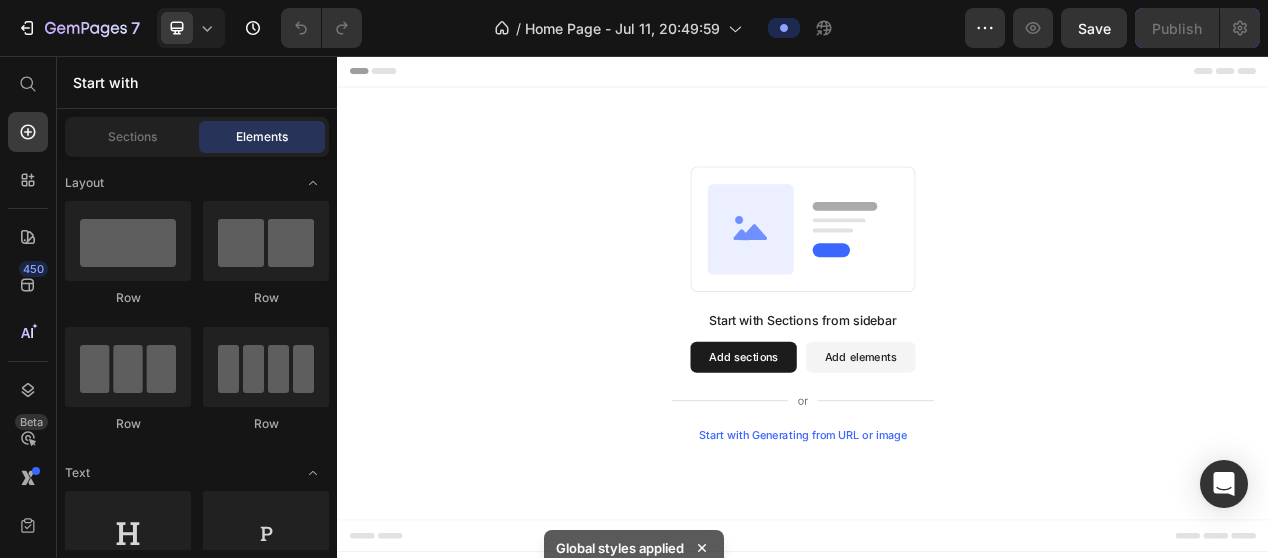 click on "Add elements" at bounding box center (1011, 445) 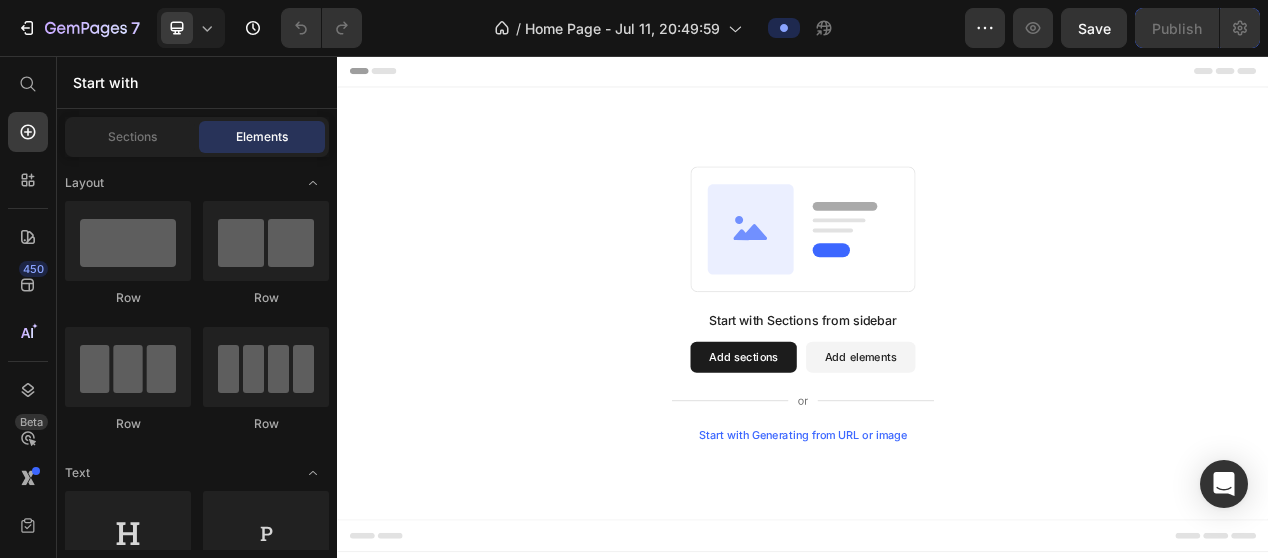click on "Add elements" at bounding box center [1011, 445] 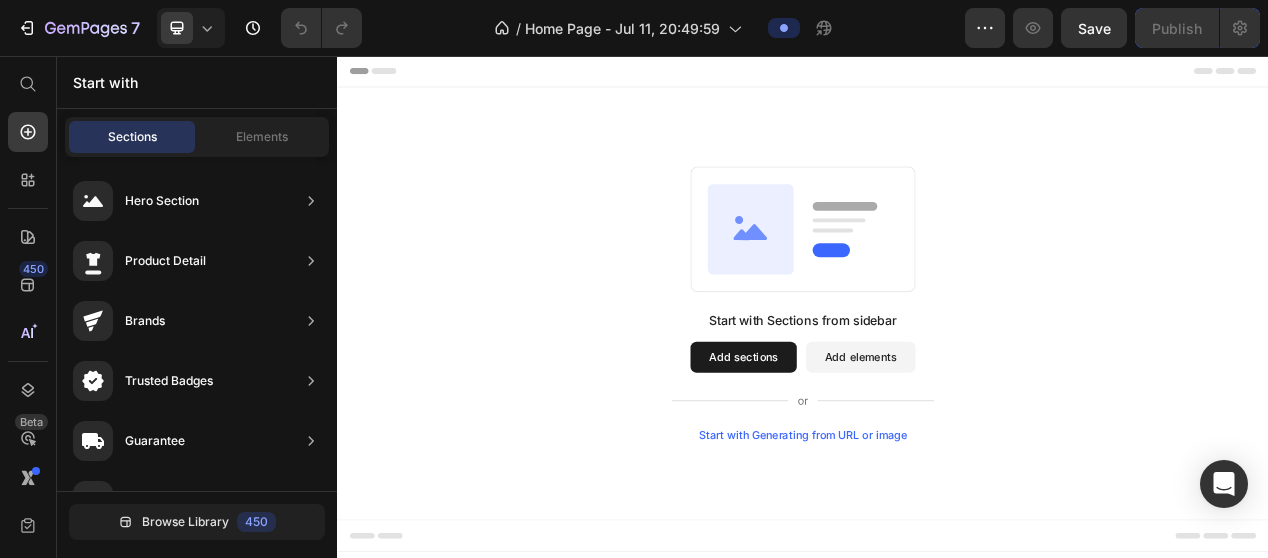 click on "Add elements" at bounding box center (1011, 445) 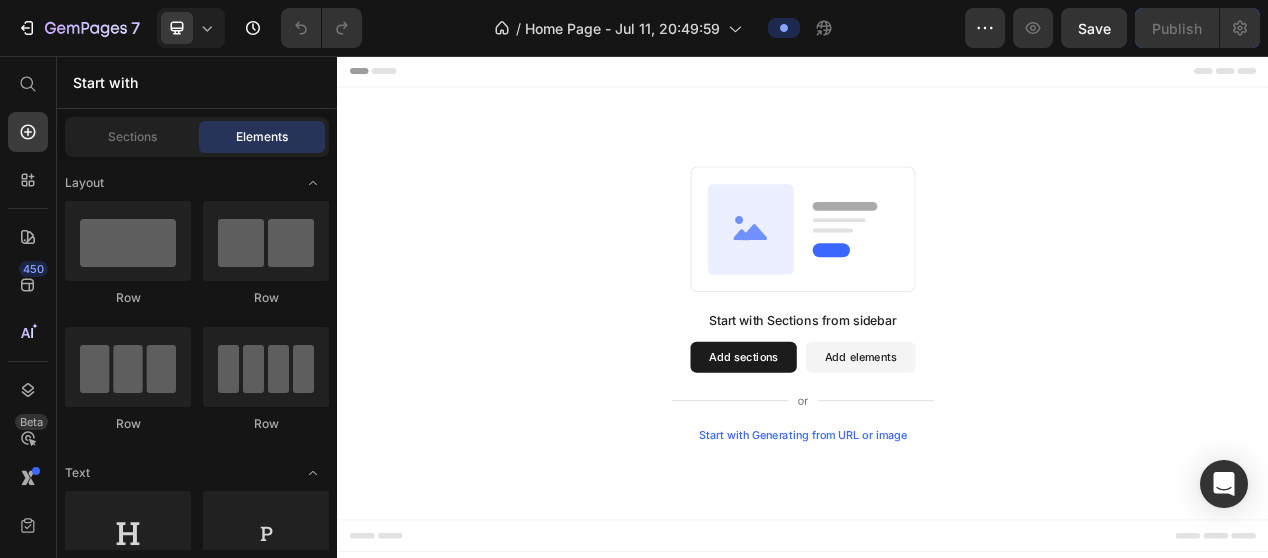 click on "Add elements" at bounding box center [1011, 445] 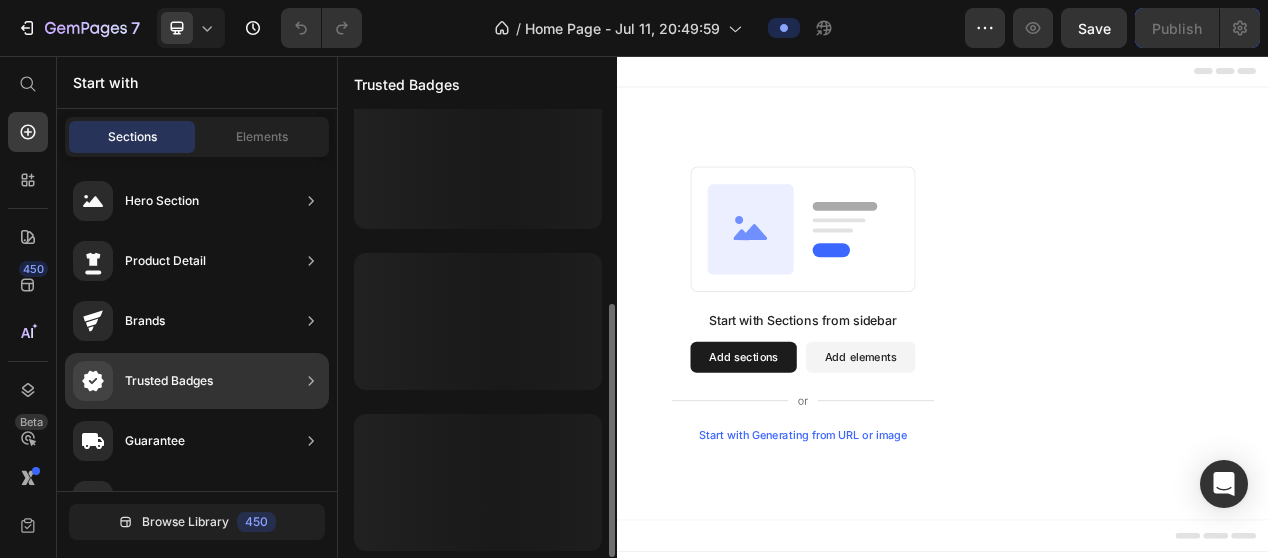 scroll, scrollTop: 345, scrollLeft: 0, axis: vertical 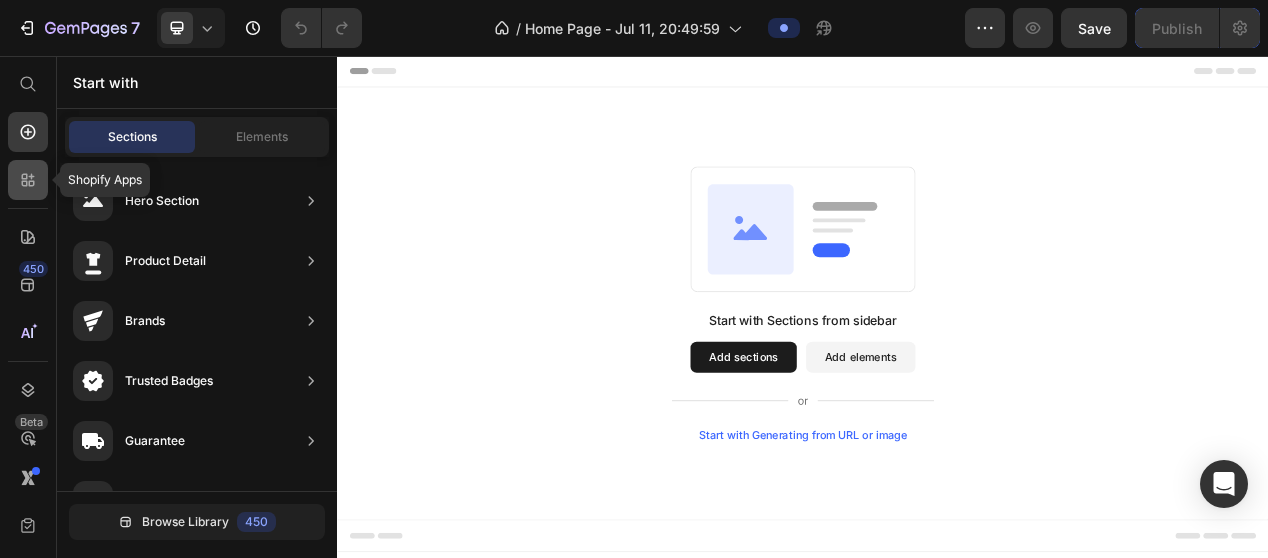 click 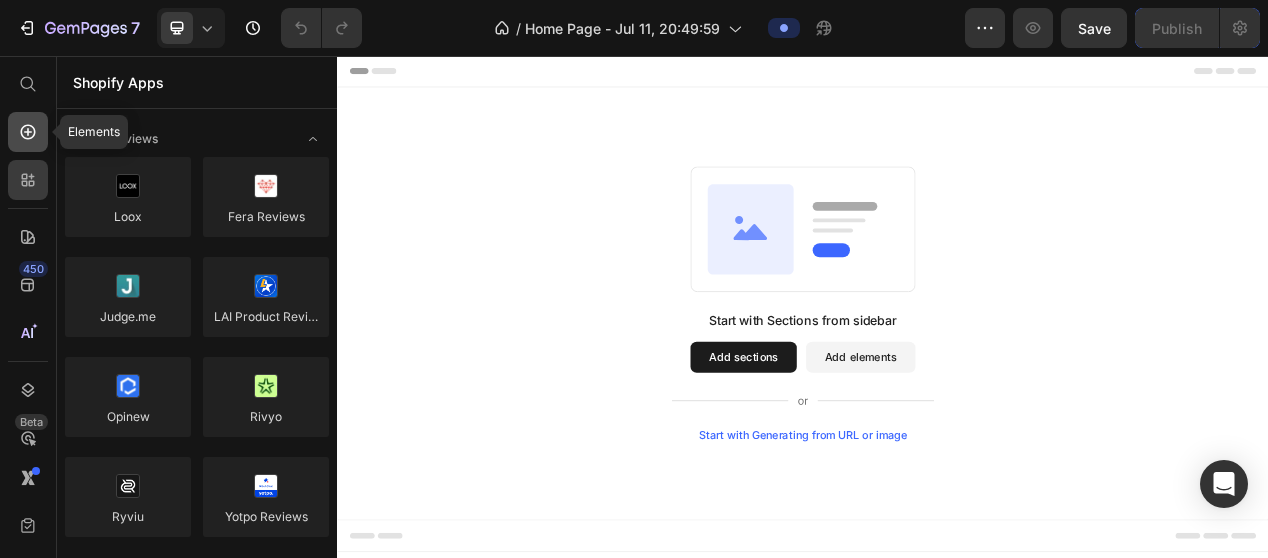 click 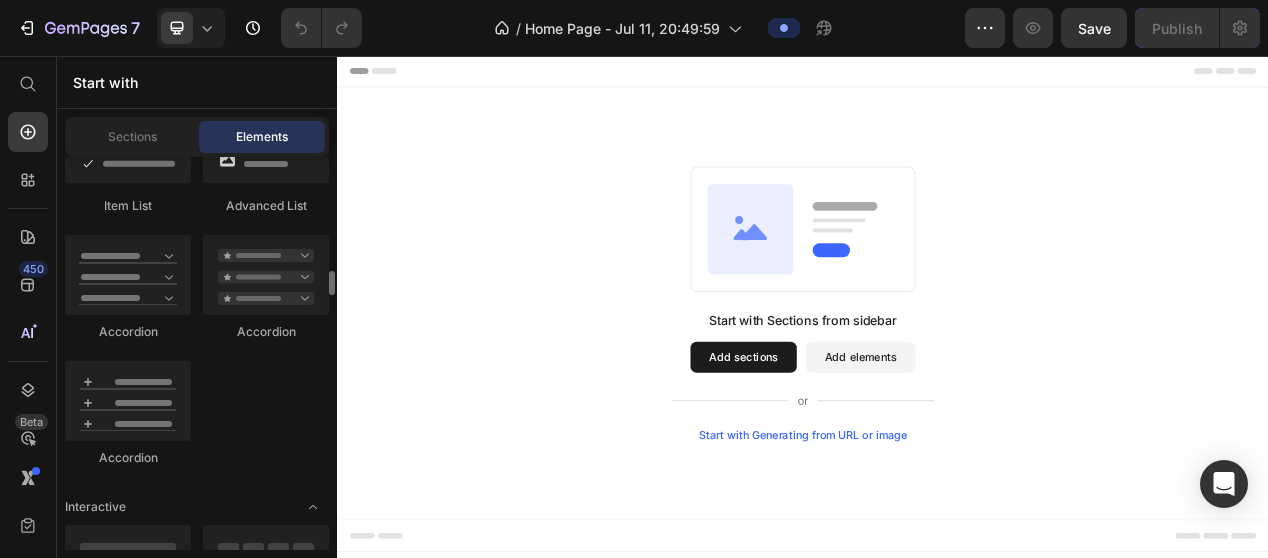 scroll, scrollTop: 1900, scrollLeft: 0, axis: vertical 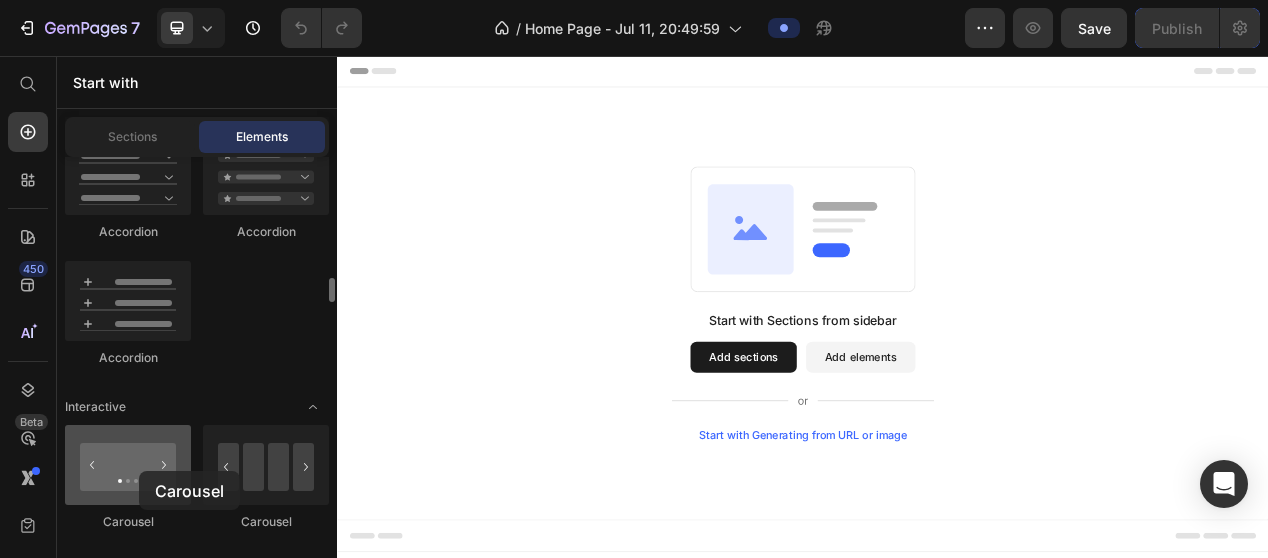 click at bounding box center (128, 465) 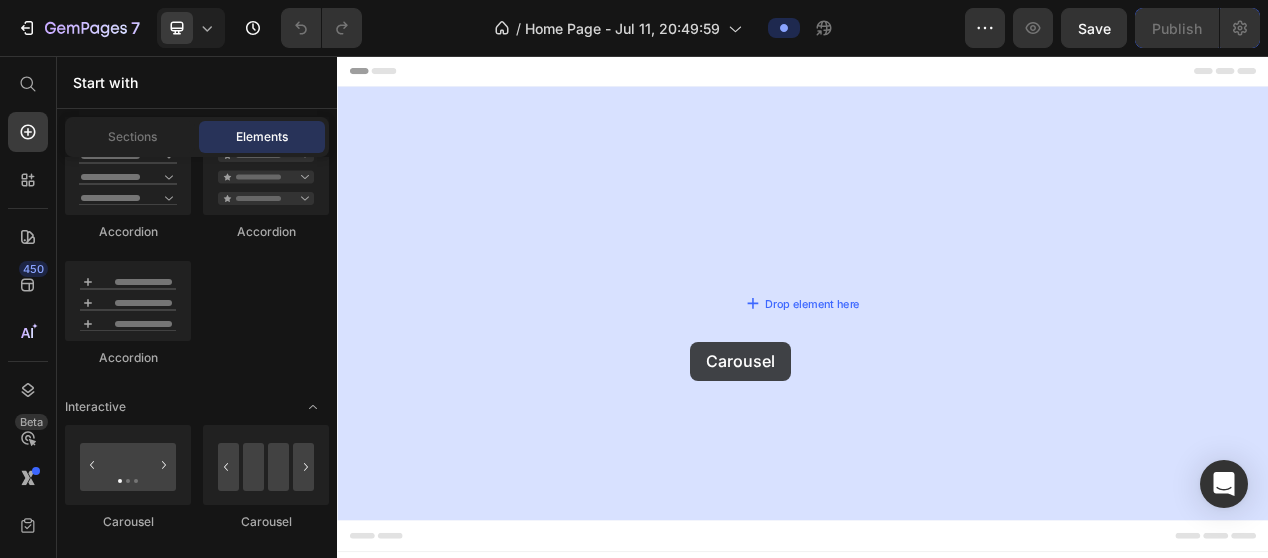 drag, startPoint x: 465, startPoint y: 529, endPoint x: 792, endPoint y: 424, distance: 343.4443 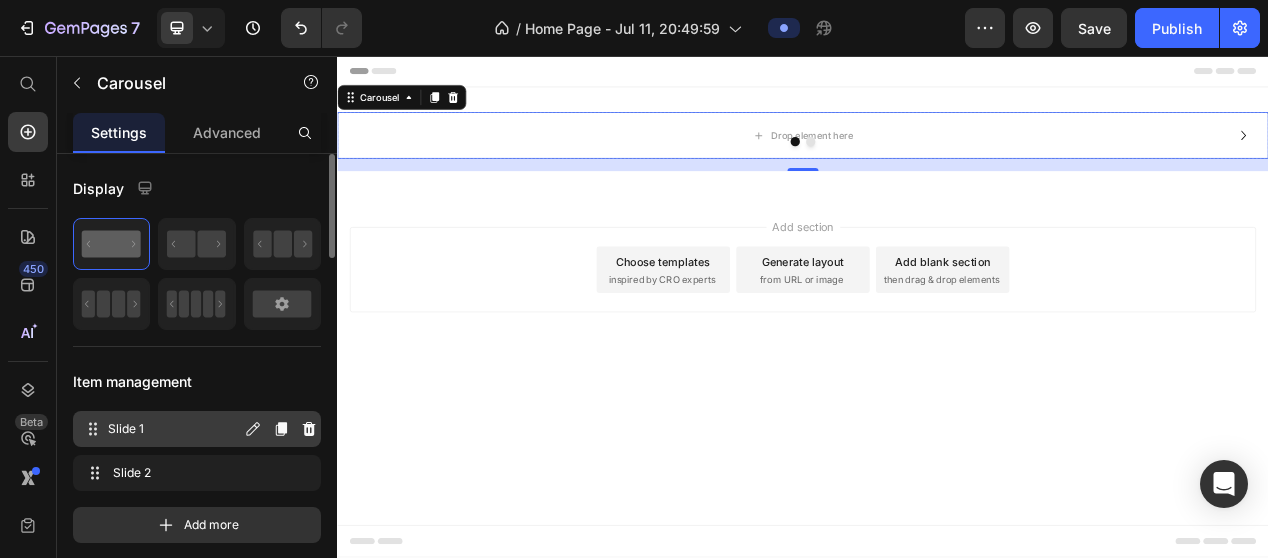 click on "Slide 1" at bounding box center (174, 429) 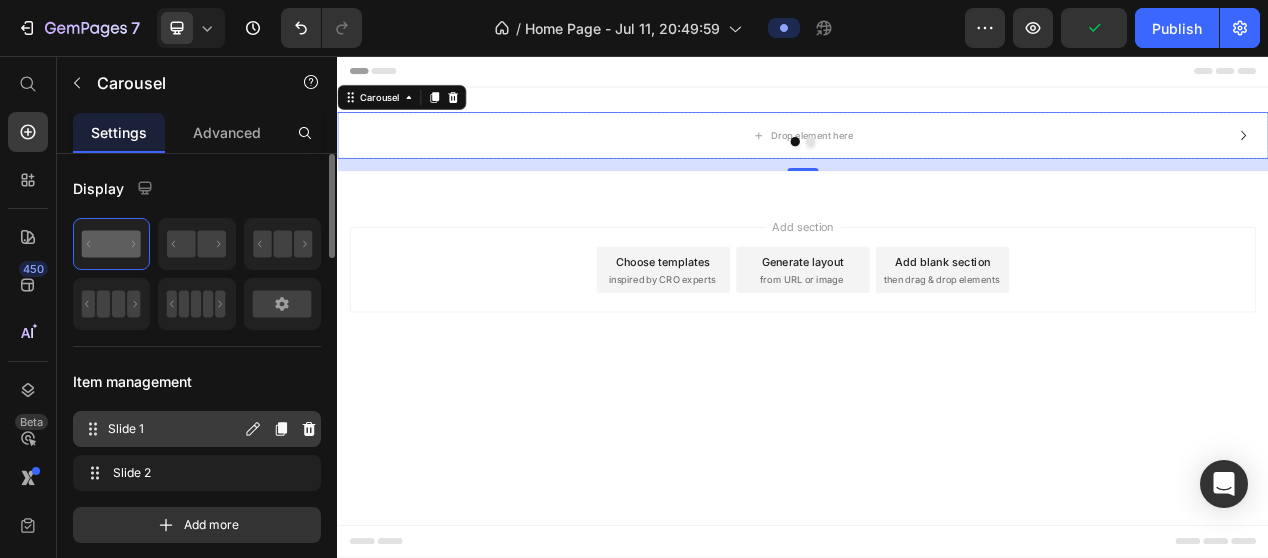 click on "Slide 1" at bounding box center (174, 429) 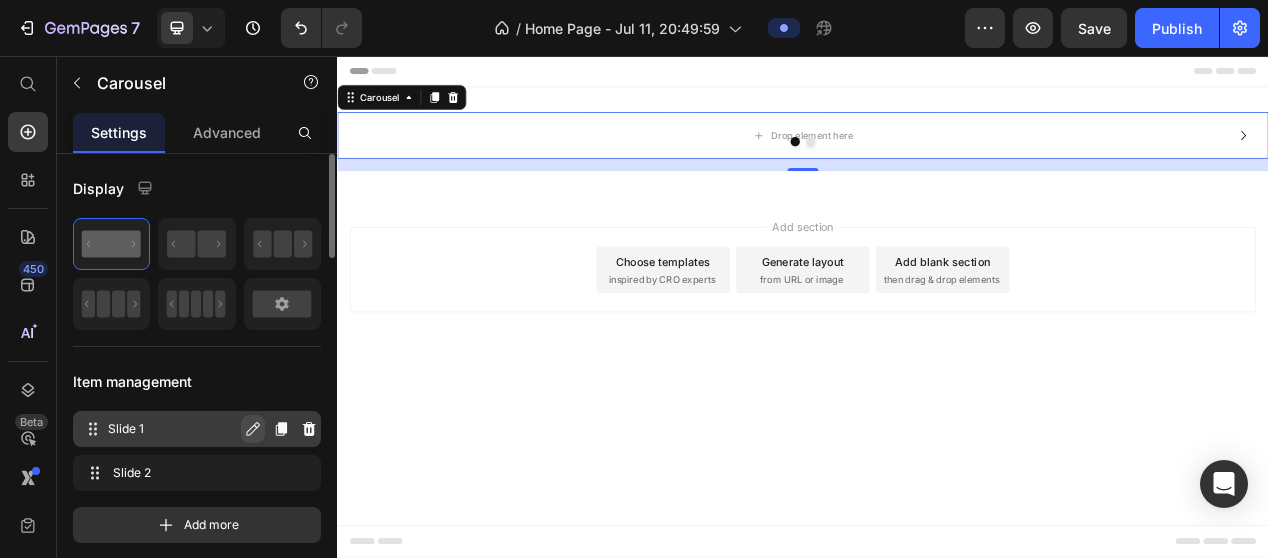 click 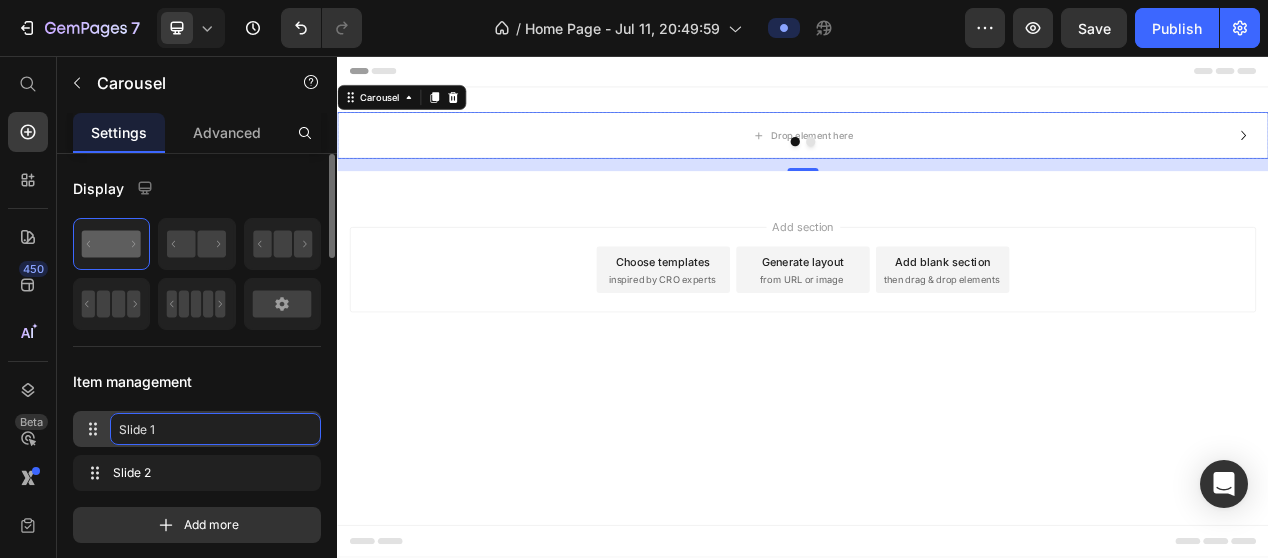 click on "Slide 1" 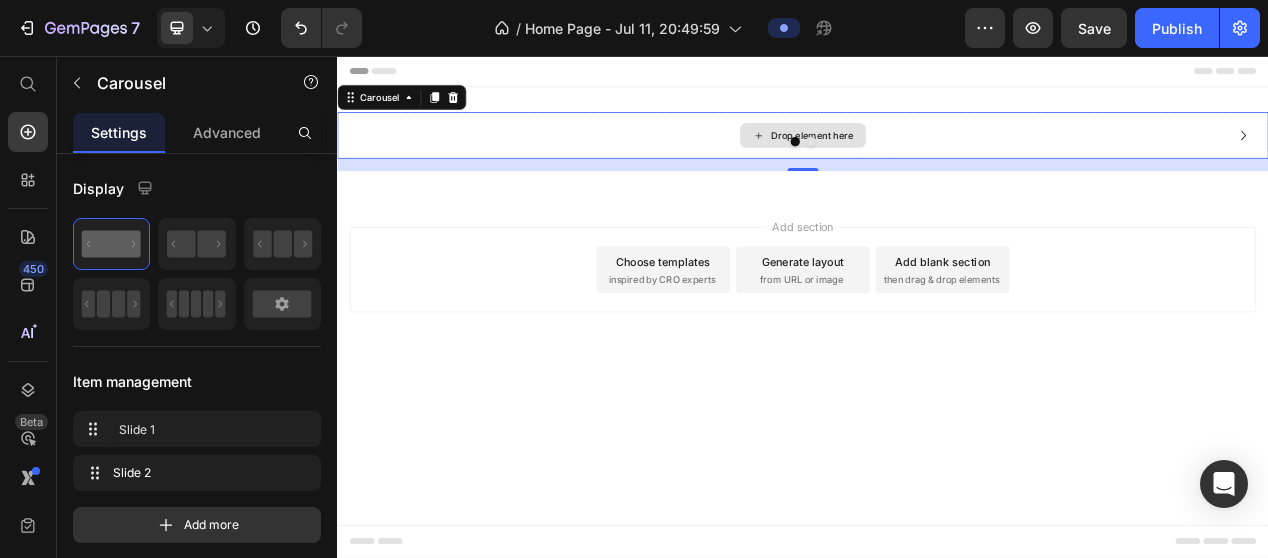 click 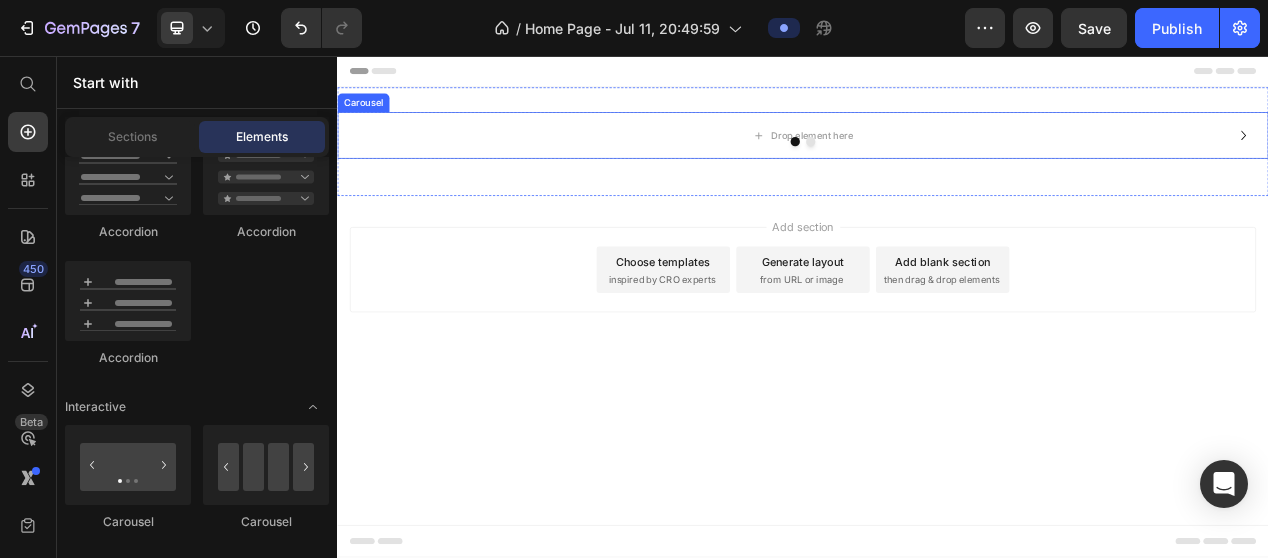 click 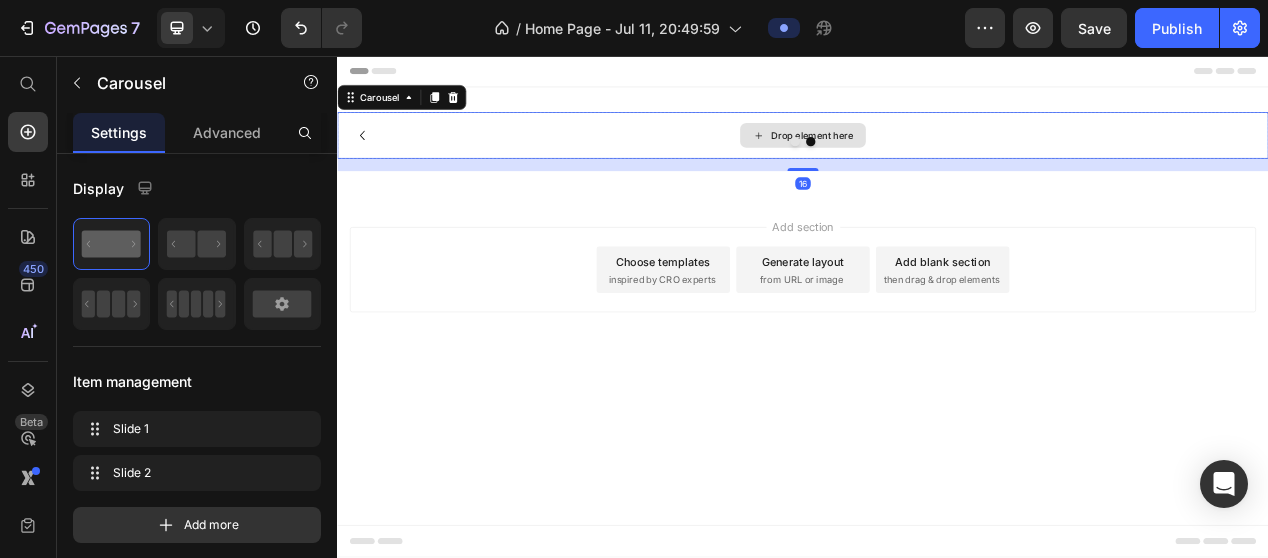 click on "Drop element here" at bounding box center [937, 159] 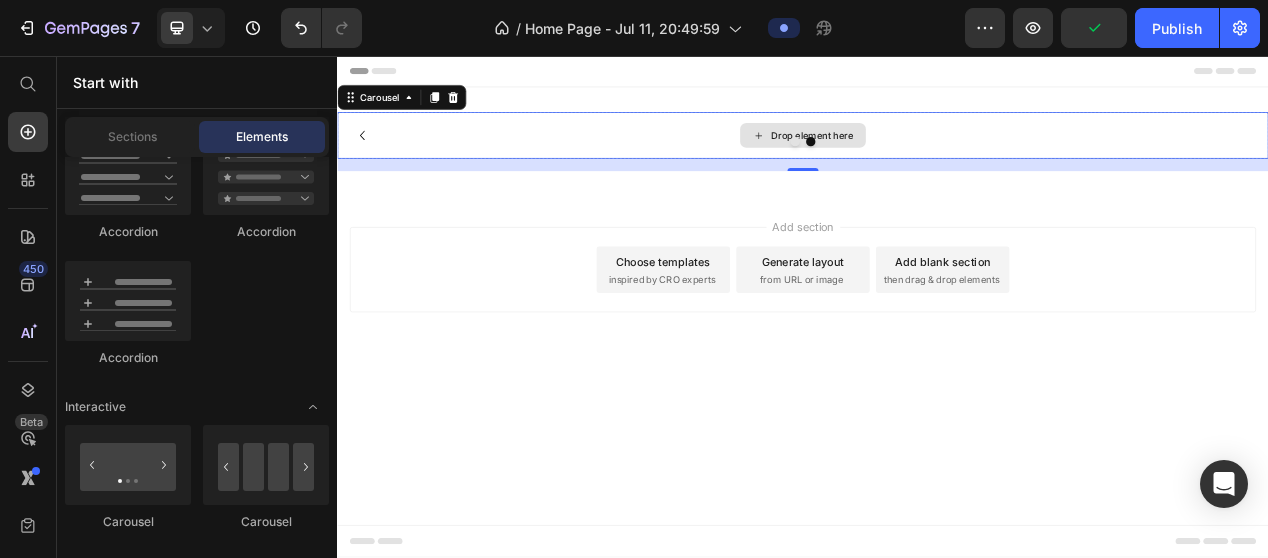 click on "Drop element here" at bounding box center [949, 159] 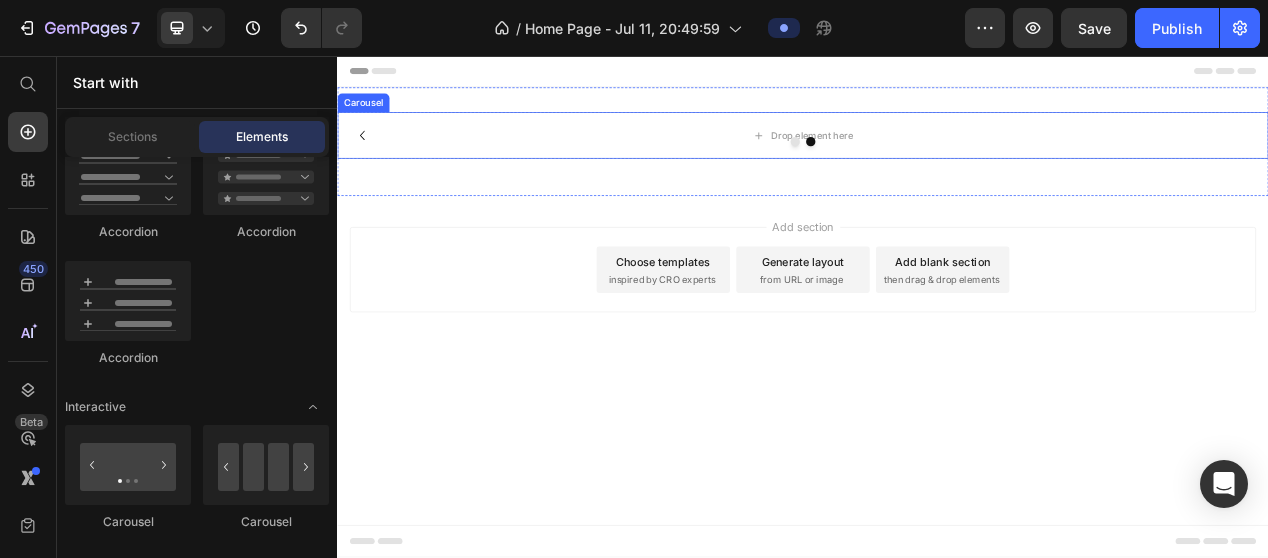 click 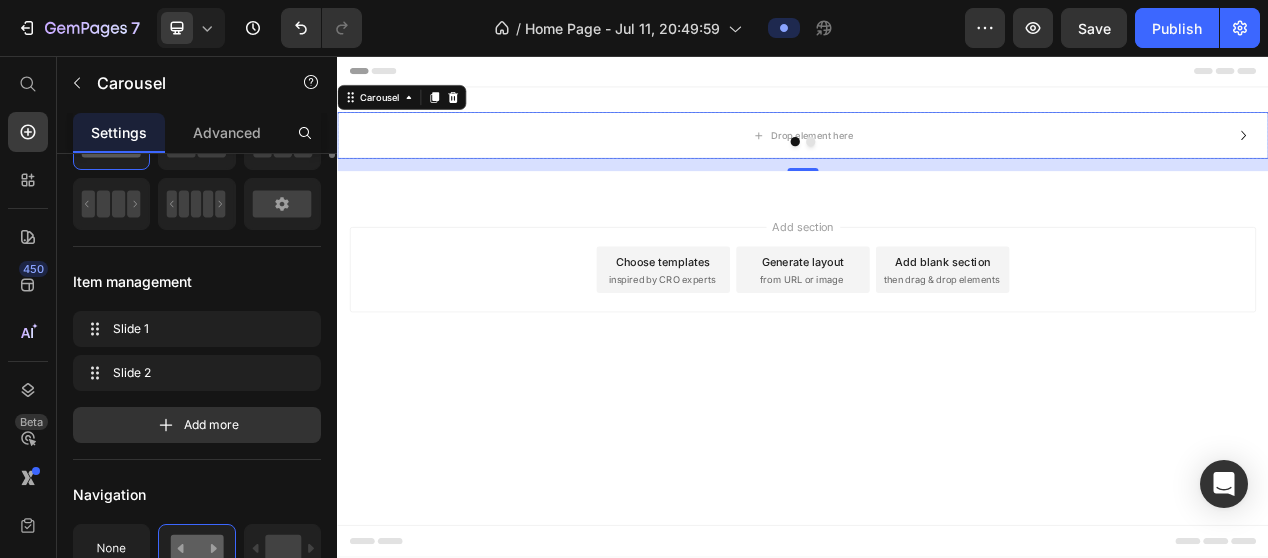 scroll, scrollTop: 0, scrollLeft: 0, axis: both 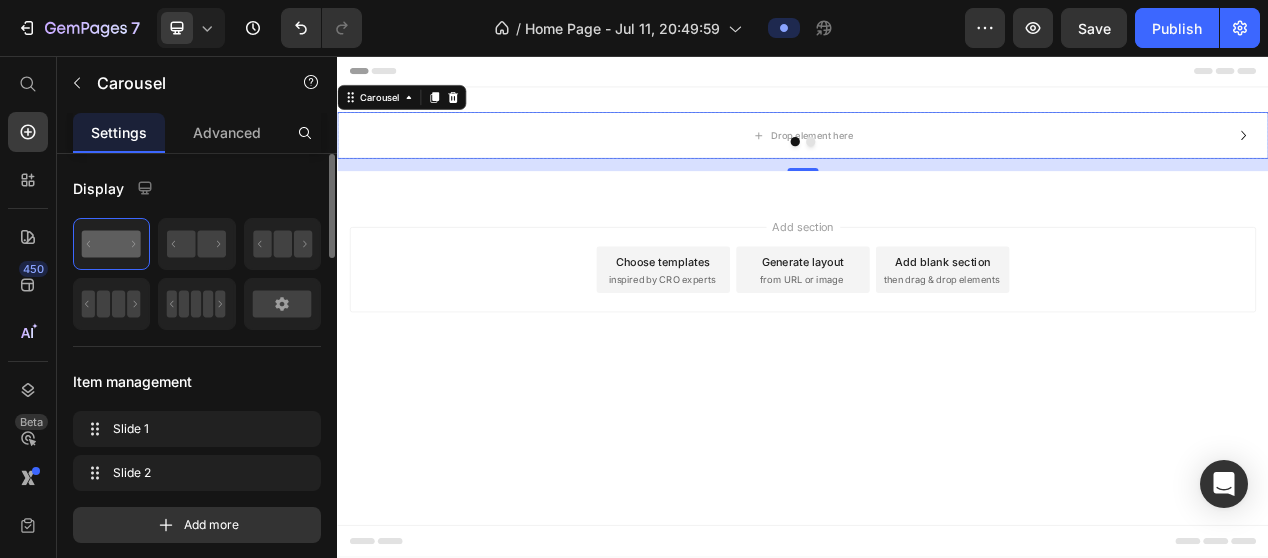 click 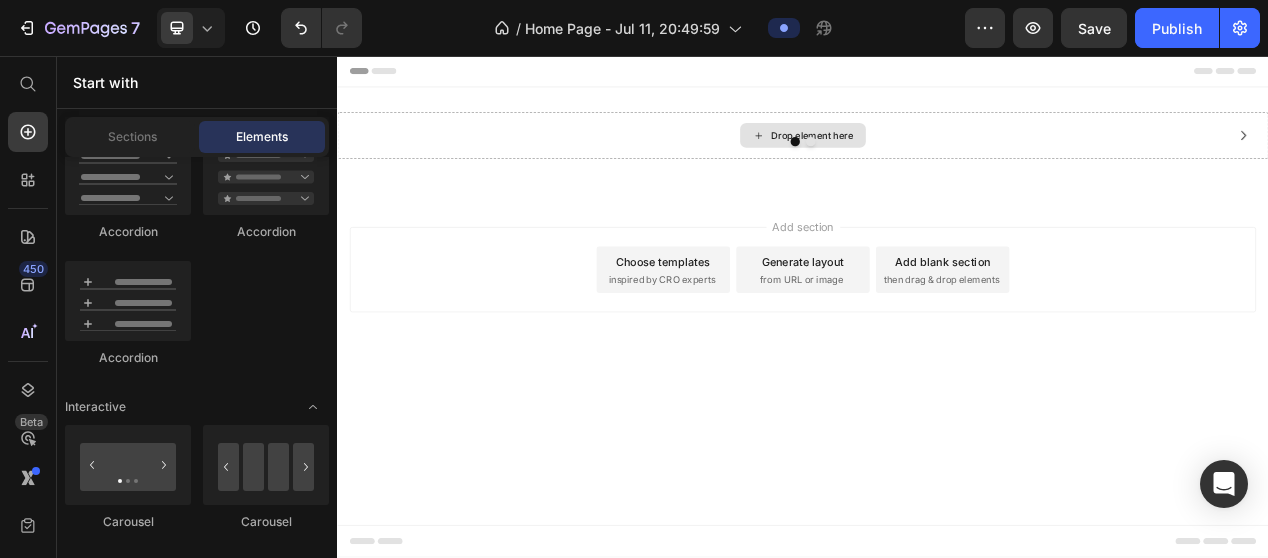 click on "Drop element here" at bounding box center [949, 159] 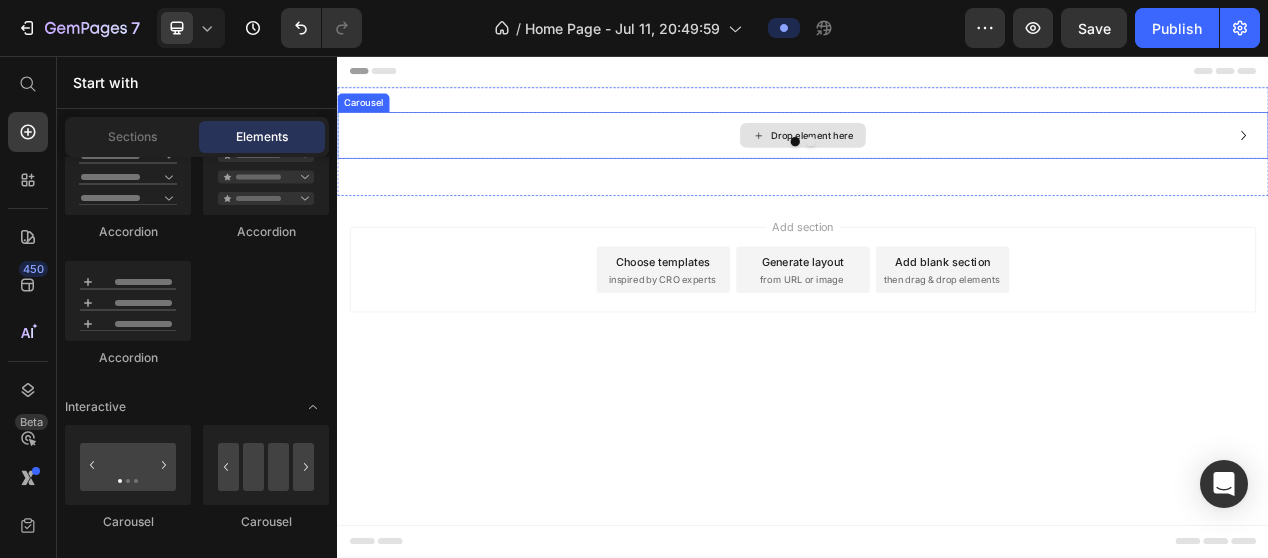 click on "Drop element here" at bounding box center (949, 159) 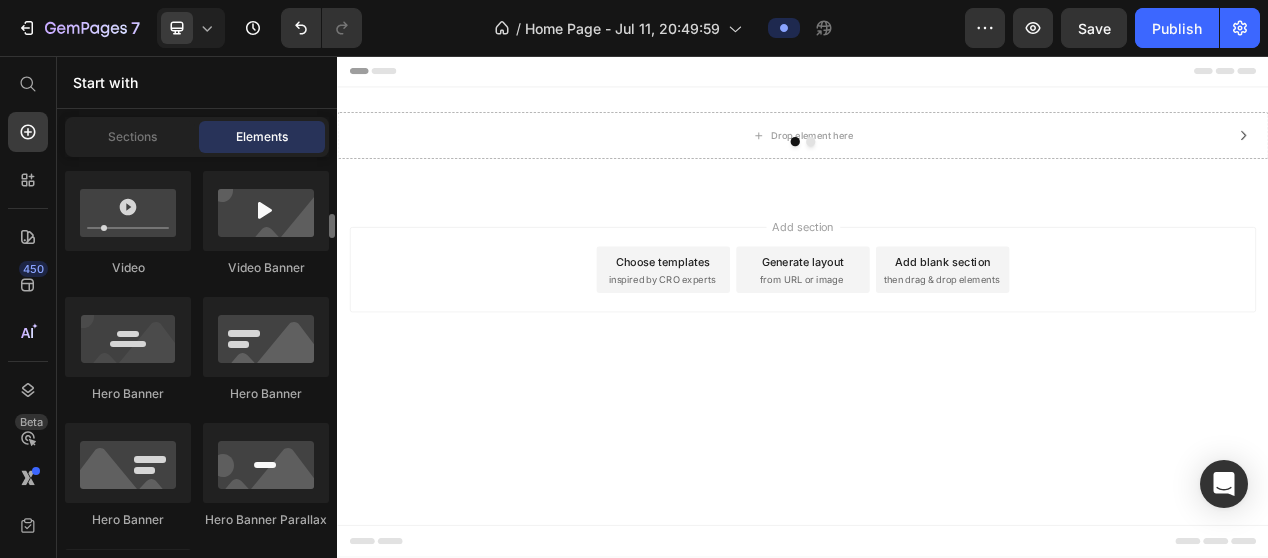 scroll, scrollTop: 700, scrollLeft: 0, axis: vertical 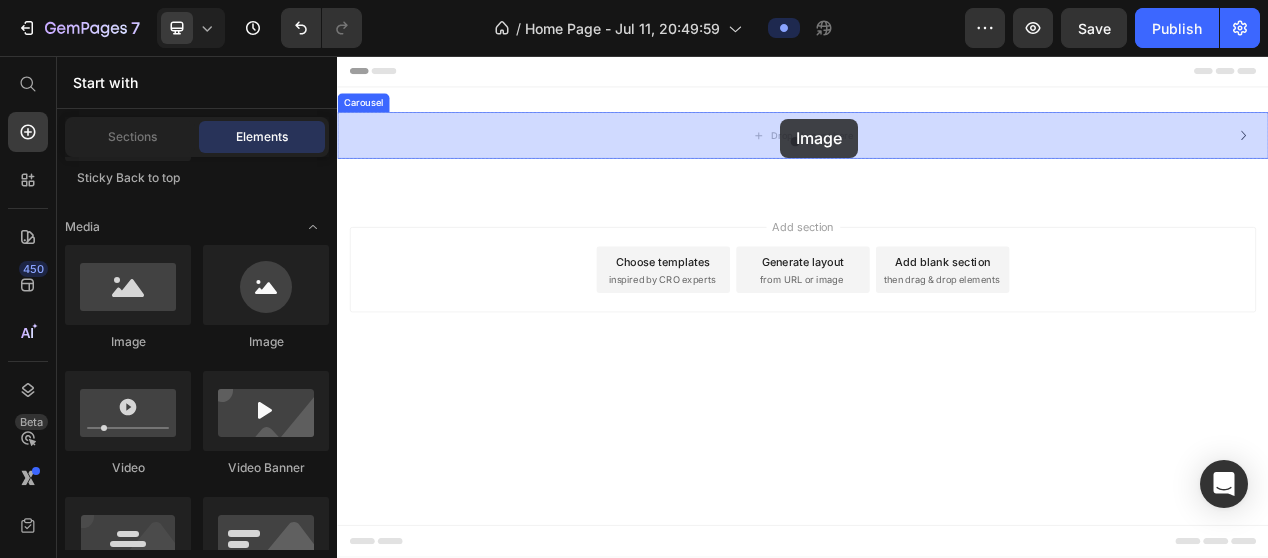 drag, startPoint x: 470, startPoint y: 359, endPoint x: 908, endPoint y: 137, distance: 491.04785 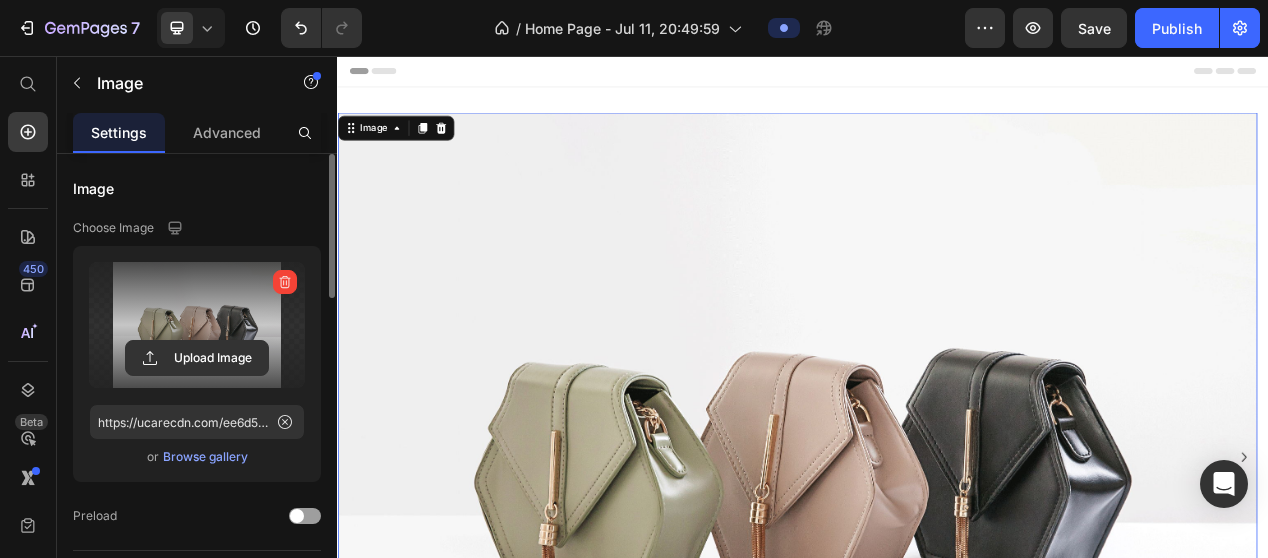 click at bounding box center (197, 325) 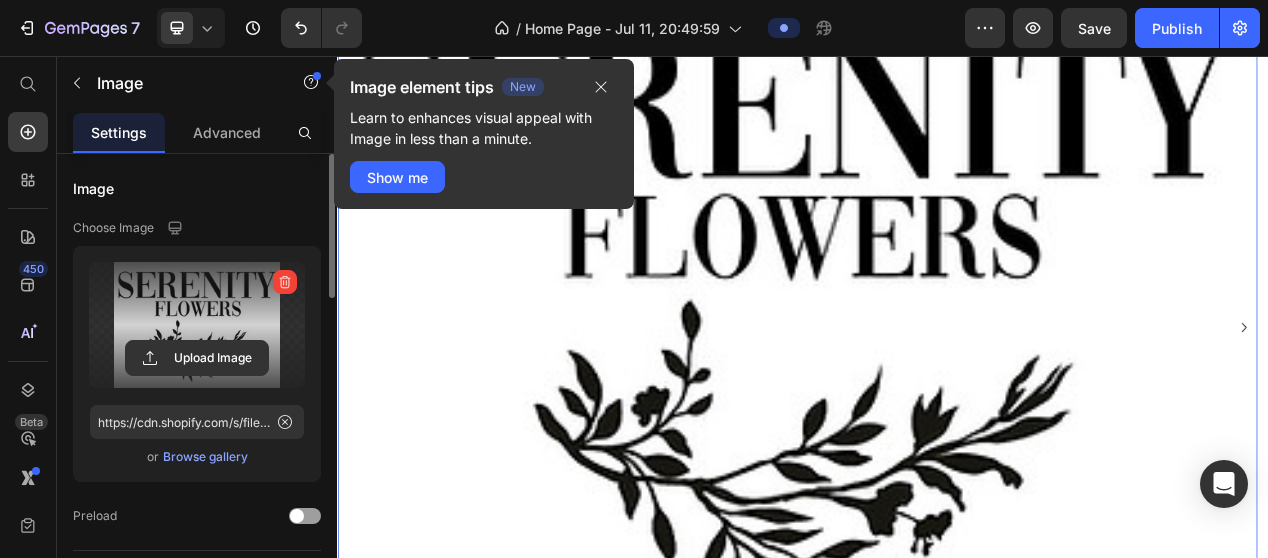 scroll, scrollTop: 200, scrollLeft: 0, axis: vertical 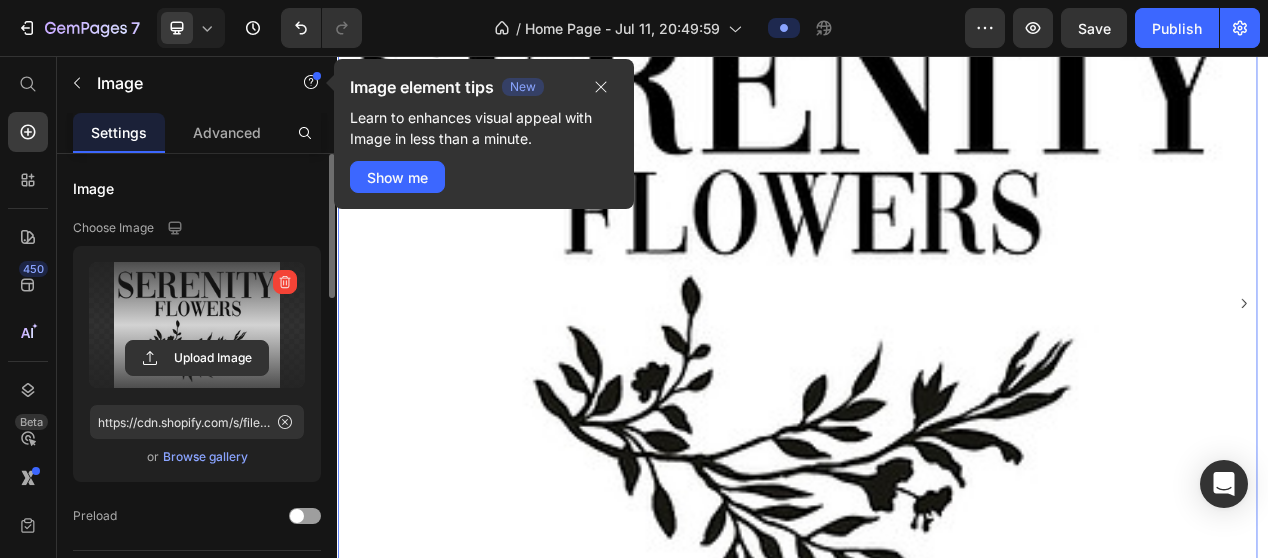 click at bounding box center [197, 325] 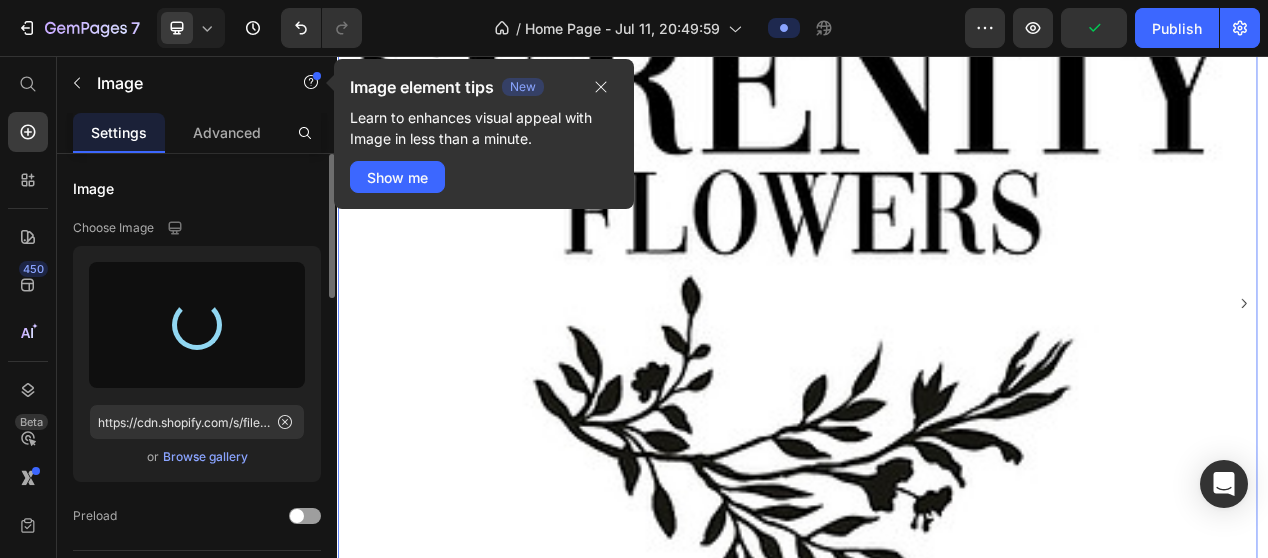 type on "https://cdn.shopify.com/s/files/1/0735/1897/2964/files/gempages_574981581689586800-11656f3f-37fa-4f8e-9ab7-4961f35e5327.png" 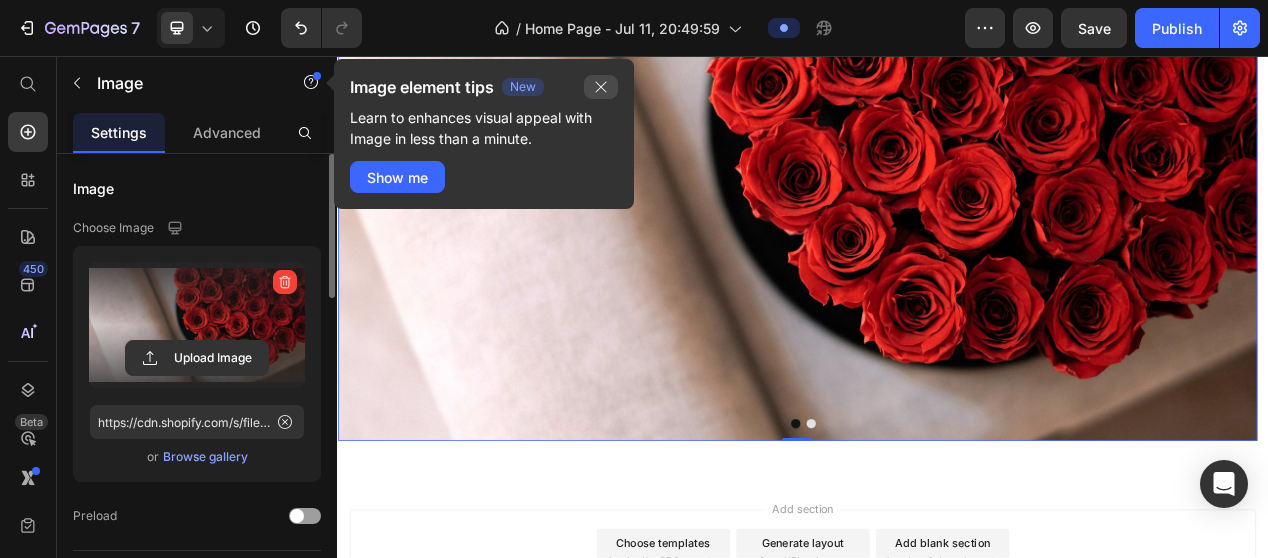 click 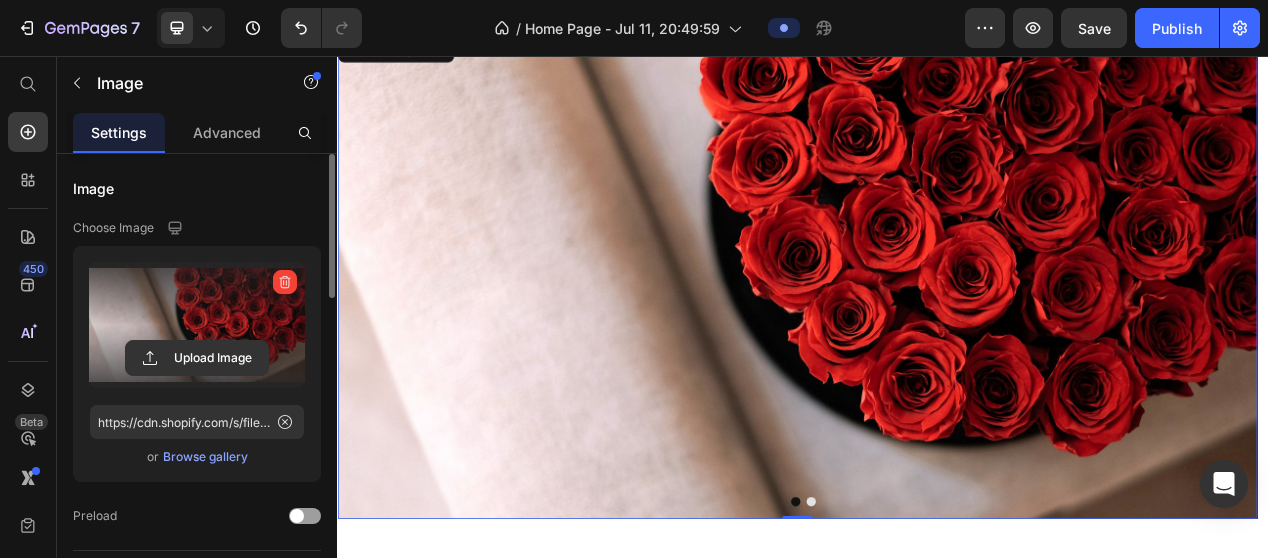 scroll, scrollTop: 200, scrollLeft: 0, axis: vertical 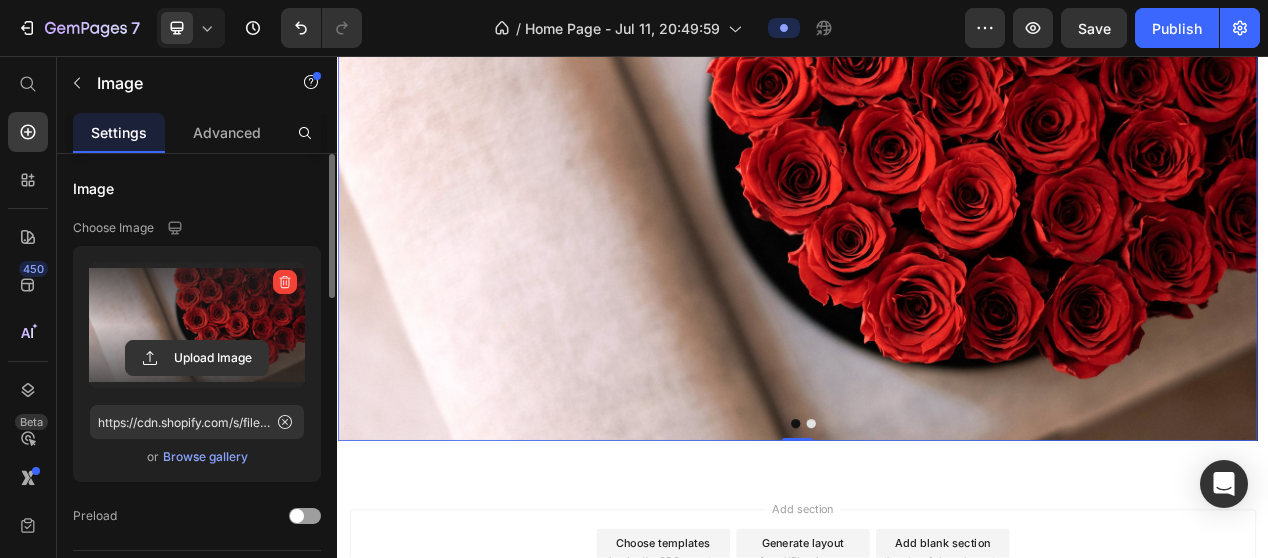 click at bounding box center [197, 325] 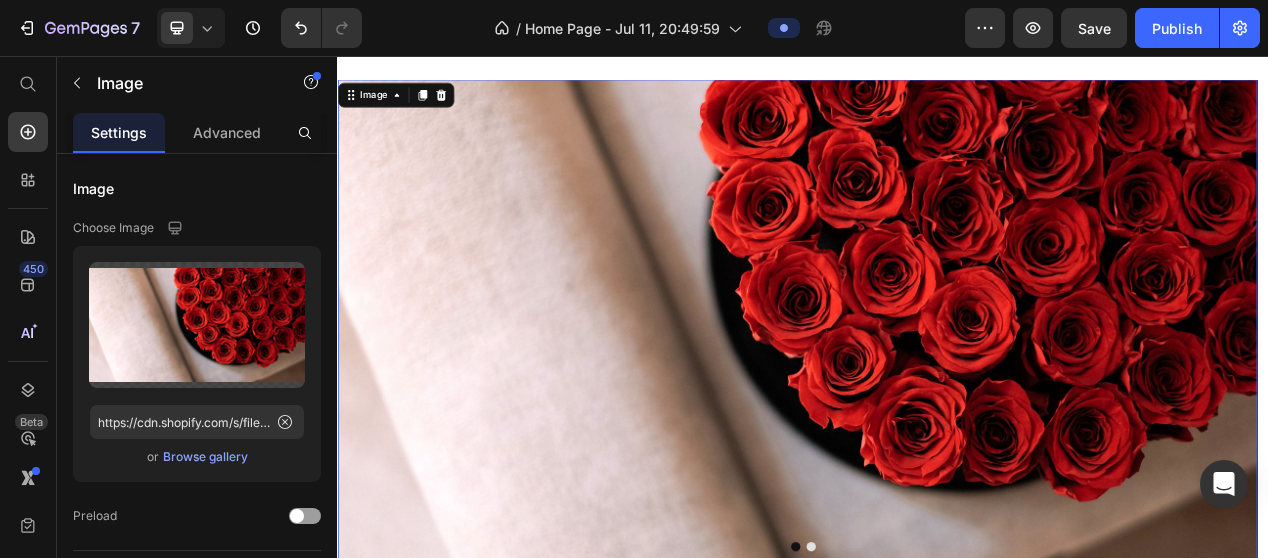 scroll, scrollTop: 0, scrollLeft: 0, axis: both 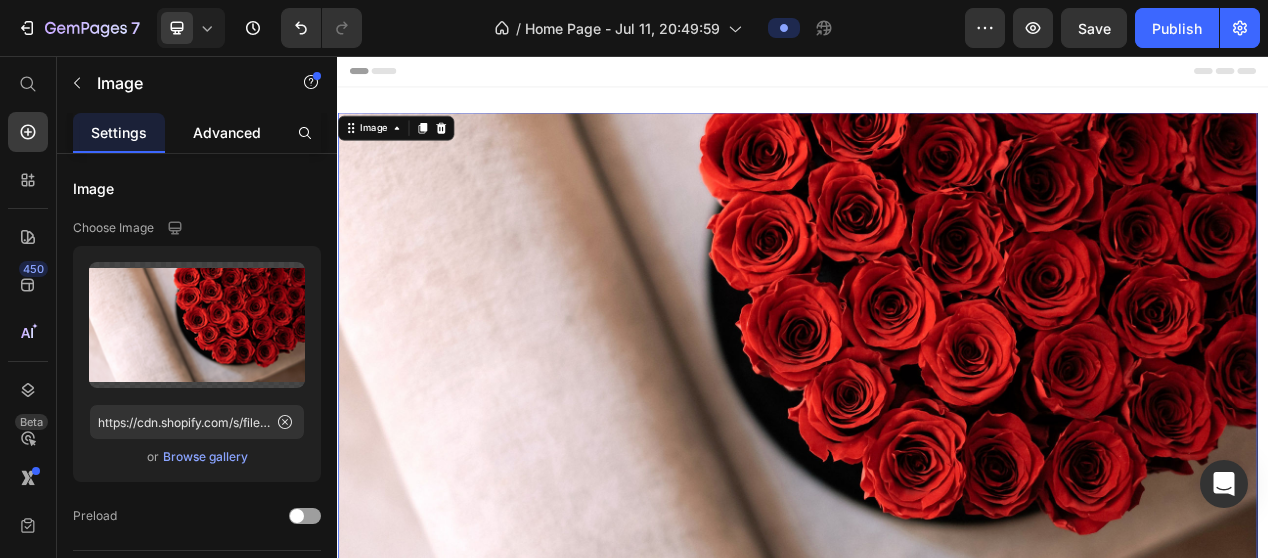 click on "Advanced" at bounding box center [227, 132] 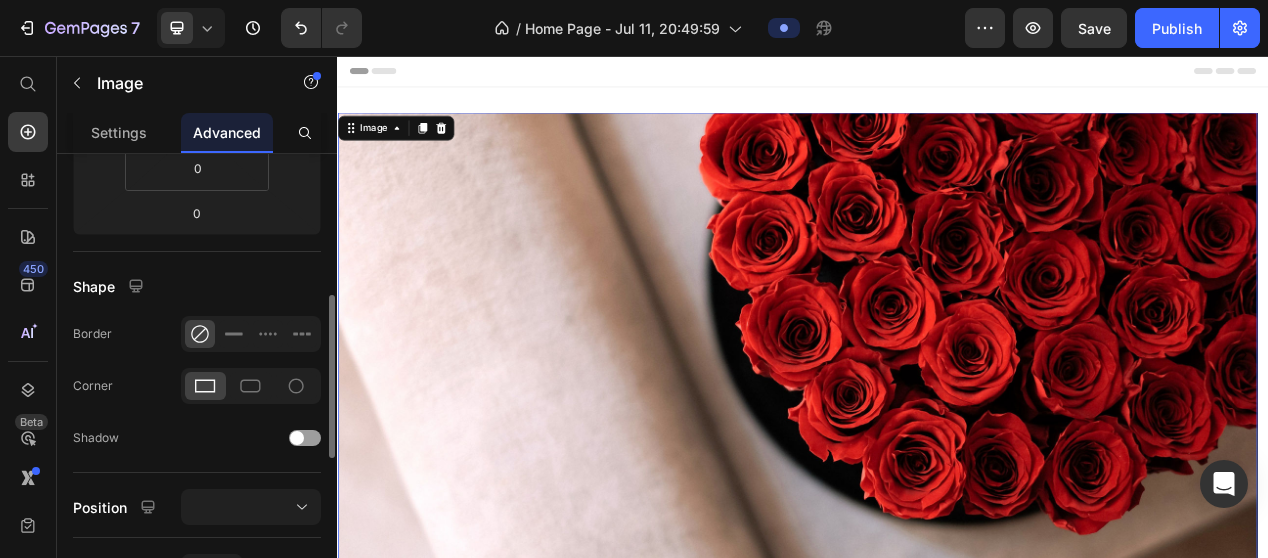 scroll, scrollTop: 500, scrollLeft: 0, axis: vertical 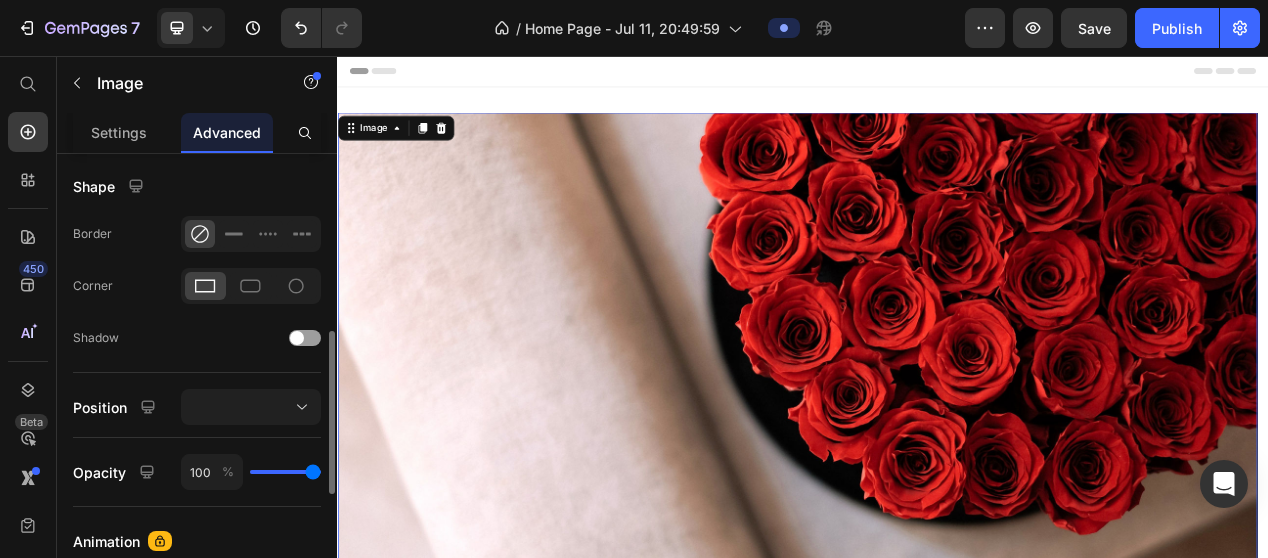 type on "95" 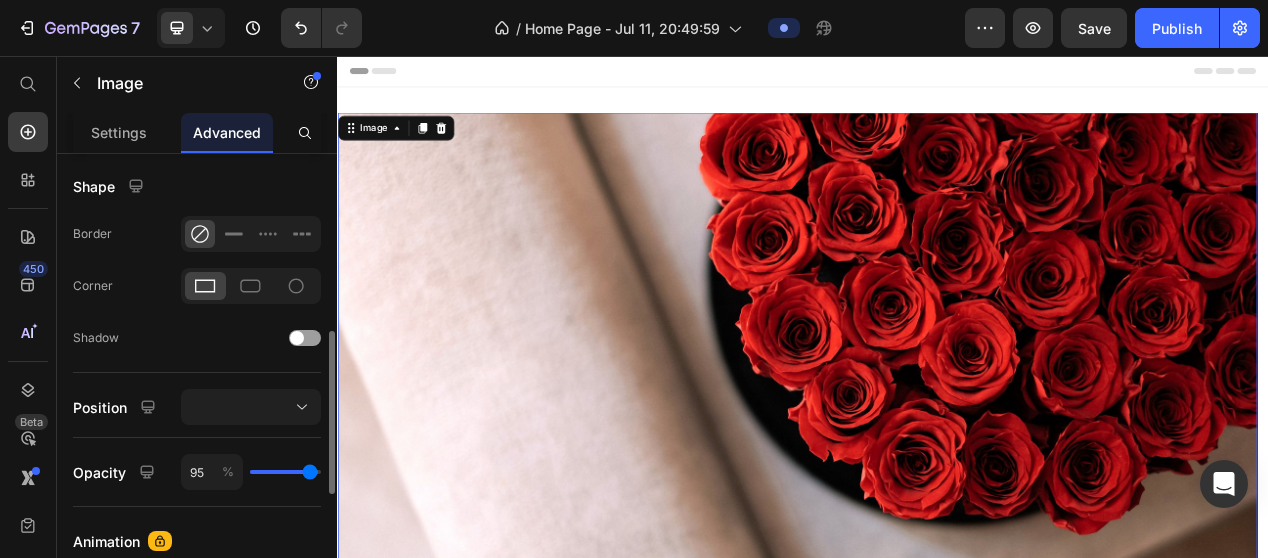 type on "93" 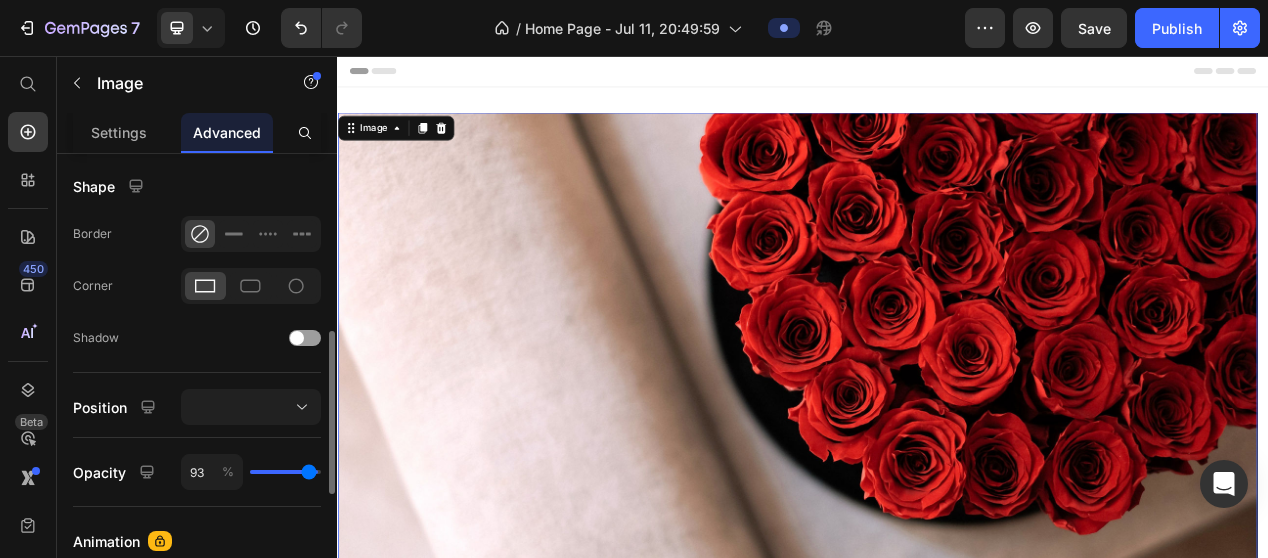 type on "92" 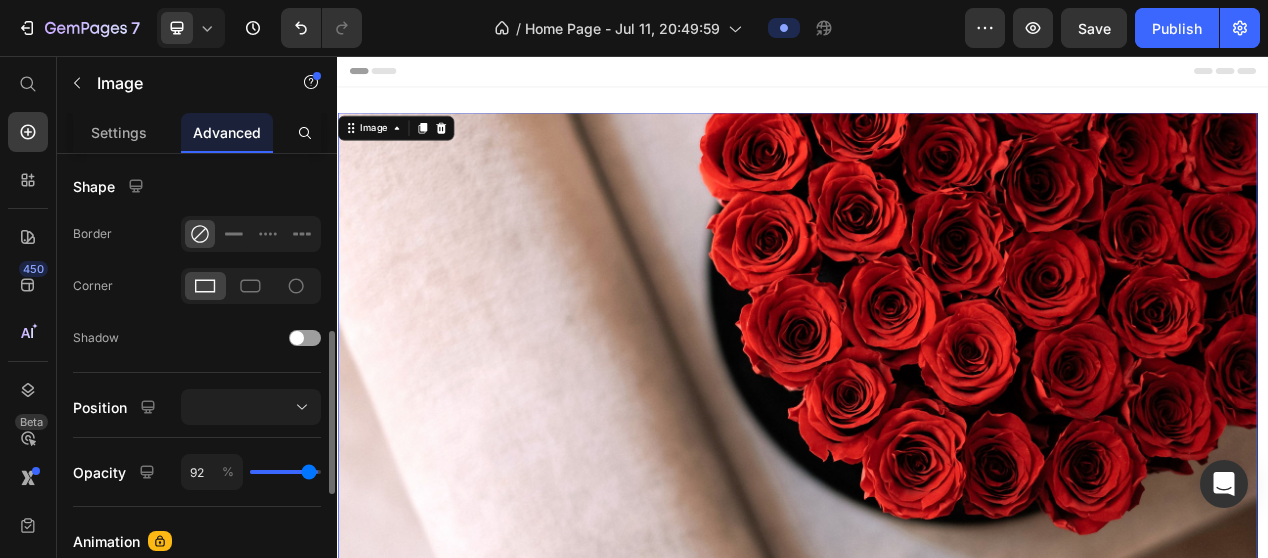 type on "91" 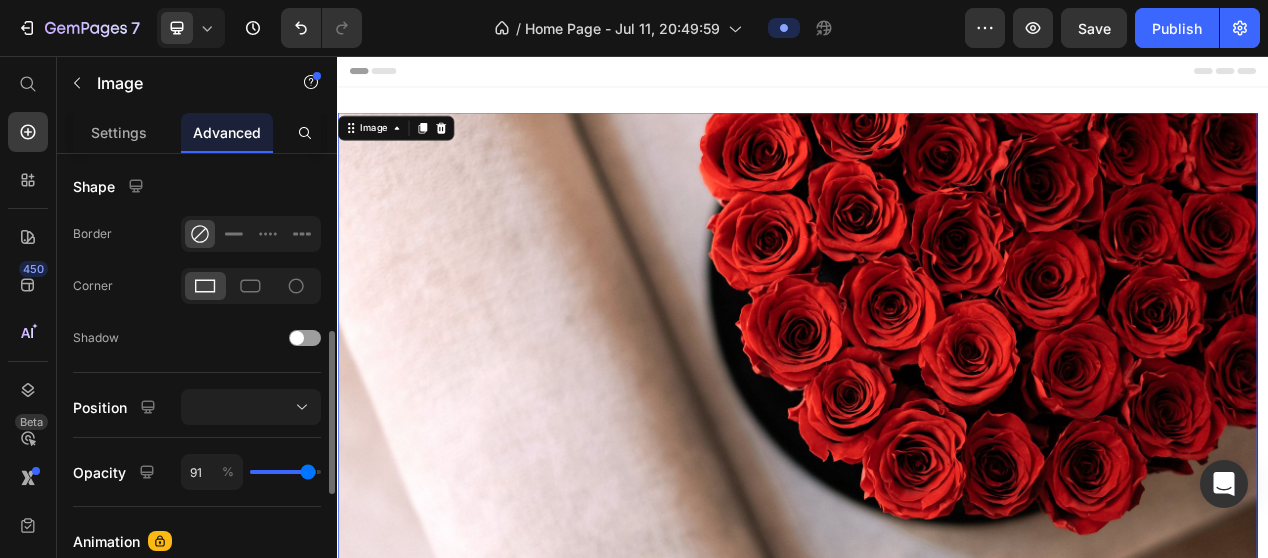 type on "88" 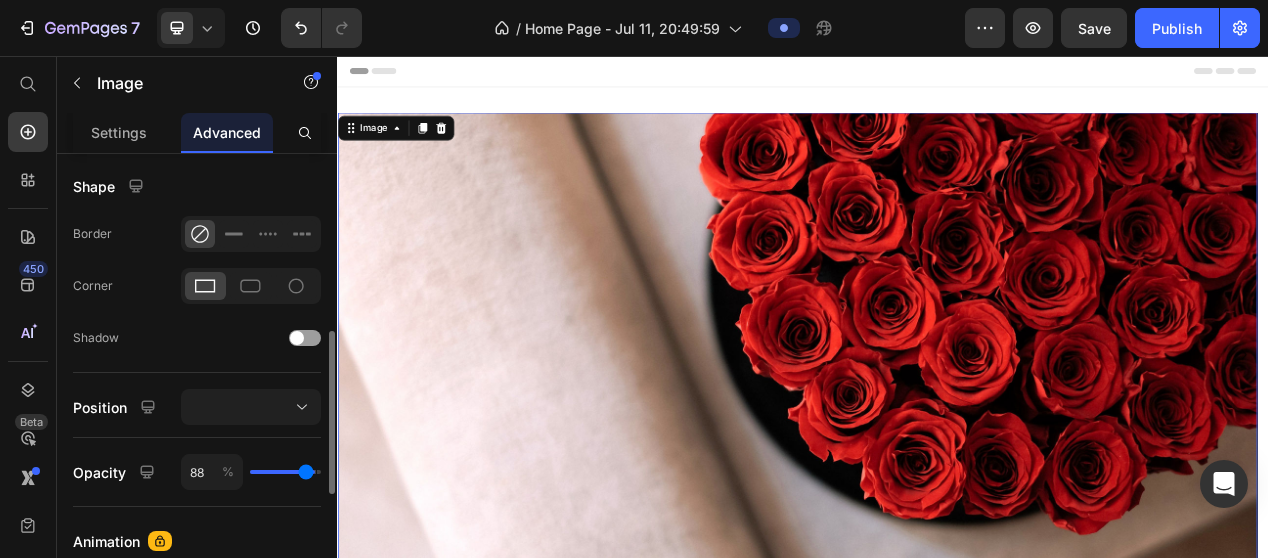 type on "87" 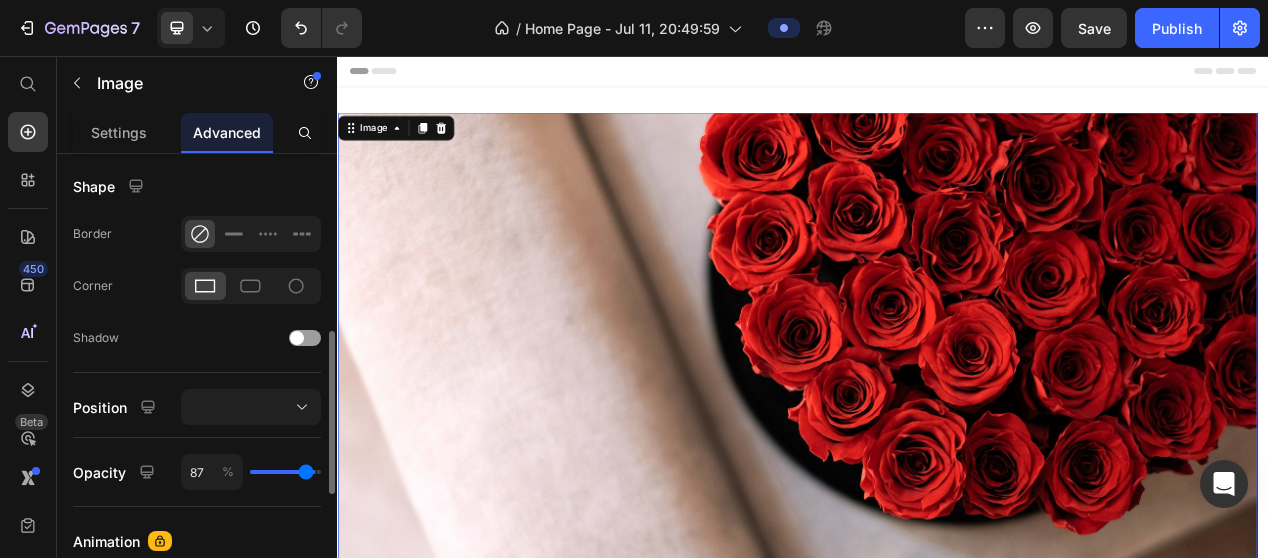 type on "86" 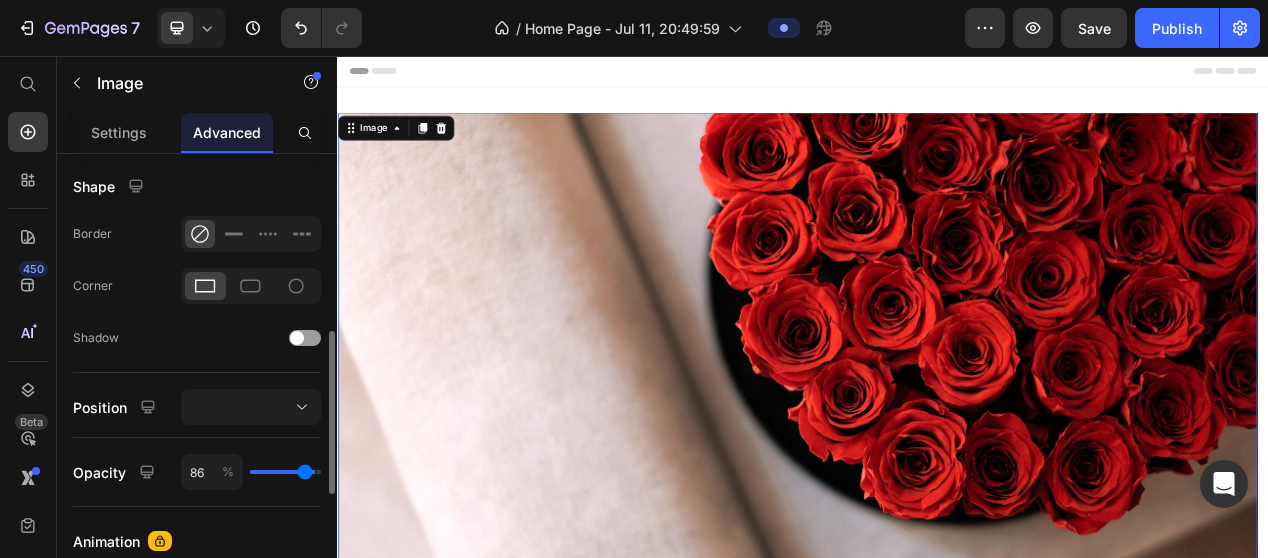 type on "85" 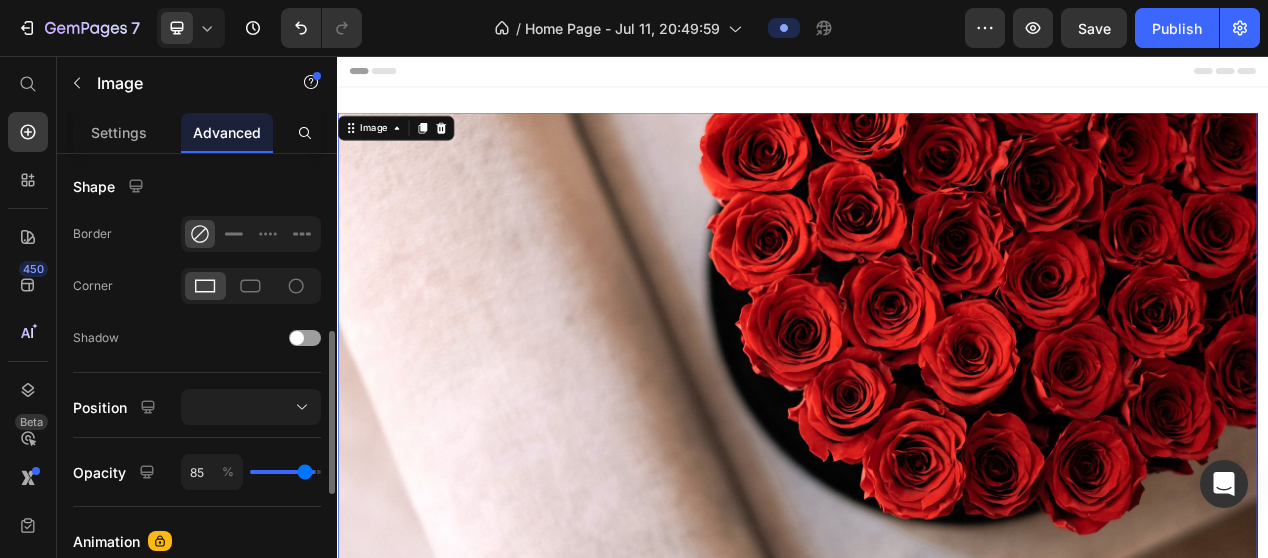 type on "82" 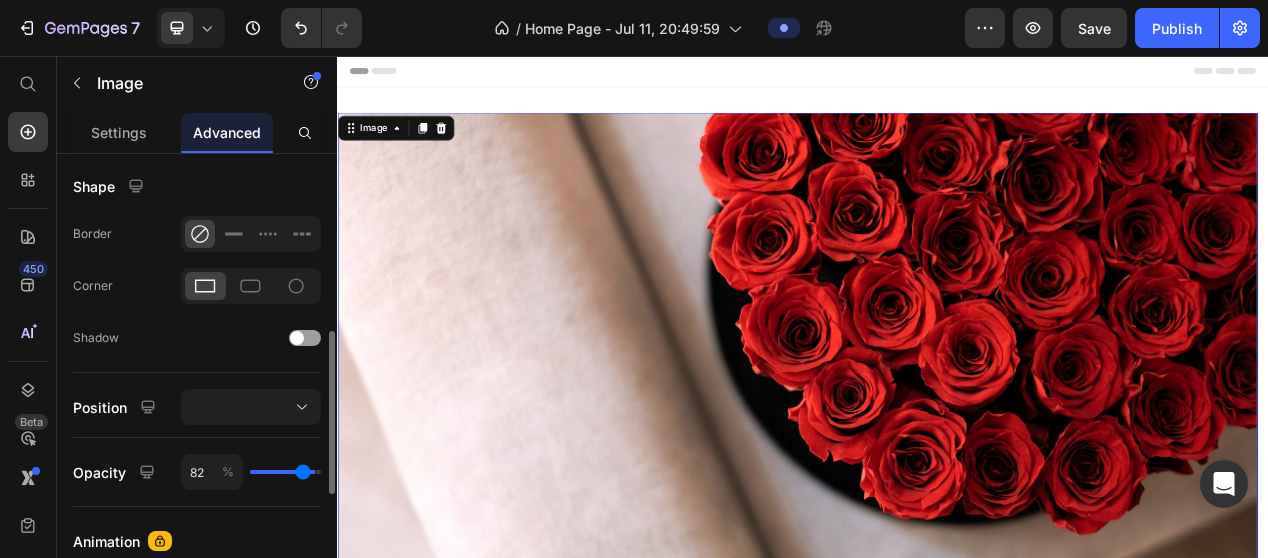 type on "81" 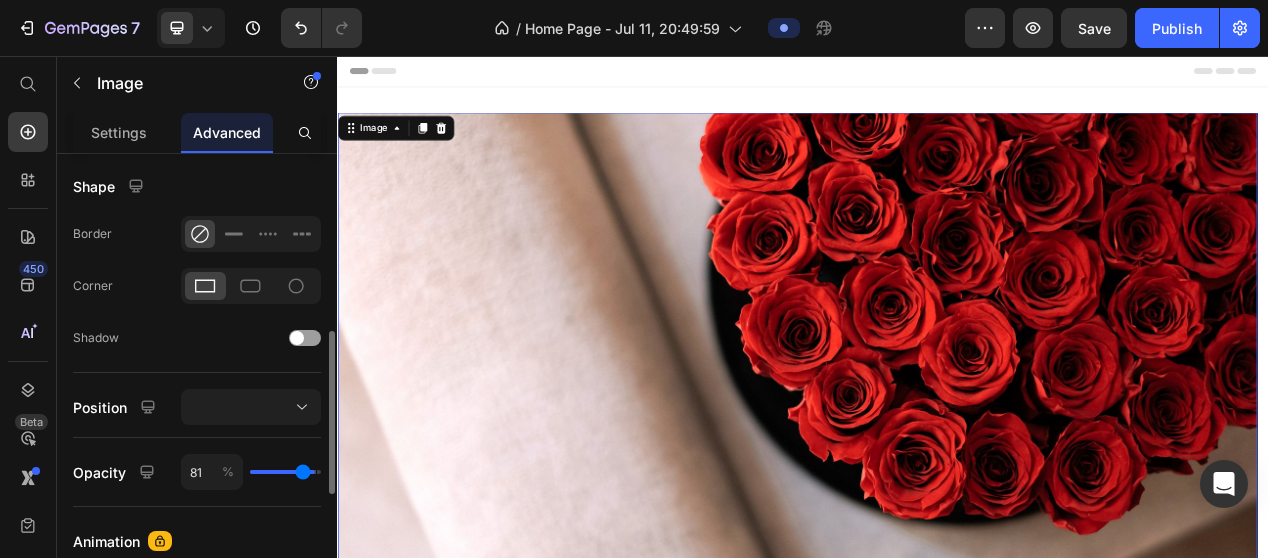 type on "80" 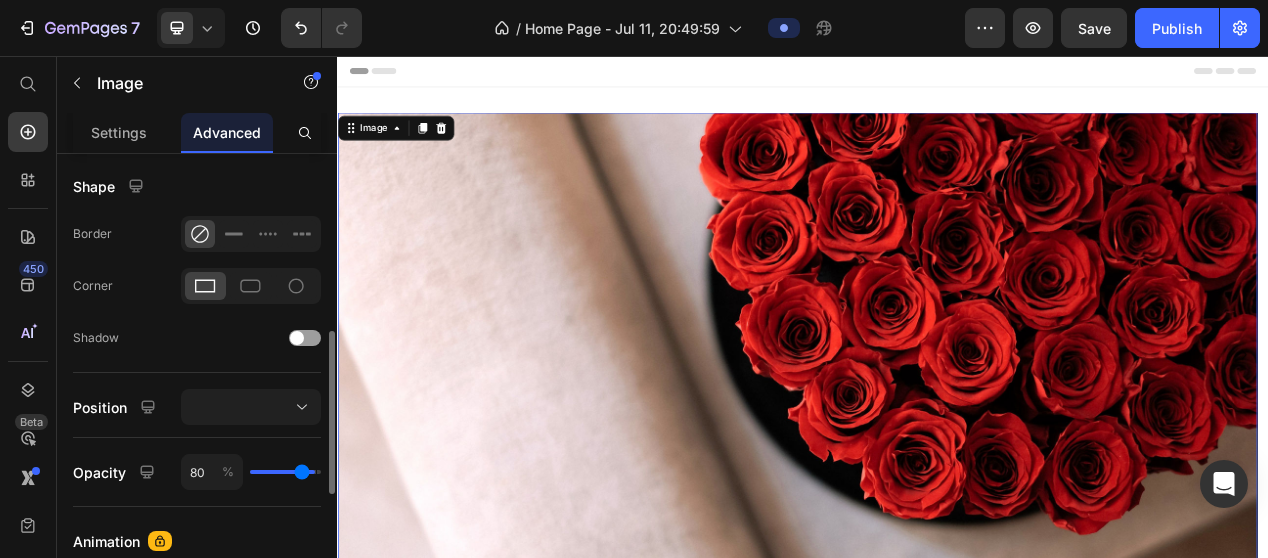type on "76" 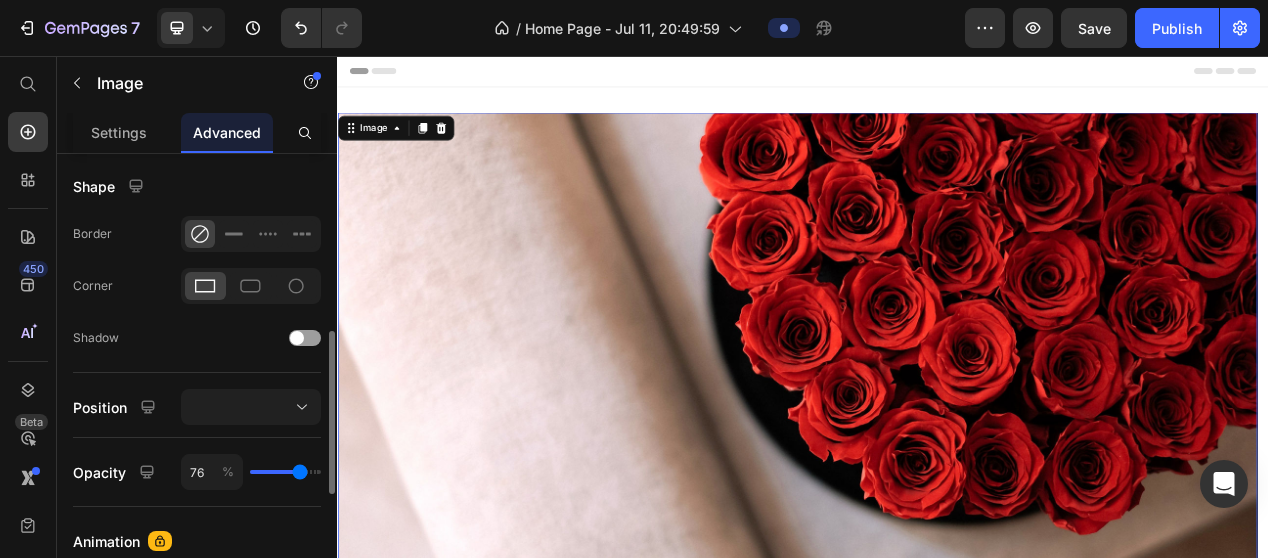 type on "75" 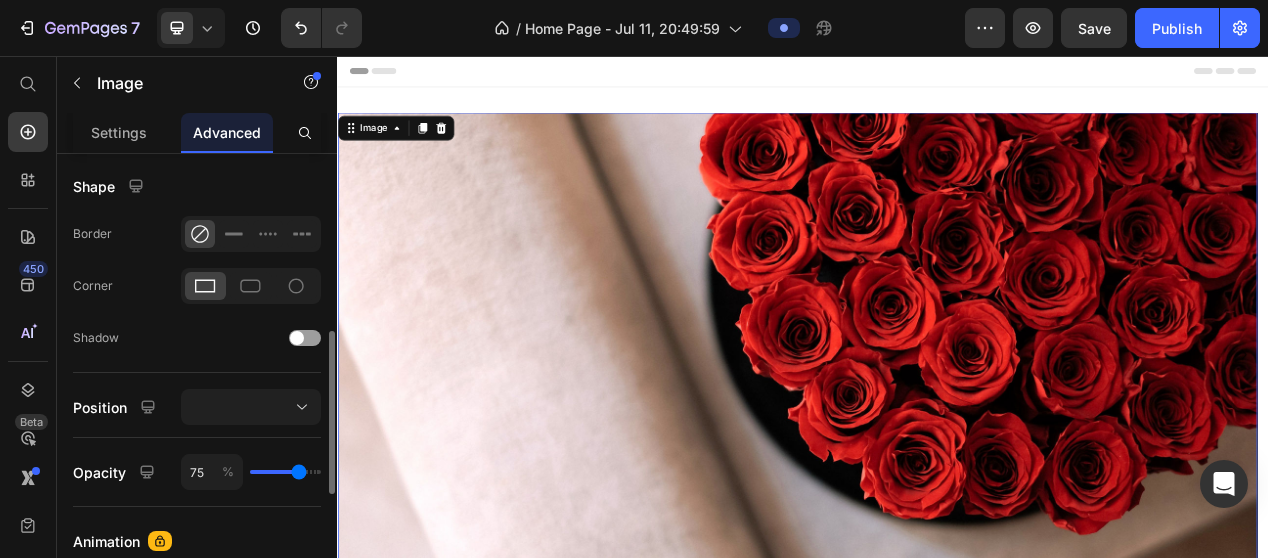type on "74" 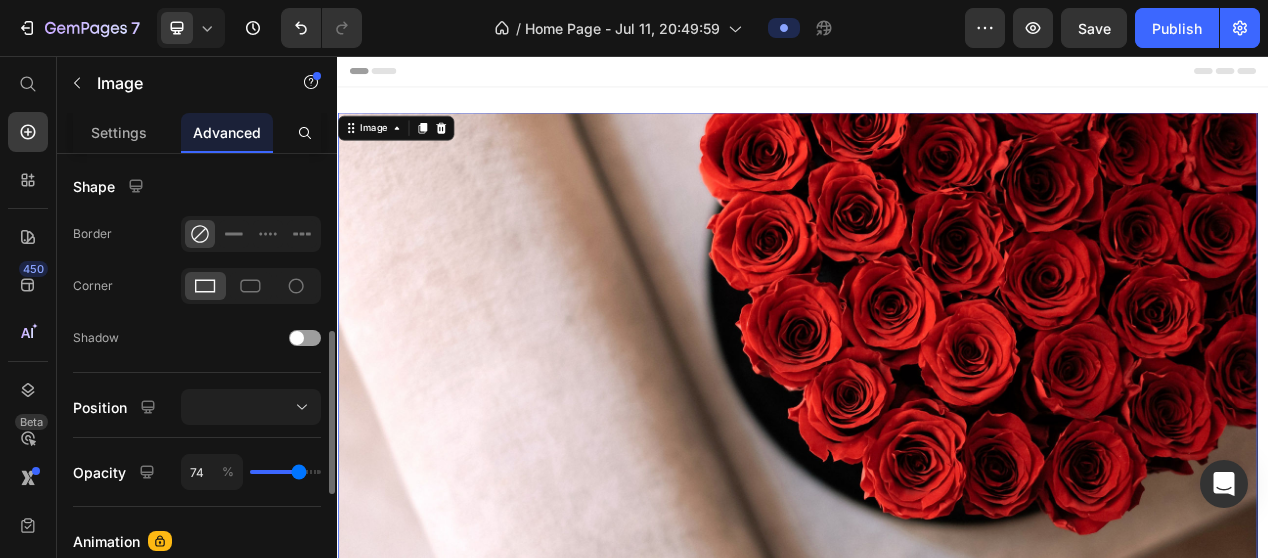 type on "72" 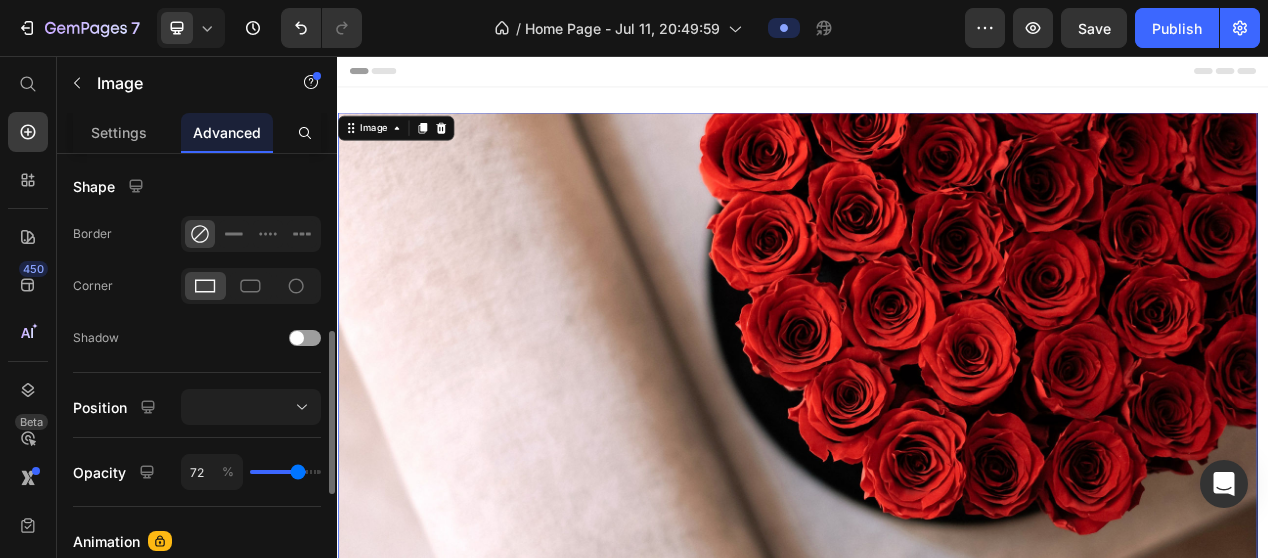 type on "70" 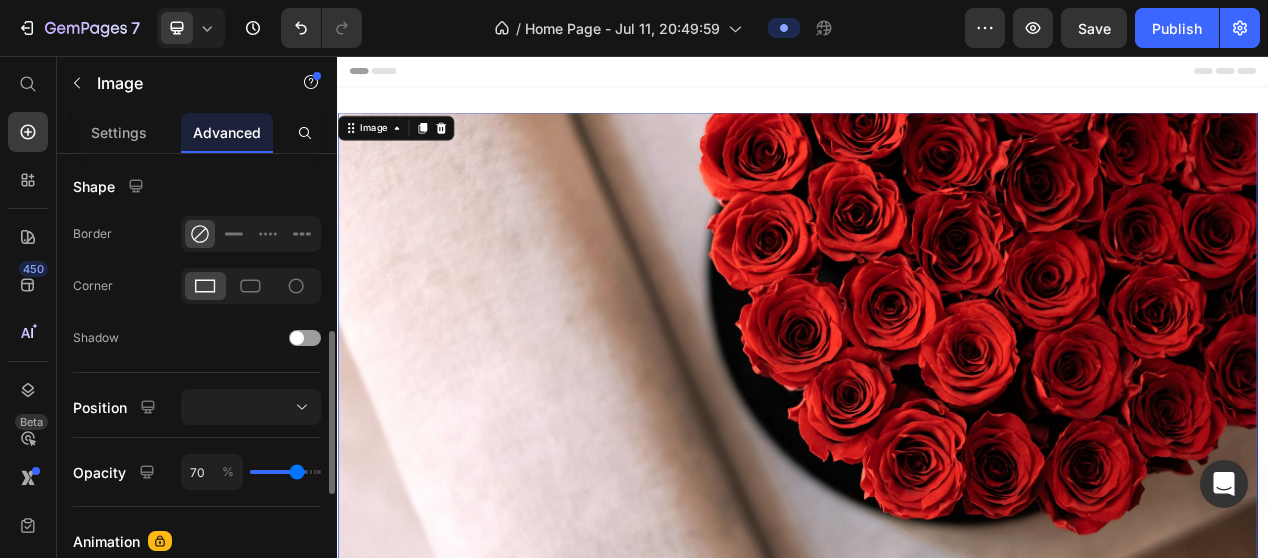 type on "69" 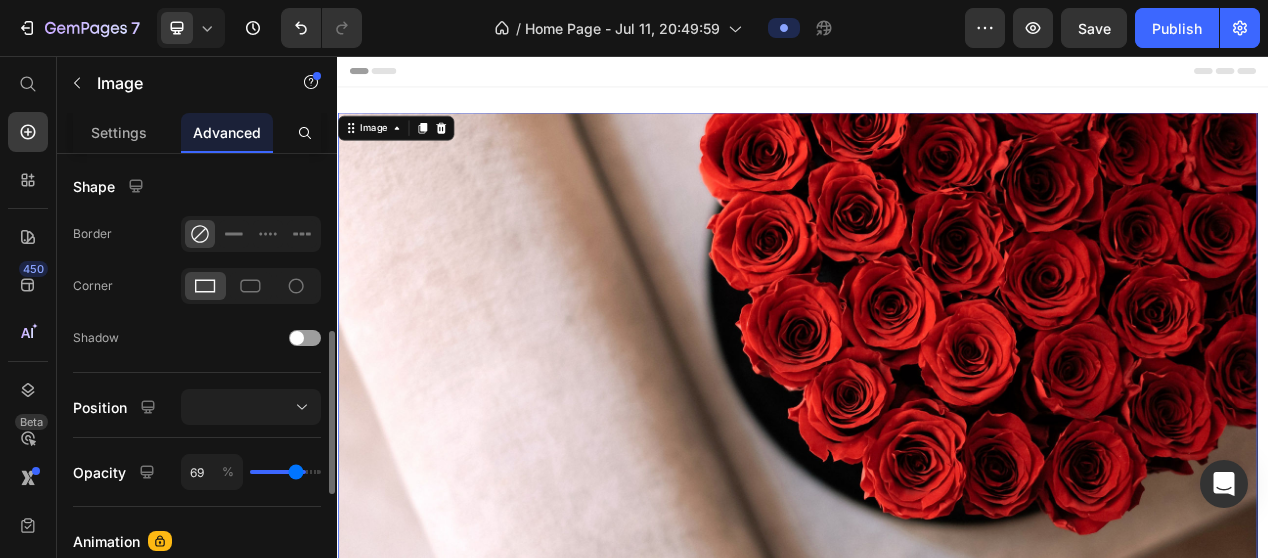 type on "67" 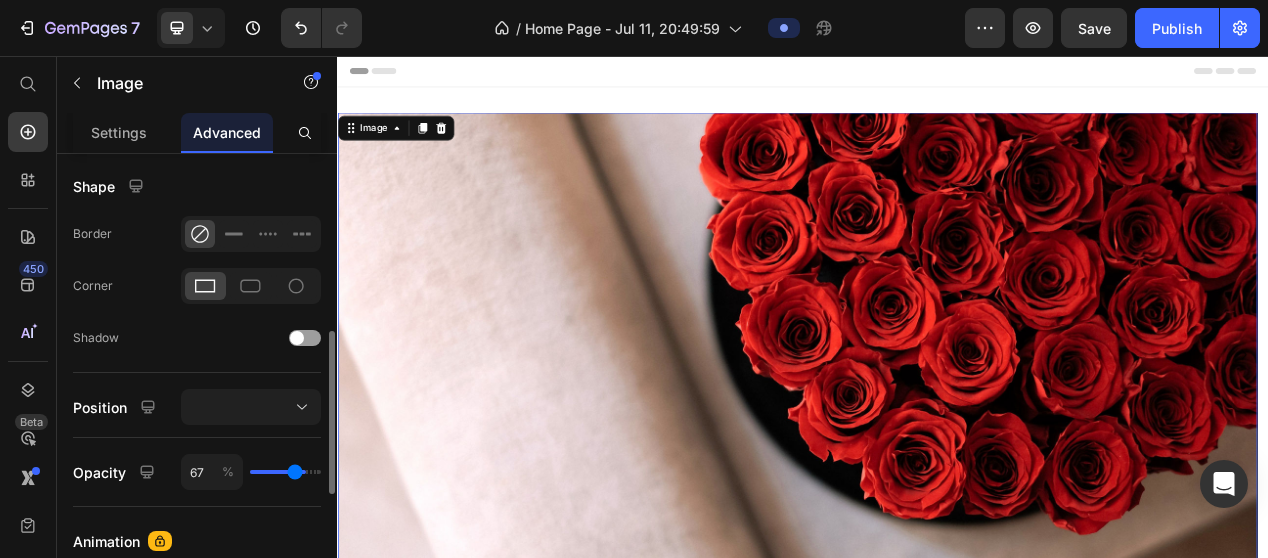 type on "65" 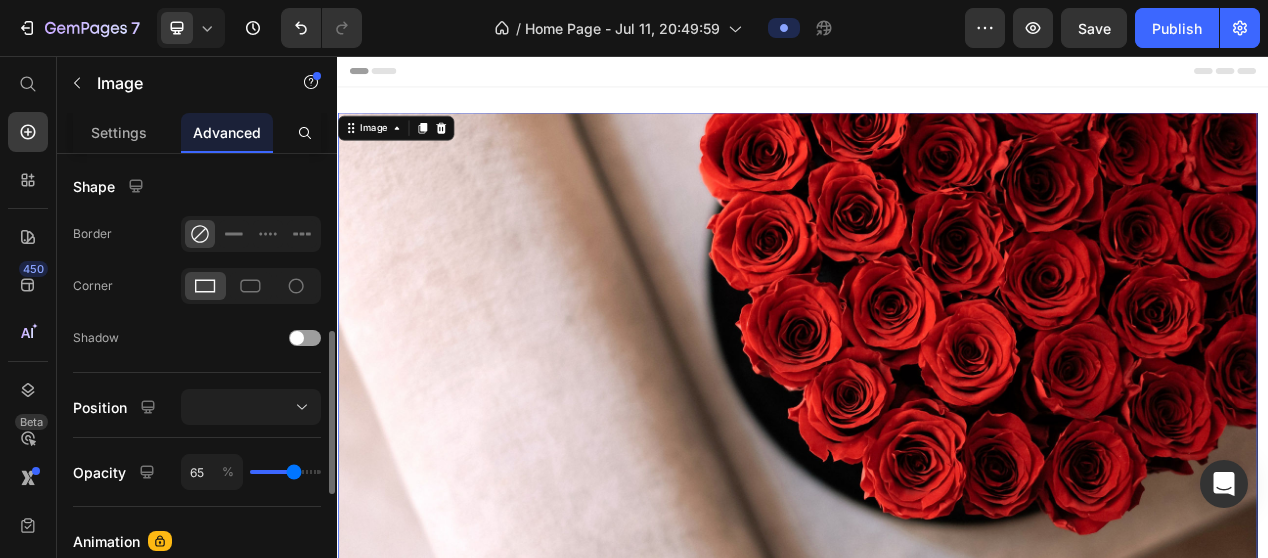 type on "64" 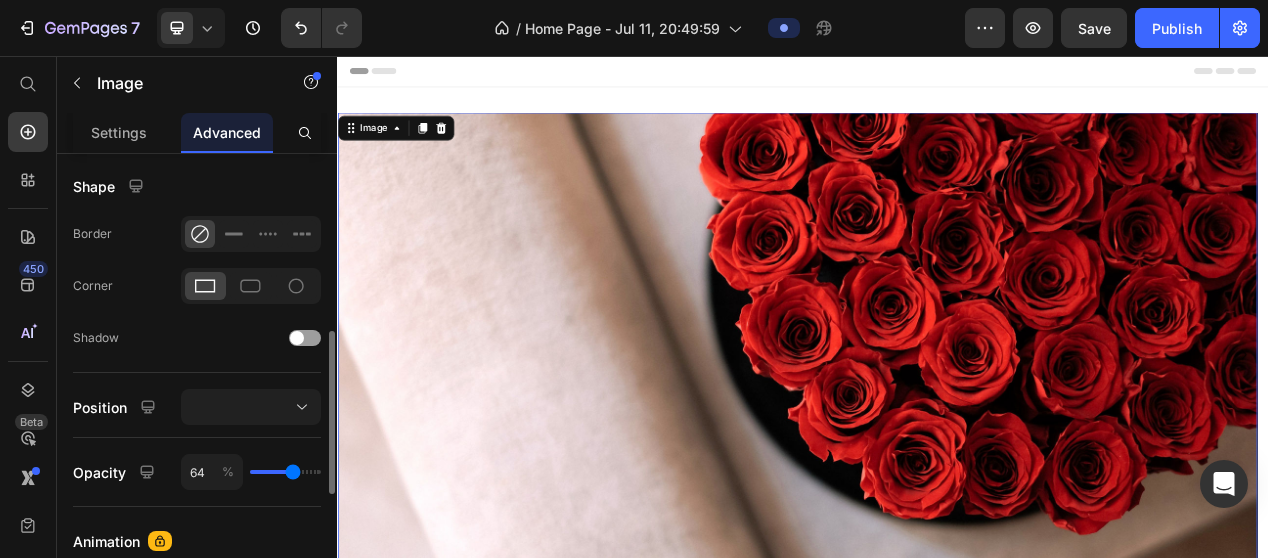 type on "63" 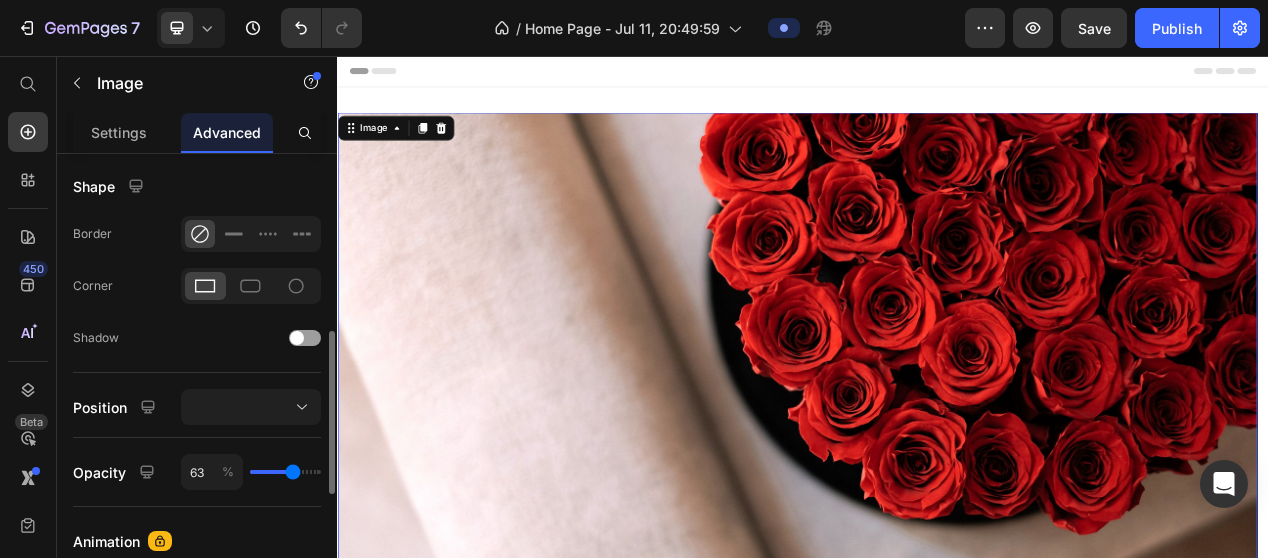 type on "62" 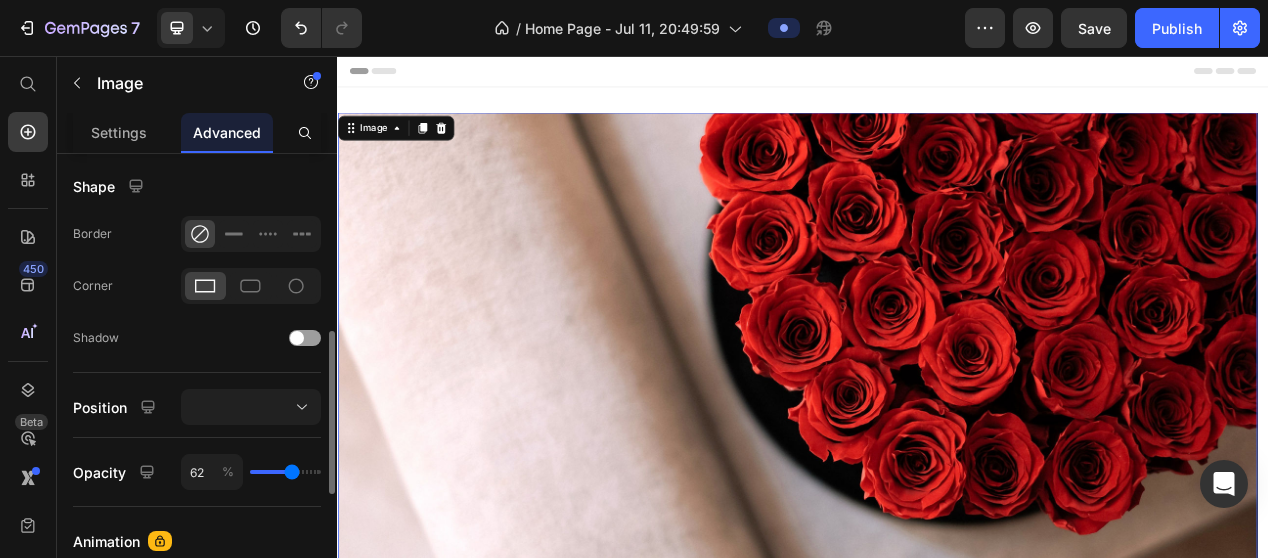 type on "61" 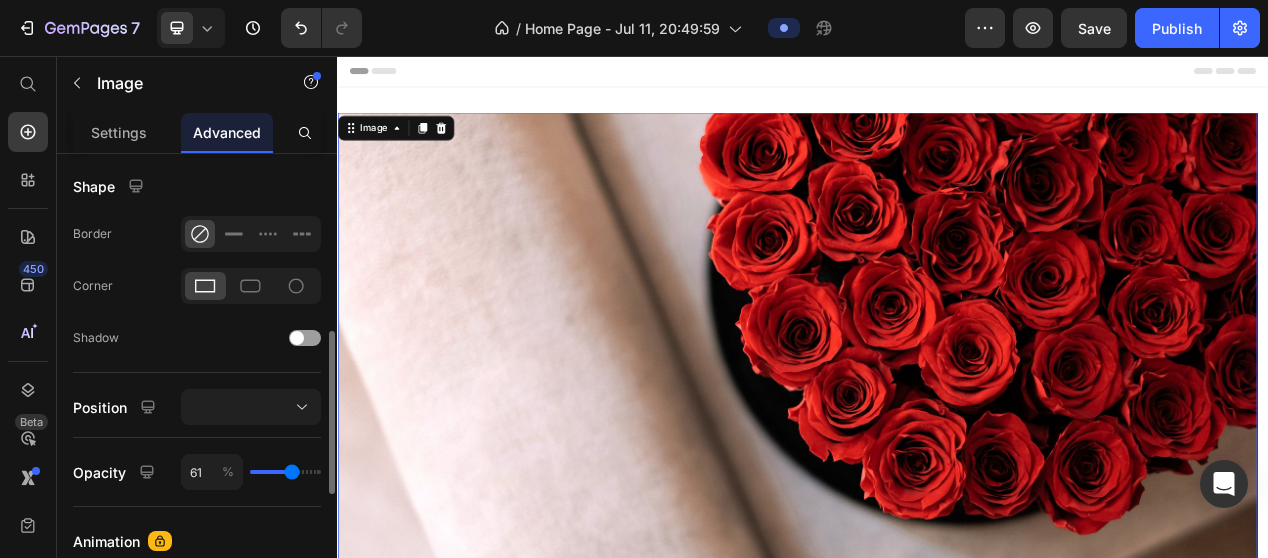 type on "59" 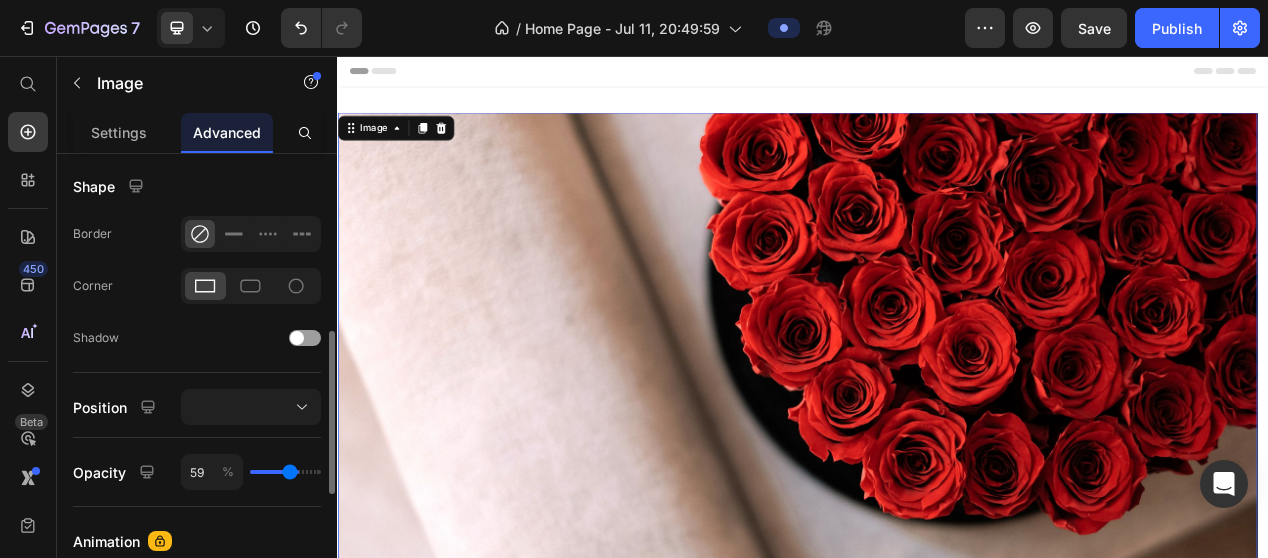 type on "57" 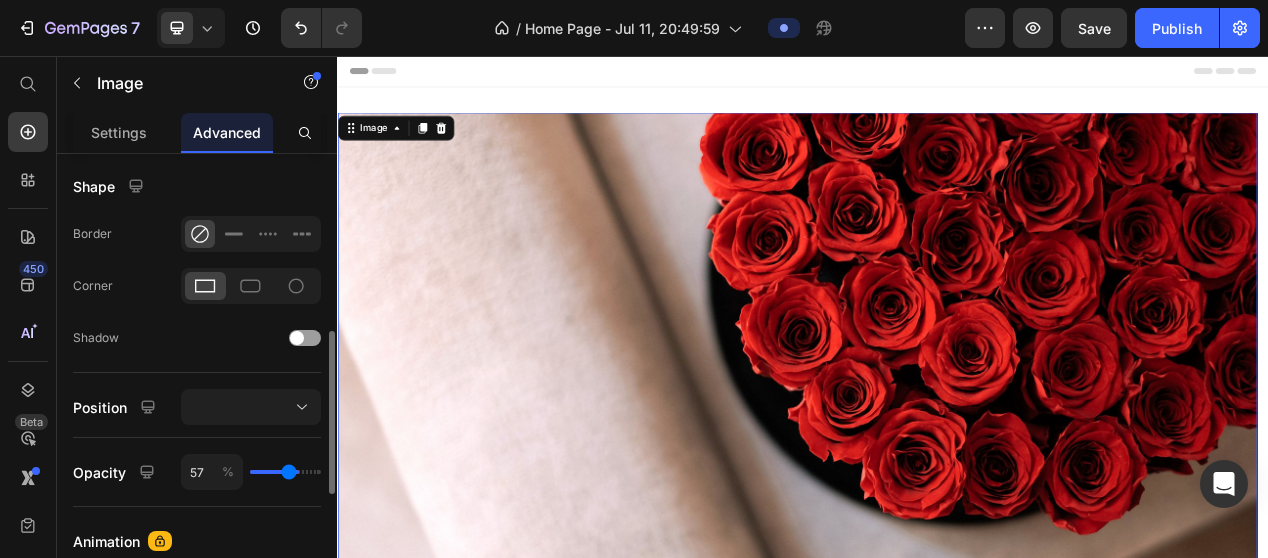 type on "56" 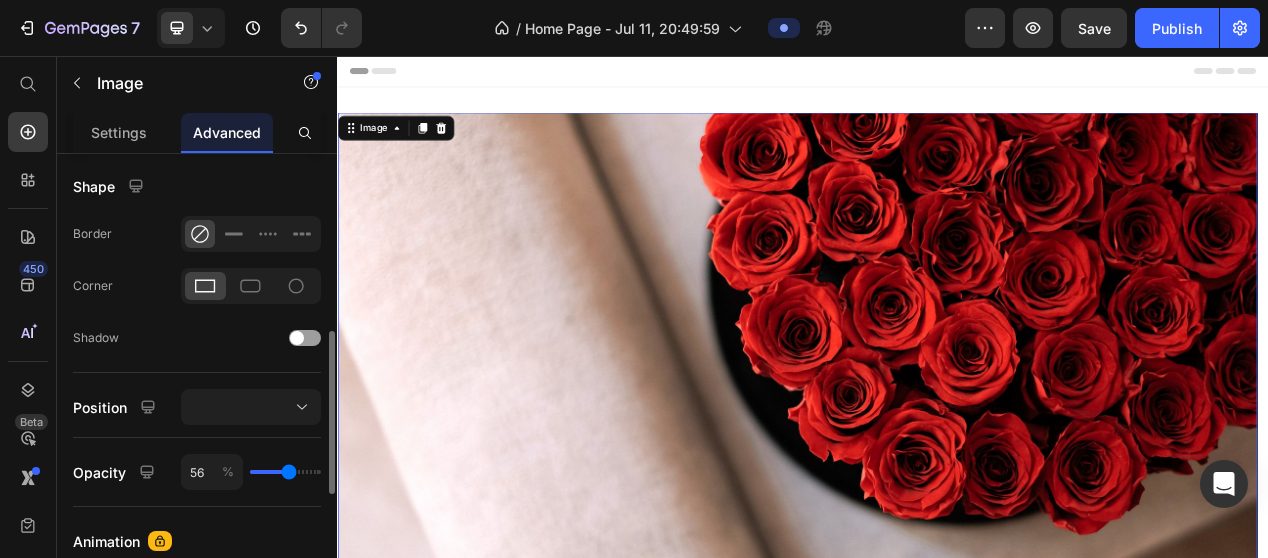 type on "55" 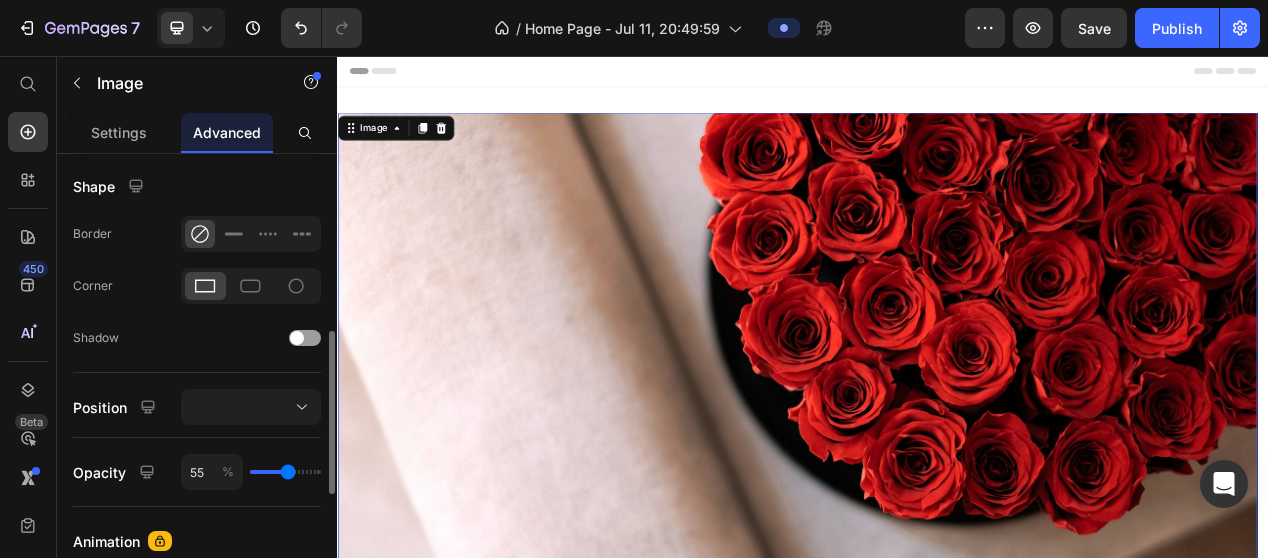 type on "52" 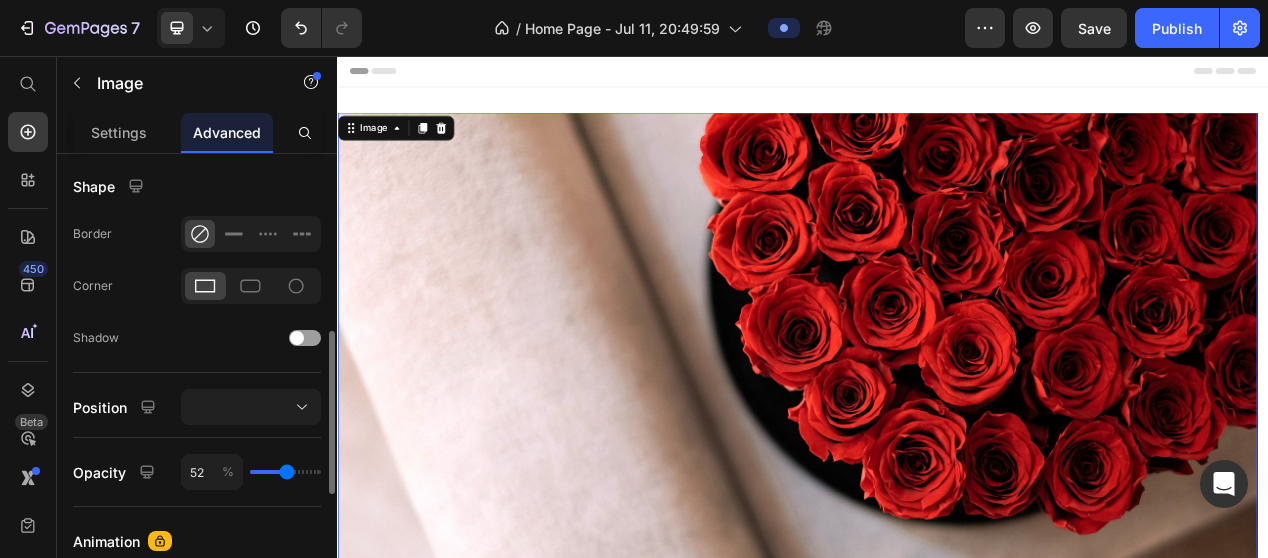 type on "51" 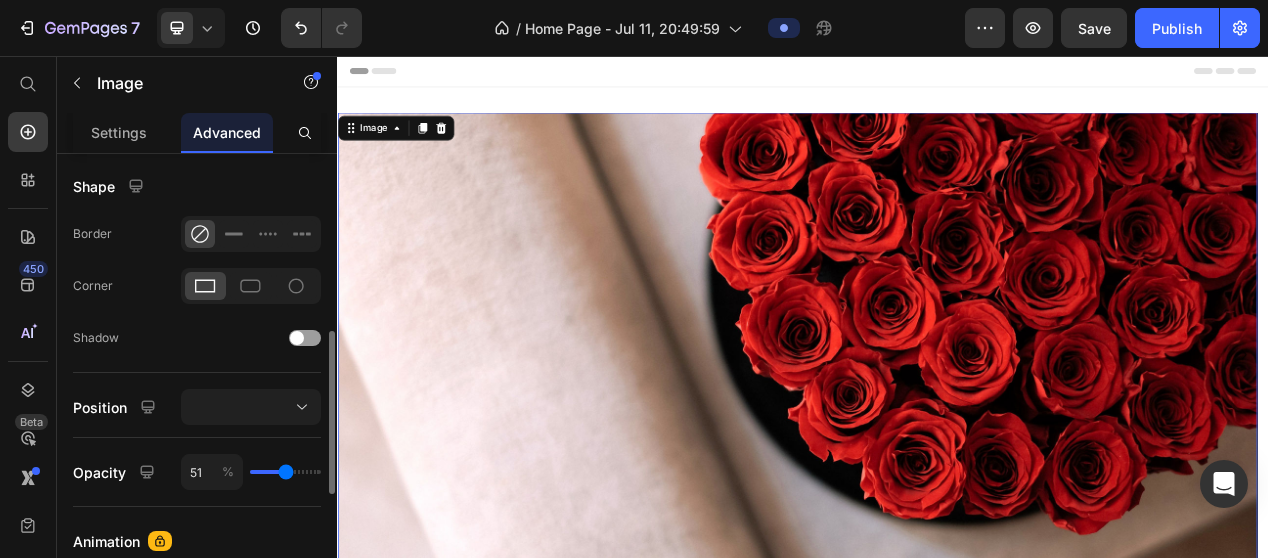 type on "50" 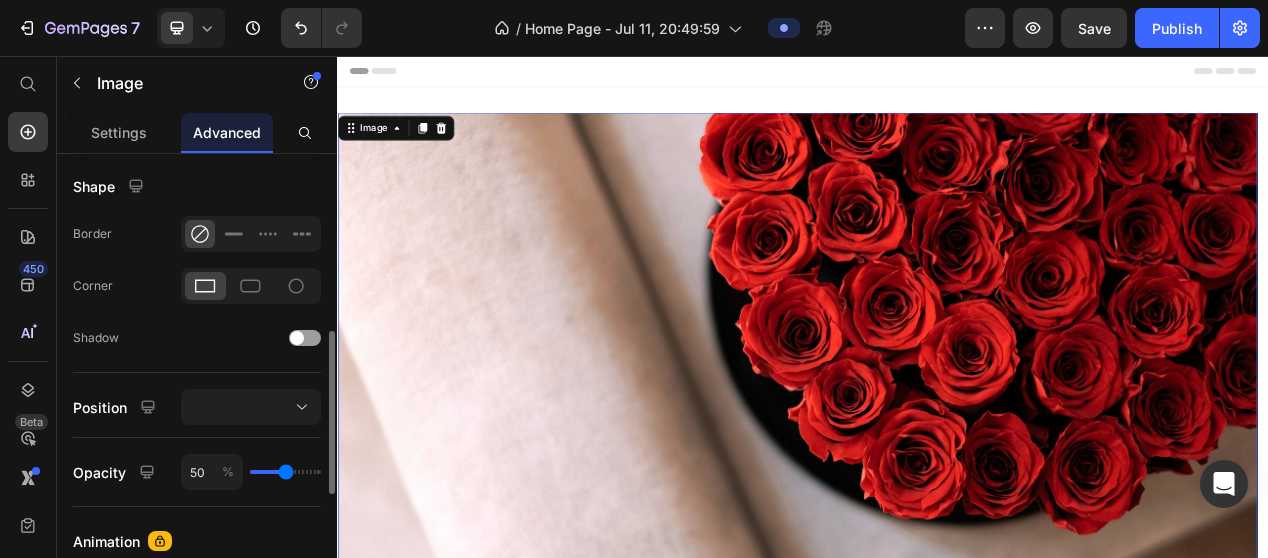 type on "48" 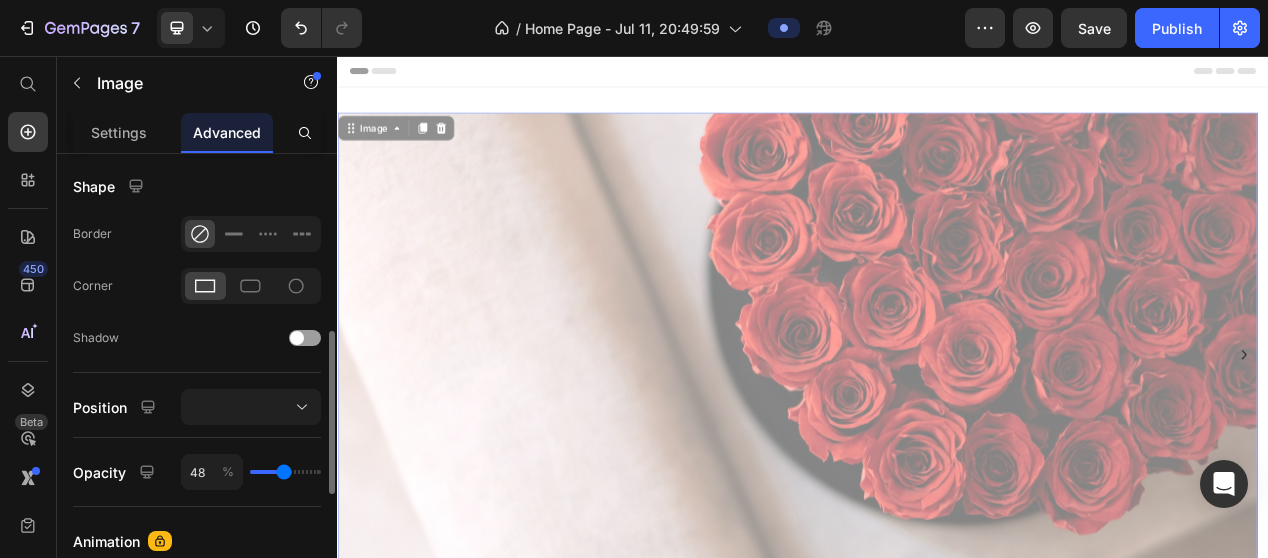 drag, startPoint x: 309, startPoint y: 469, endPoint x: 284, endPoint y: 466, distance: 25.179358 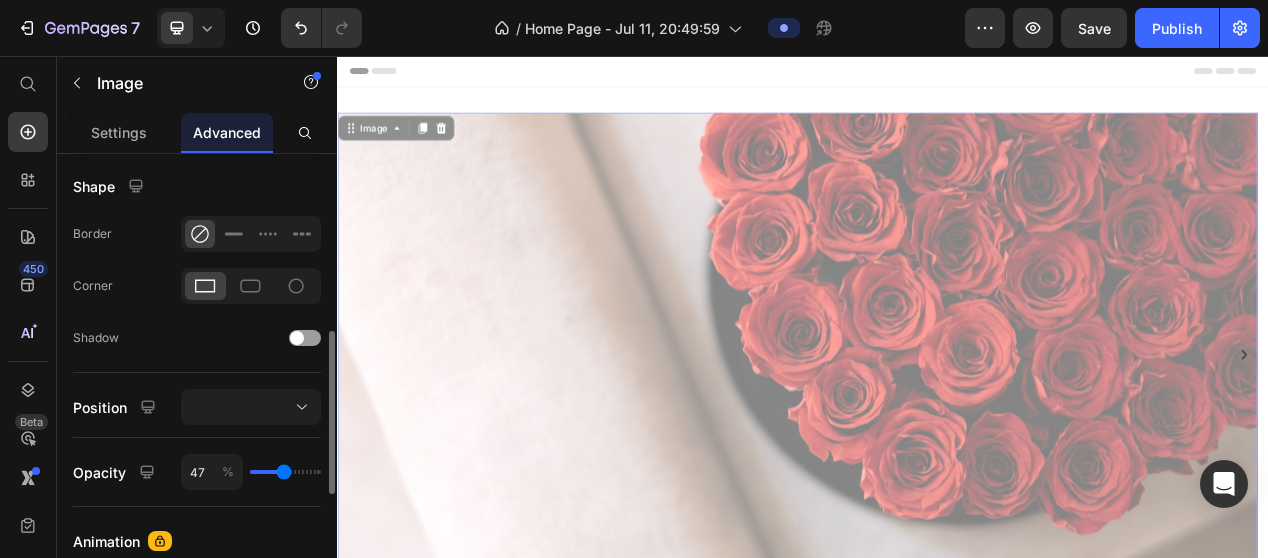 type on "51" 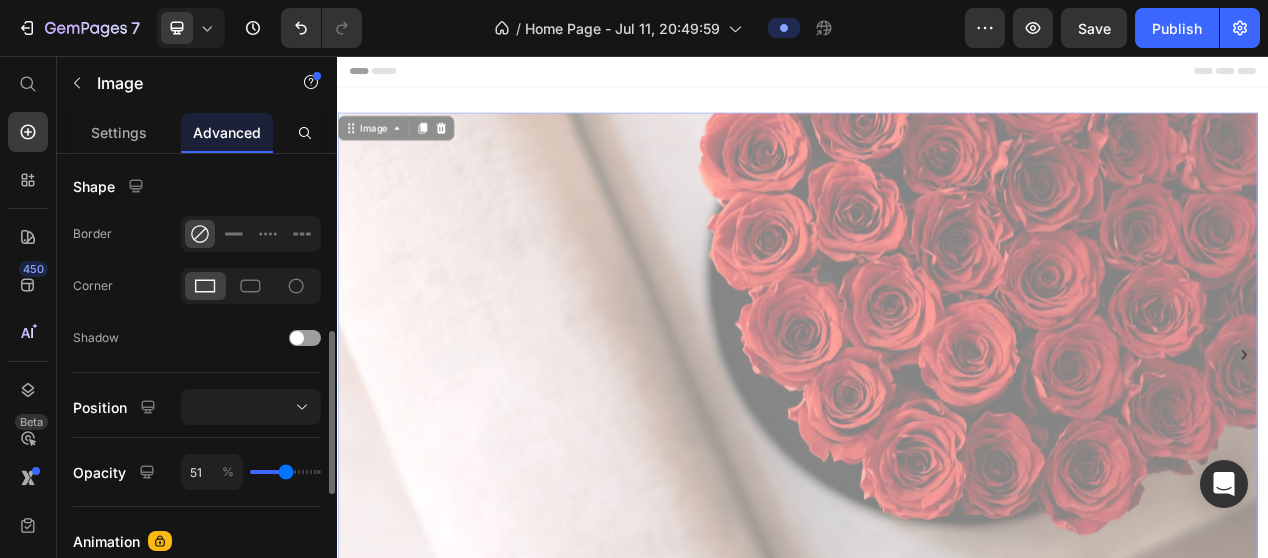 type on "57" 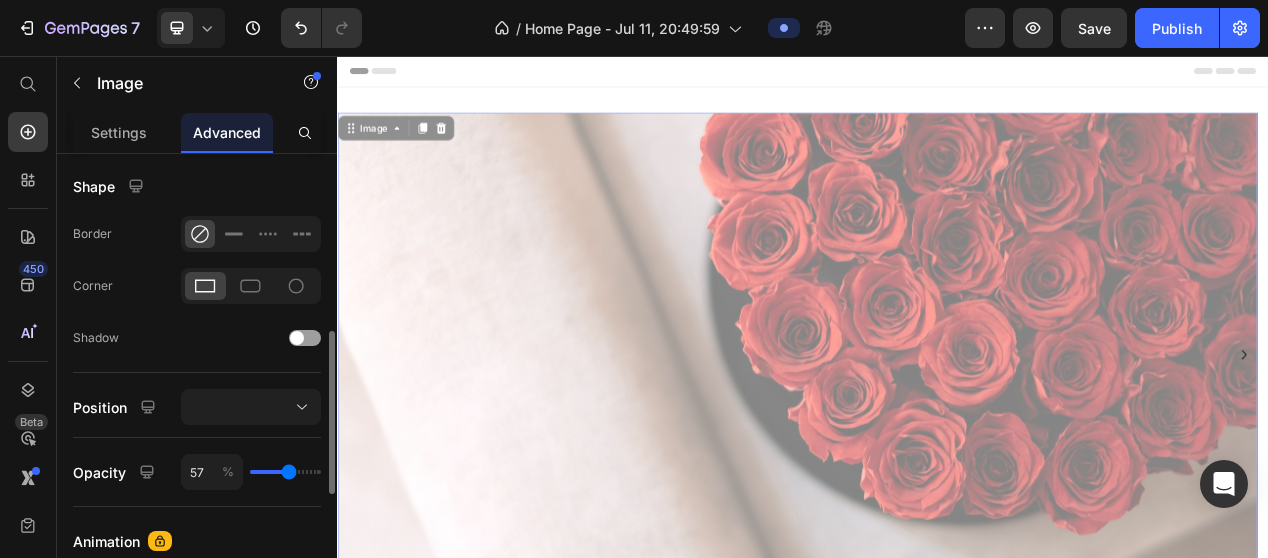 type on "69" 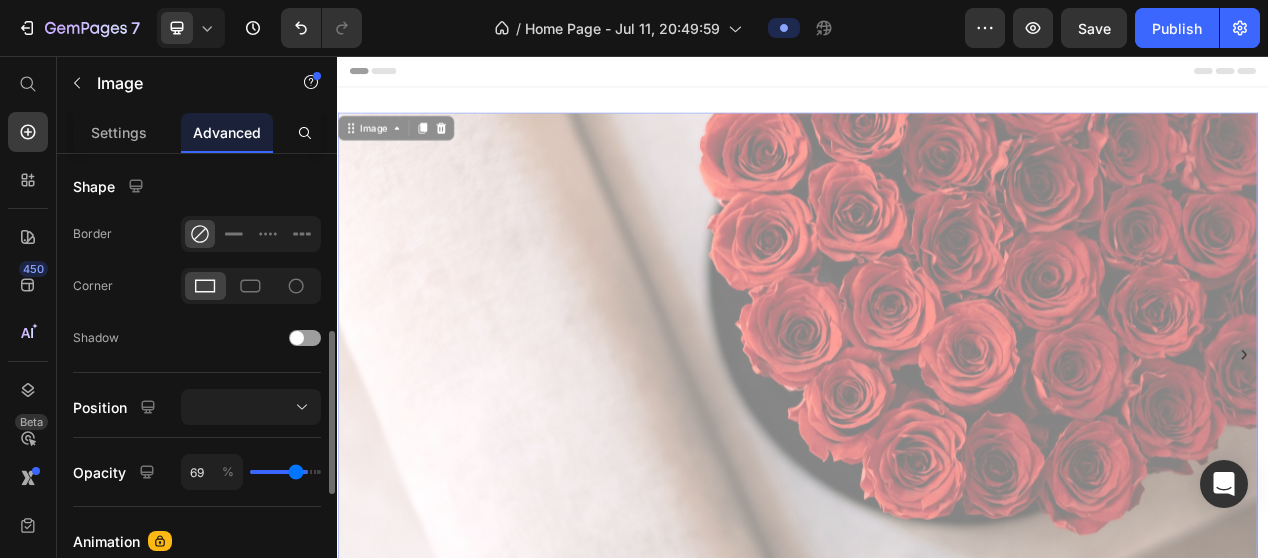 type on "79" 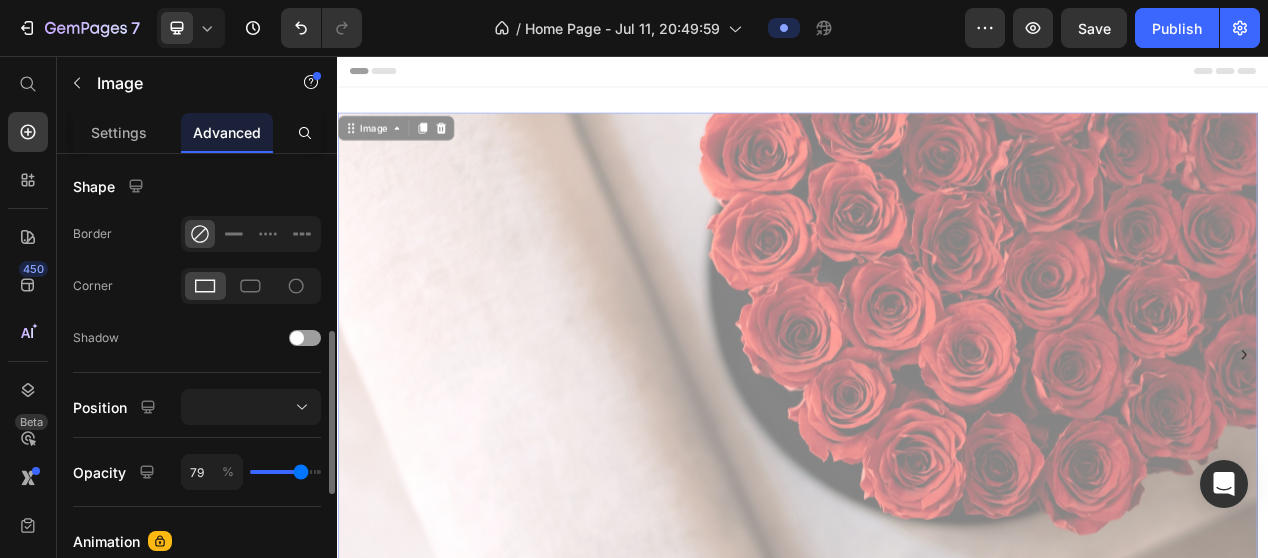 type on "87" 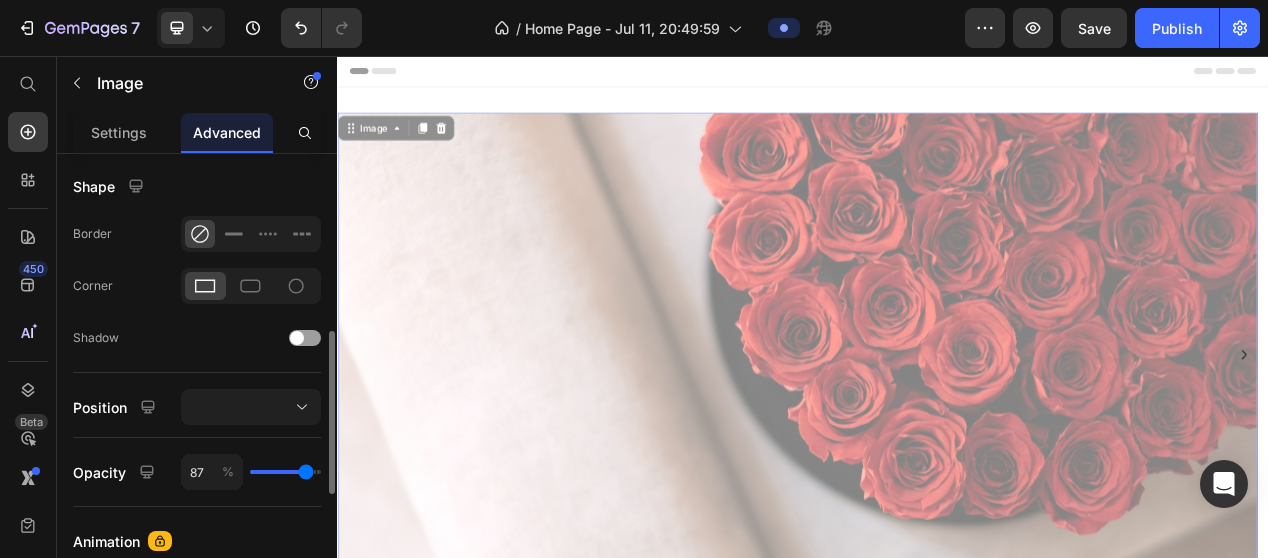 type on "98" 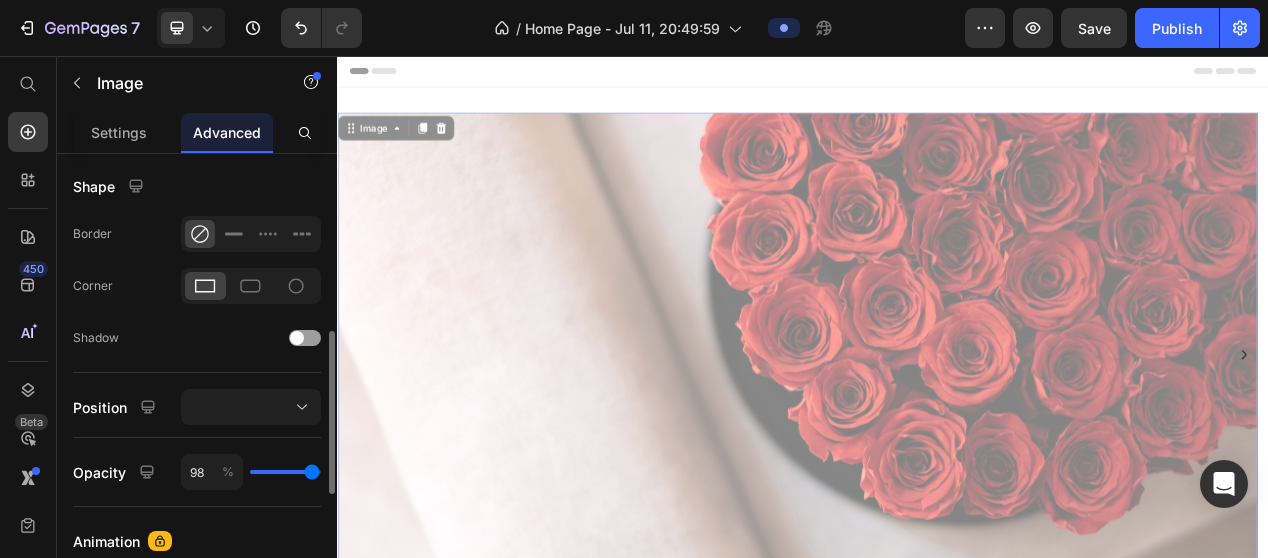 type on "100" 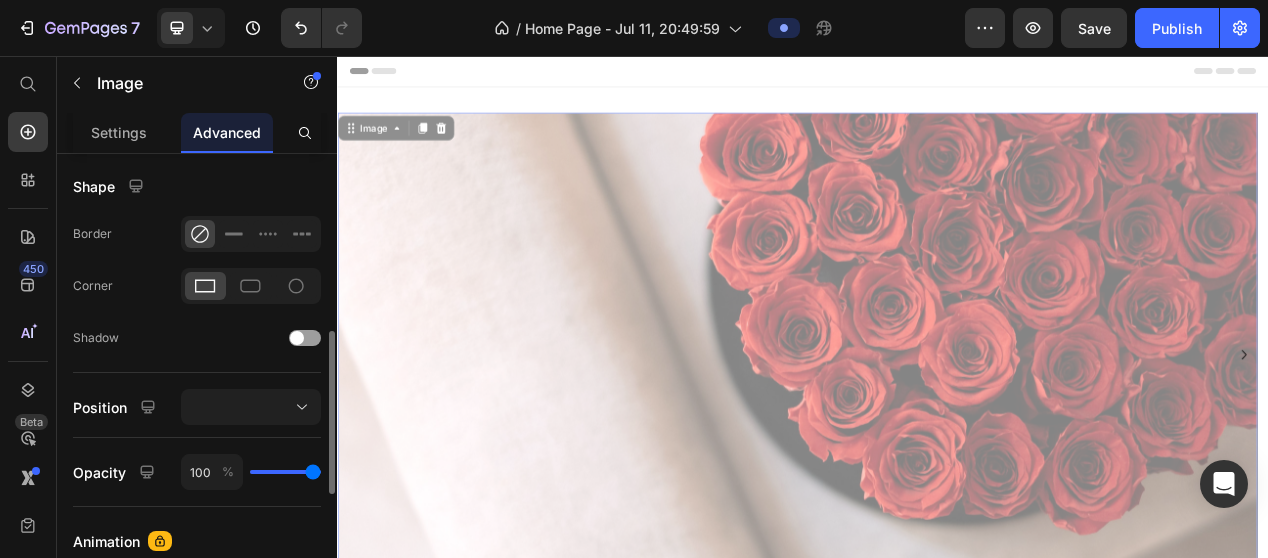 drag, startPoint x: 284, startPoint y: 465, endPoint x: 328, endPoint y: 463, distance: 44.04543 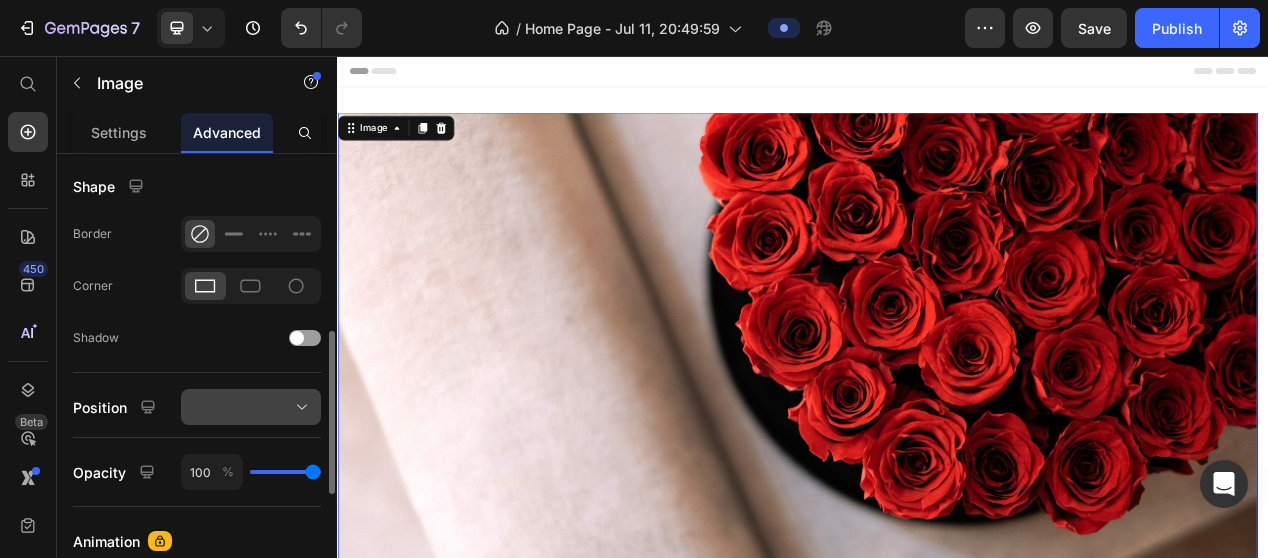 click at bounding box center [251, 407] 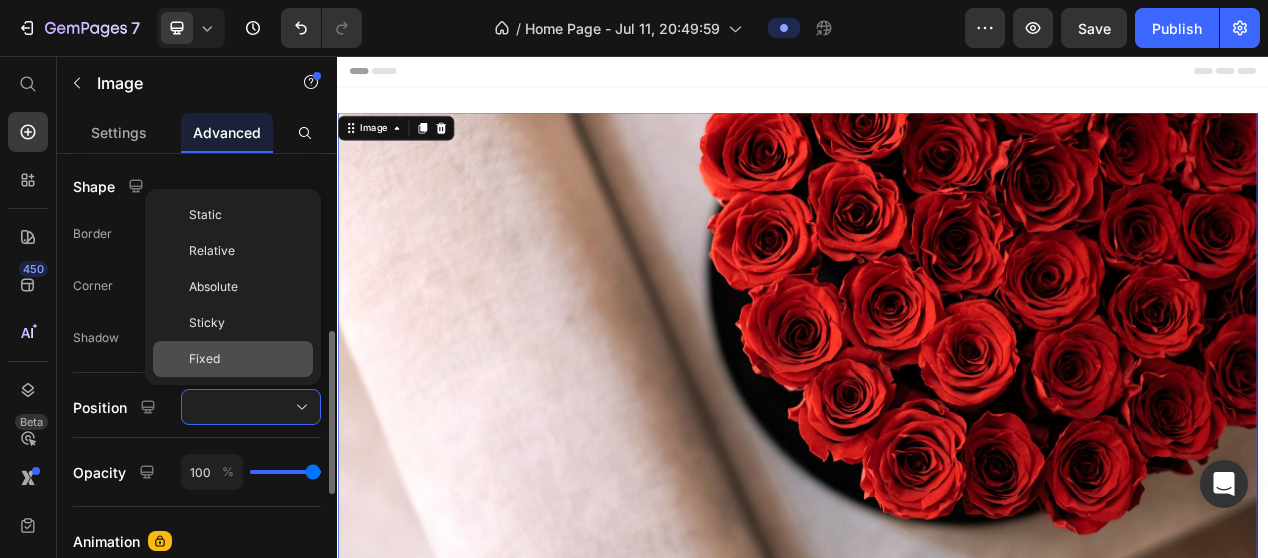 click on "Fixed" 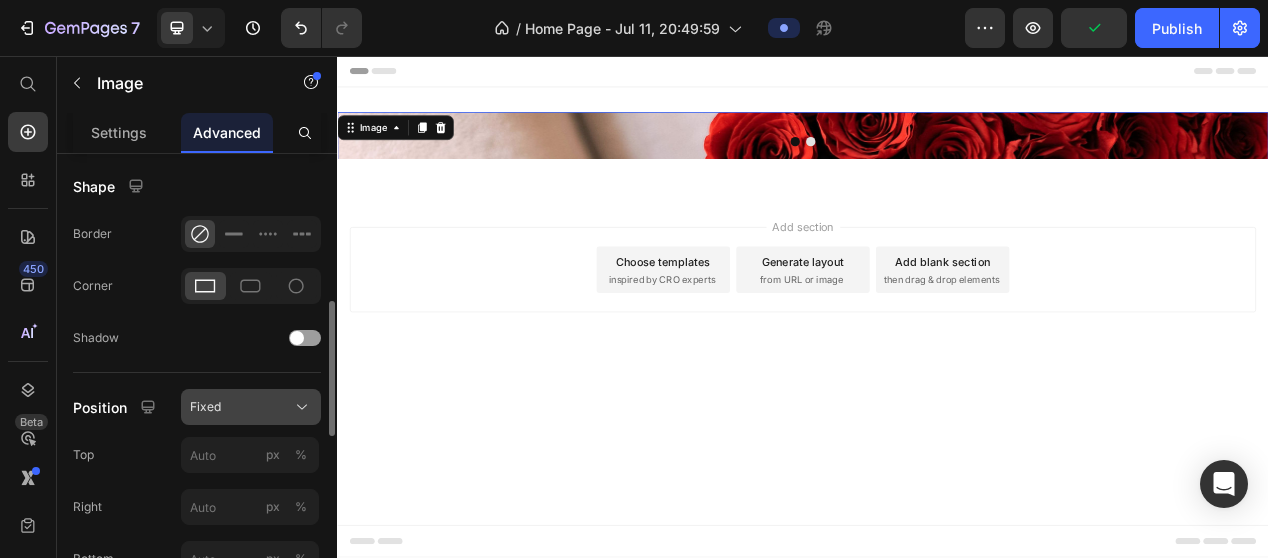 click on "Fixed" 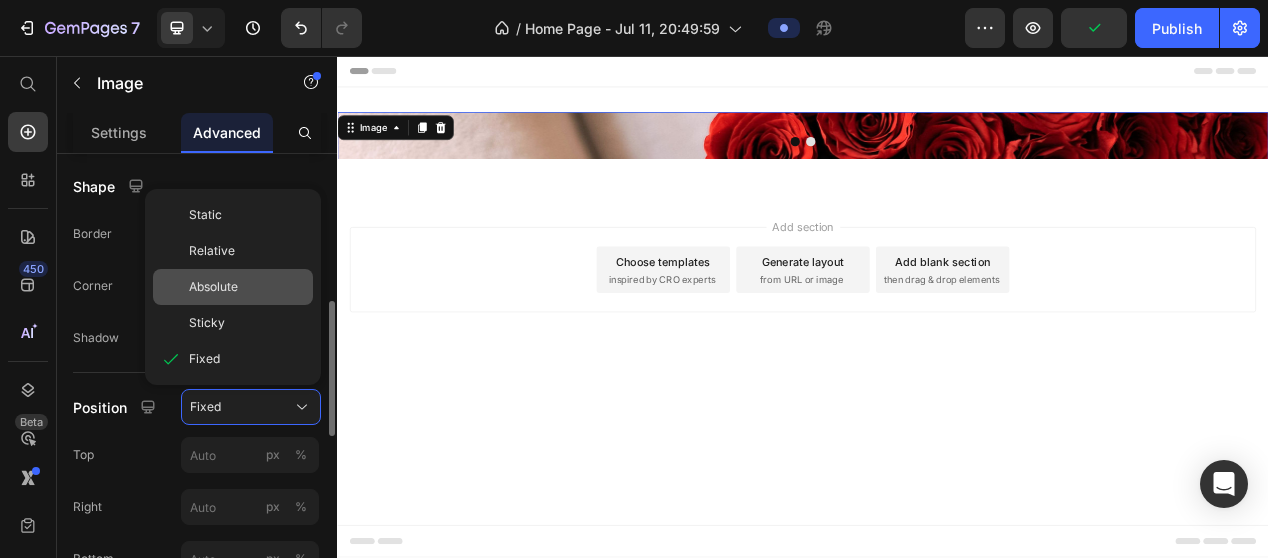 click on "Absolute" at bounding box center (213, 287) 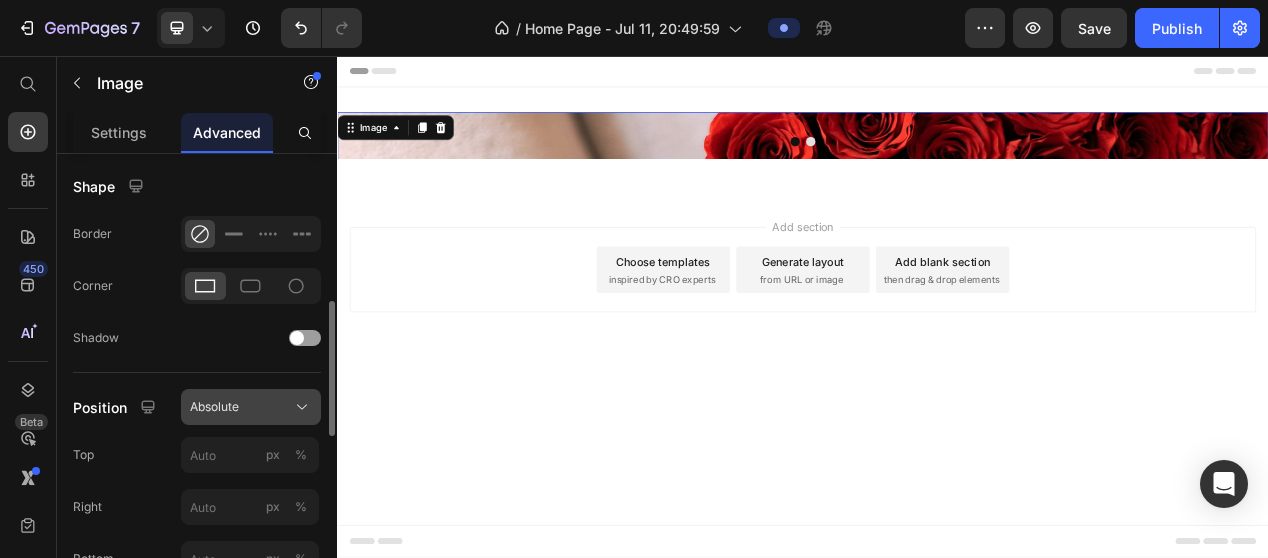 click on "Absolute" at bounding box center [214, 407] 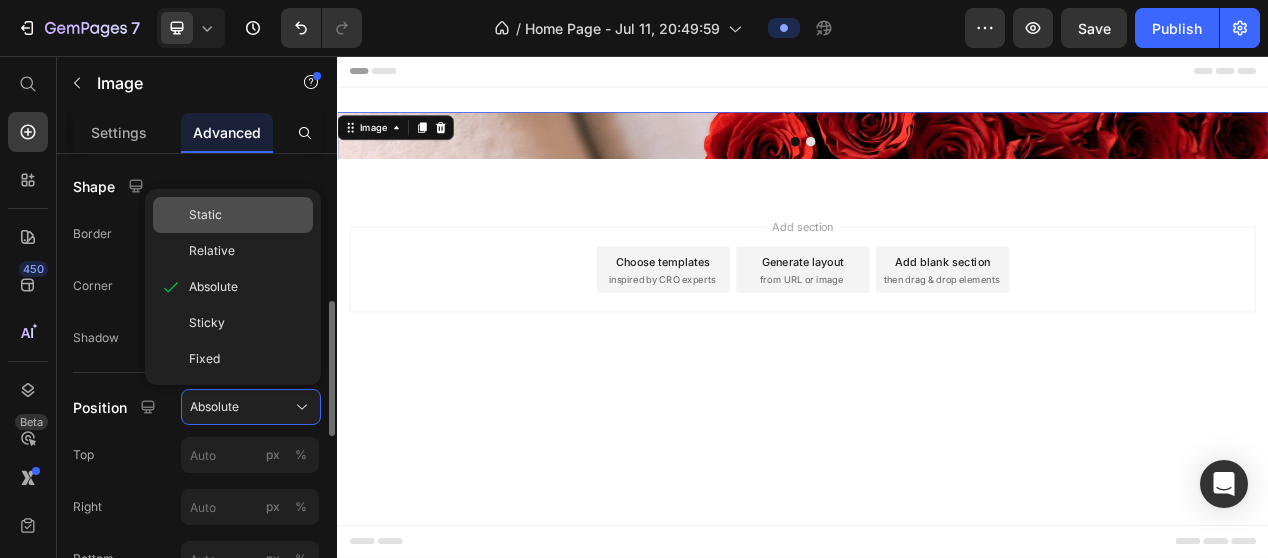 click on "Static" at bounding box center (247, 215) 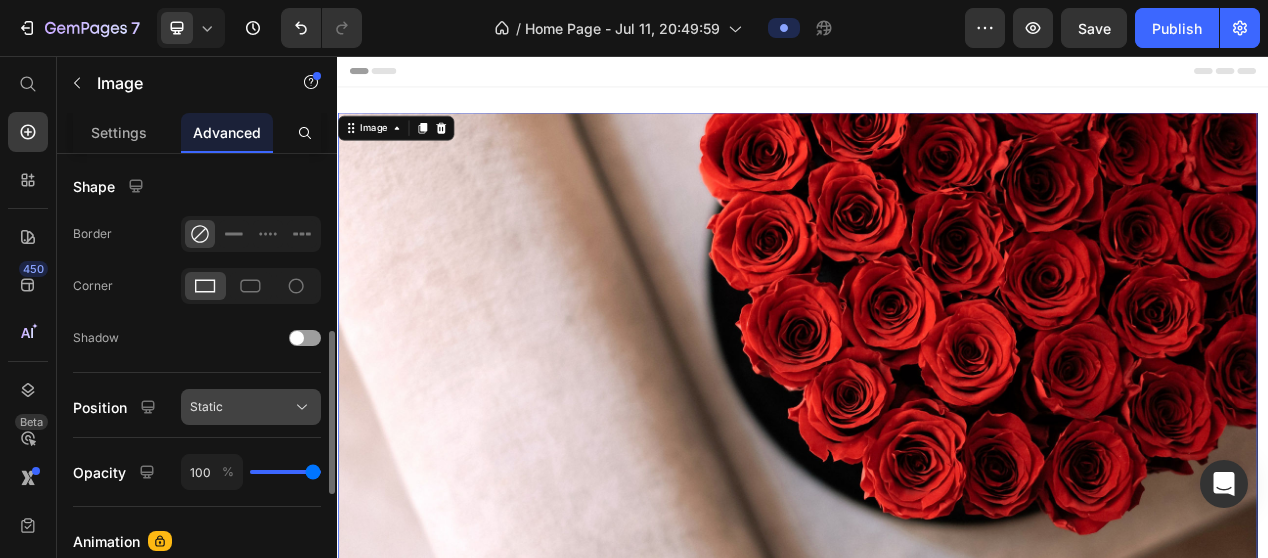 click on "Static" at bounding box center [206, 407] 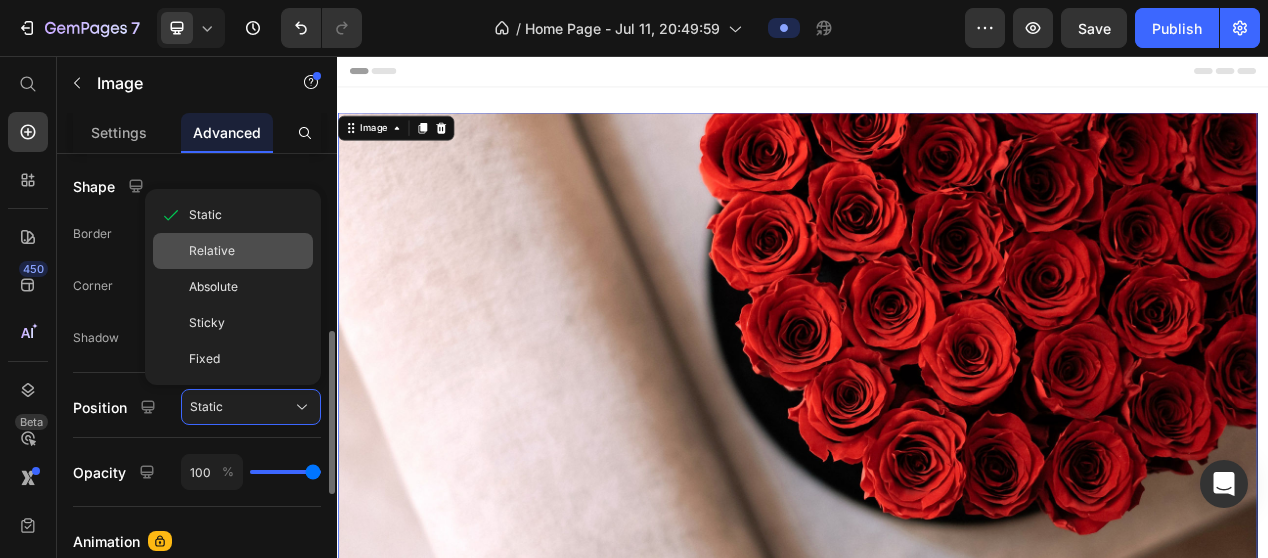 click on "Relative" at bounding box center (212, 251) 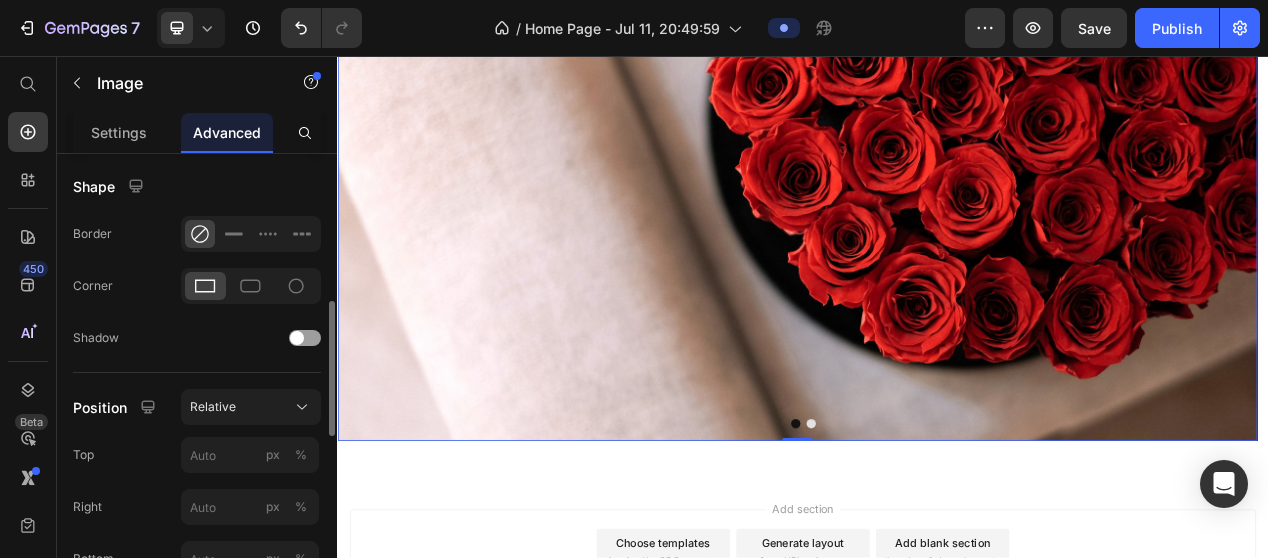 scroll, scrollTop: 100, scrollLeft: 0, axis: vertical 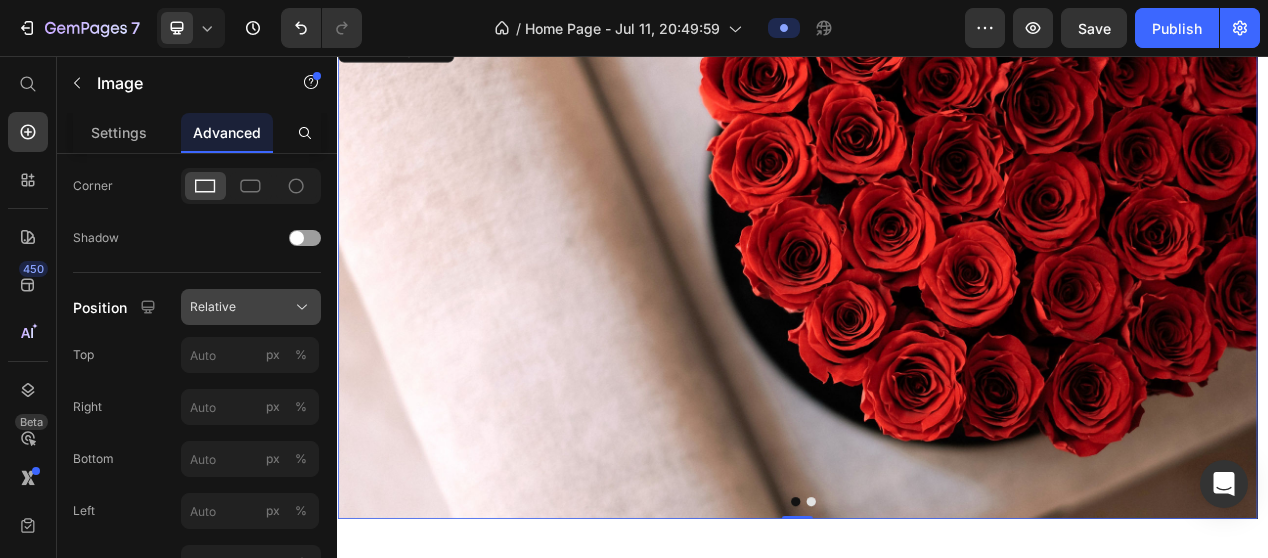 click on "Relative" 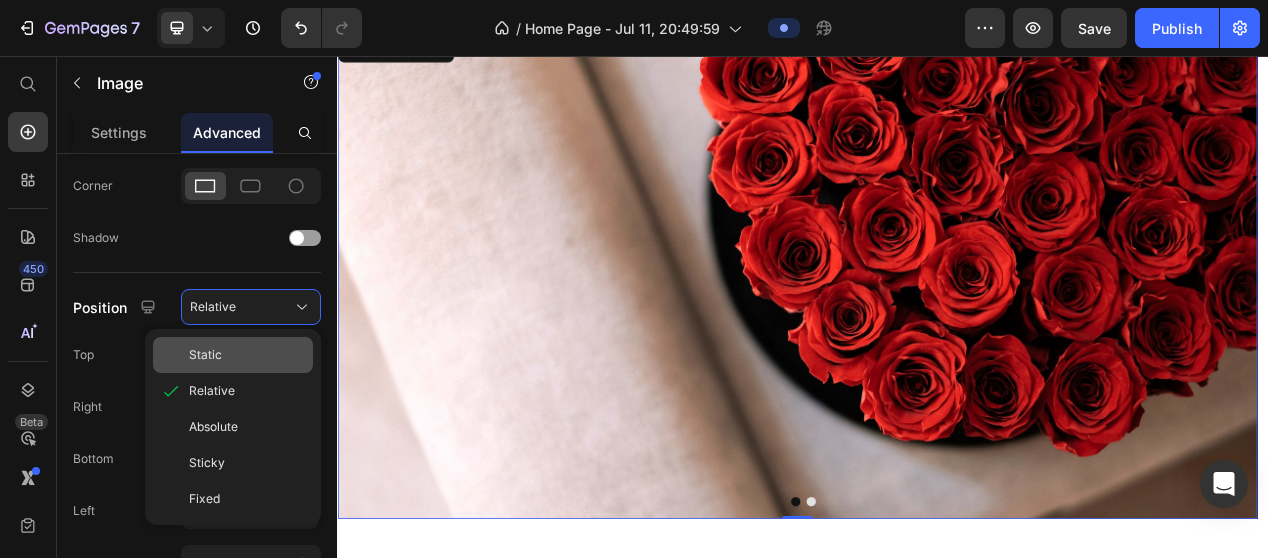 click on "Static" at bounding box center [205, 355] 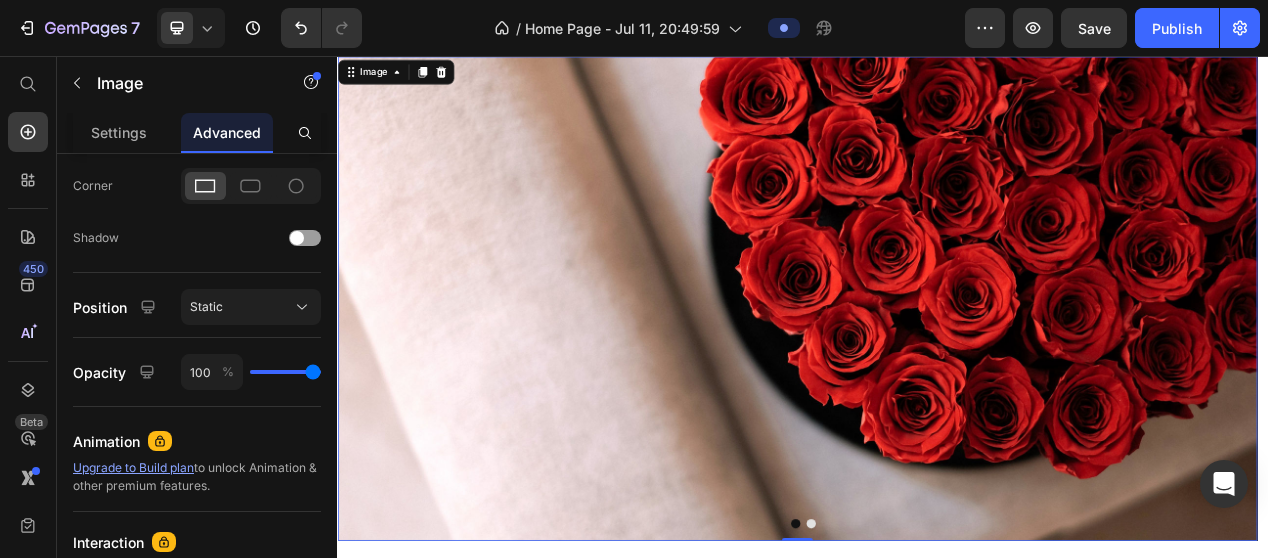 scroll, scrollTop: 100, scrollLeft: 0, axis: vertical 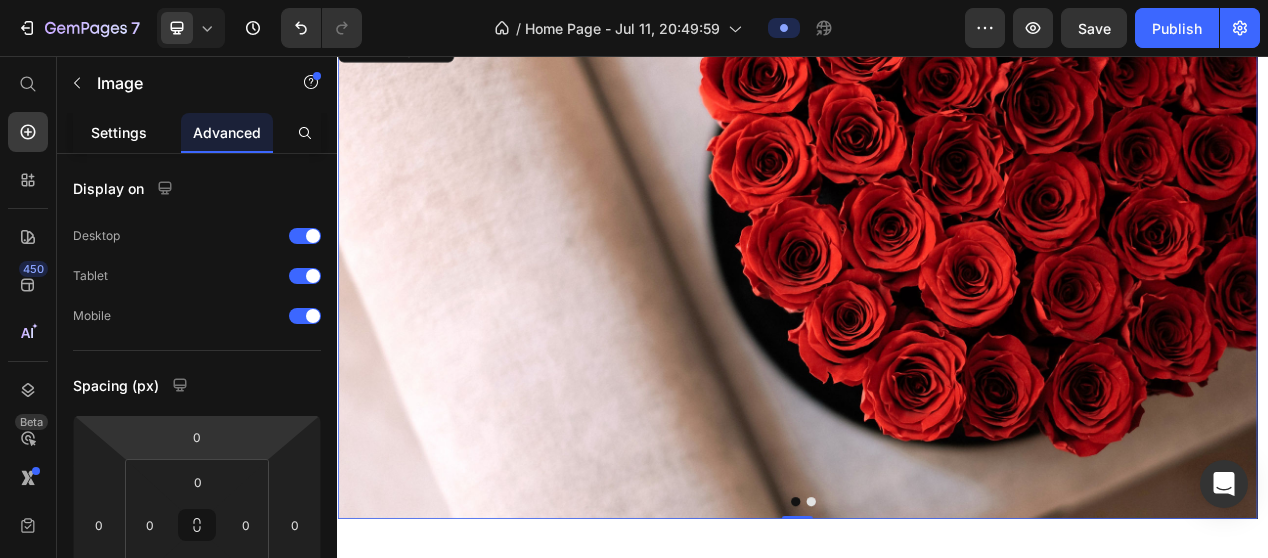 click on "Settings" 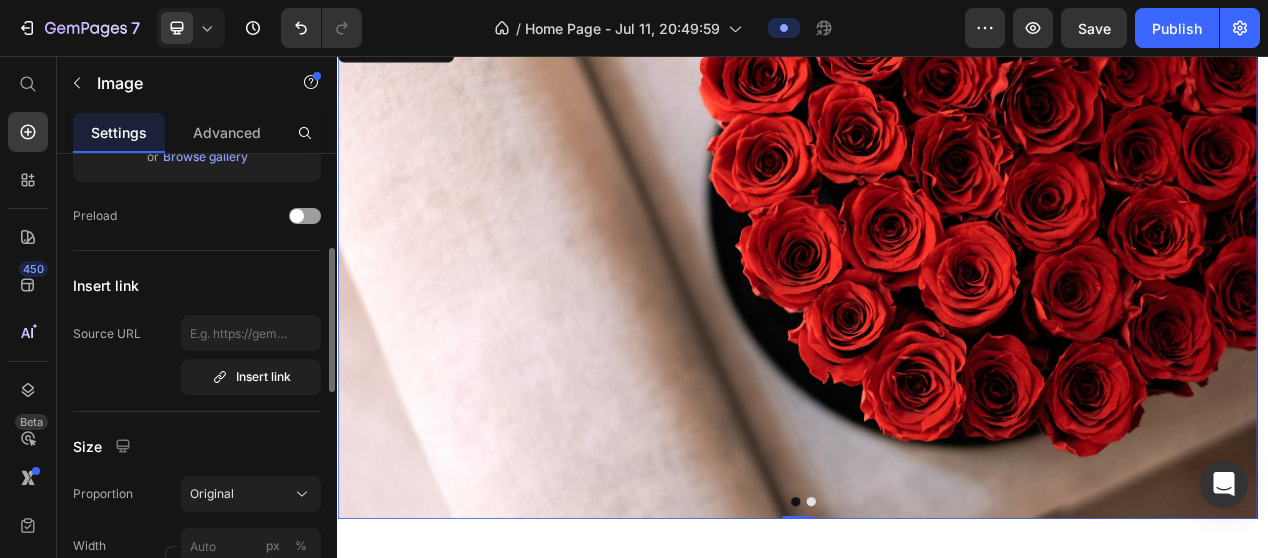 scroll, scrollTop: 400, scrollLeft: 0, axis: vertical 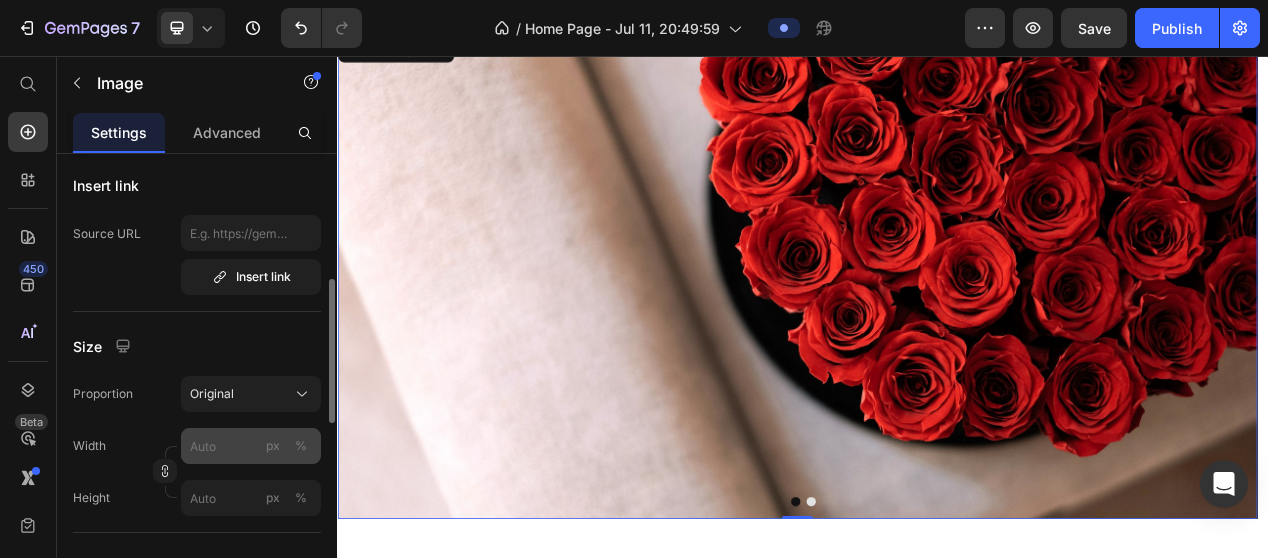 click on "%" at bounding box center [301, 446] 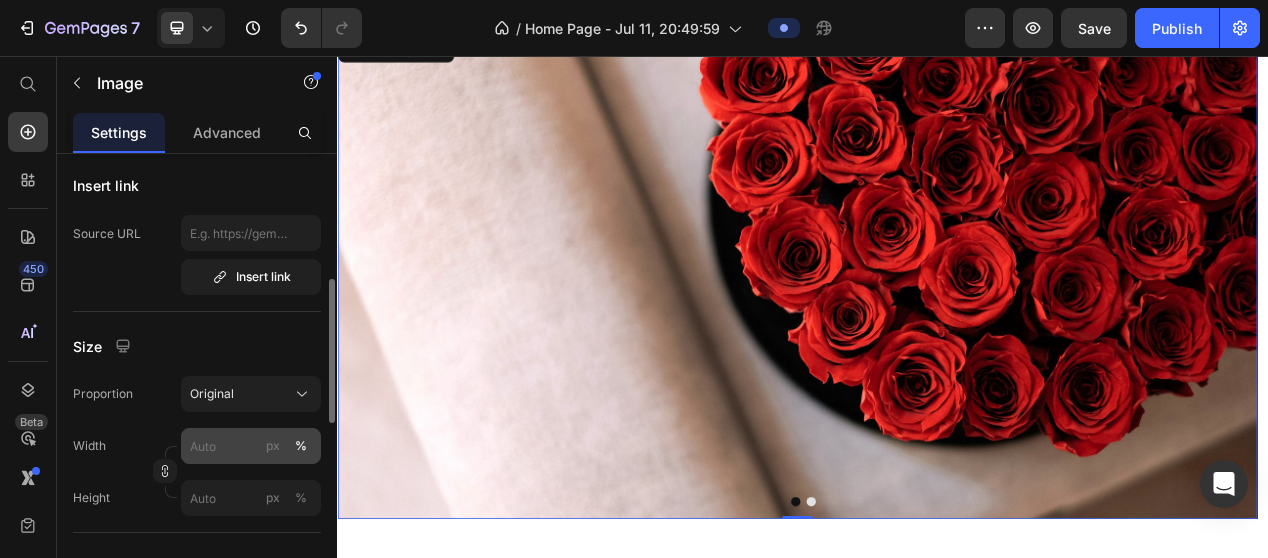 click on "px" at bounding box center [273, 446] 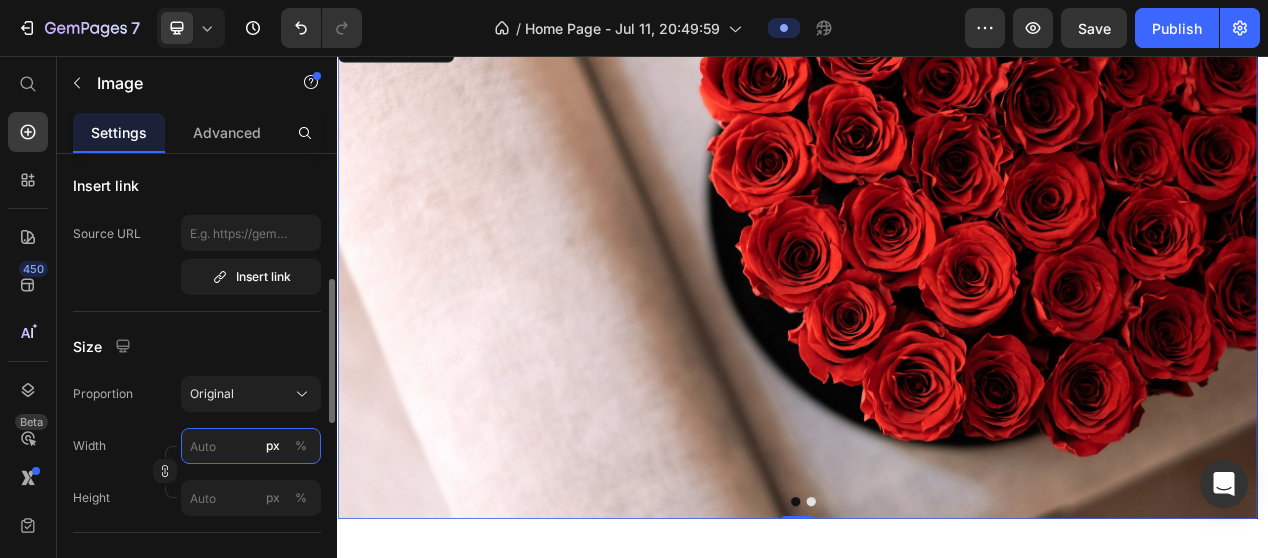 click on "px %" at bounding box center (251, 446) 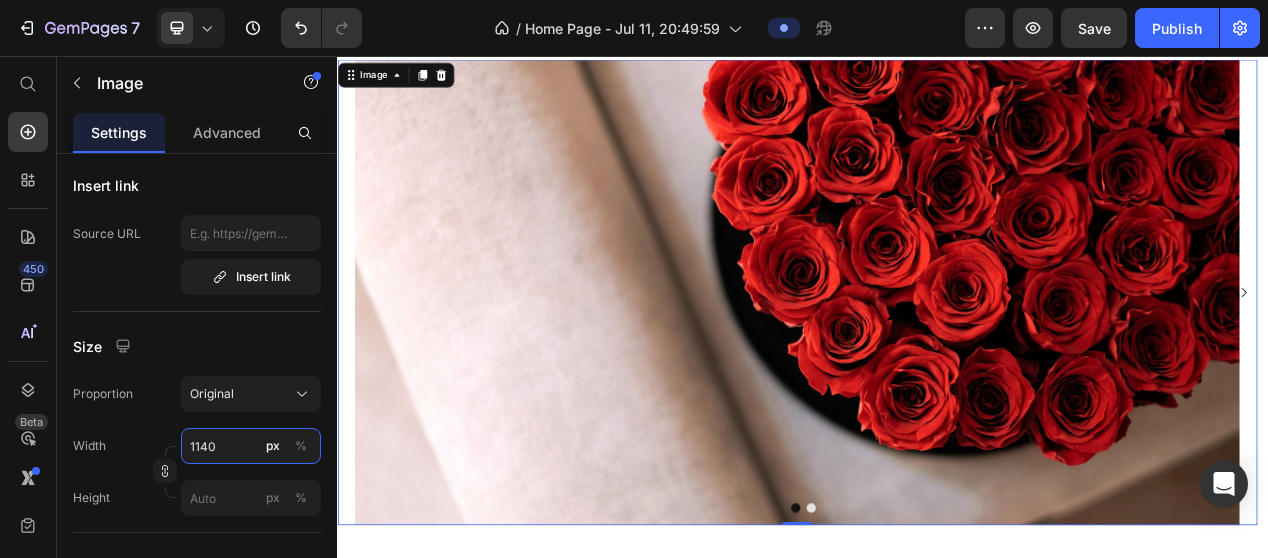 scroll, scrollTop: 100, scrollLeft: 0, axis: vertical 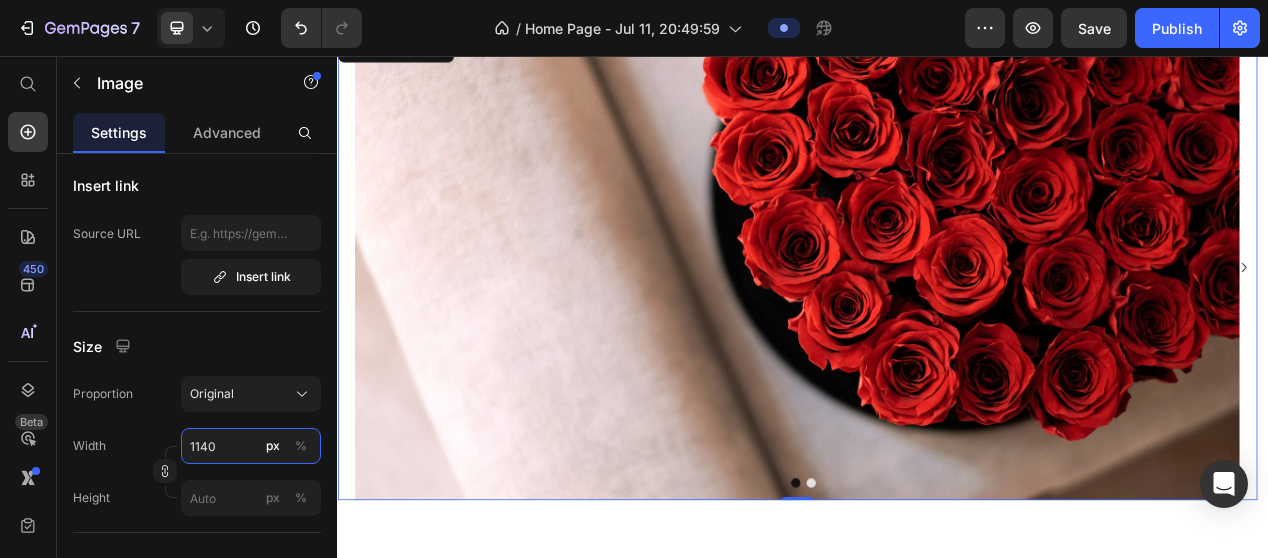 type on "1140" 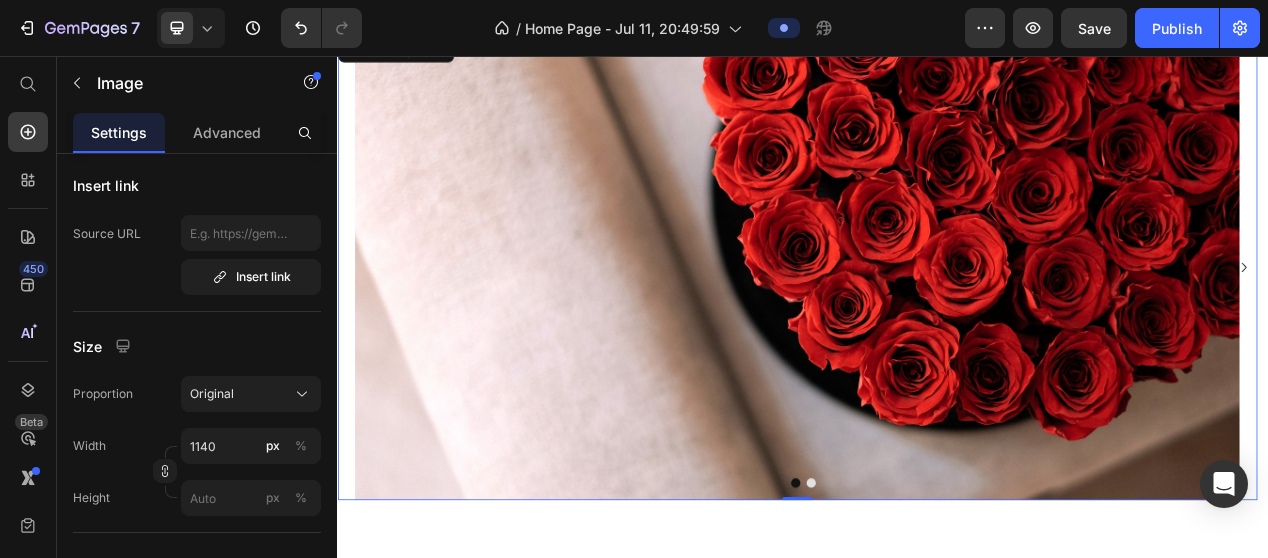click at bounding box center [929, 329] 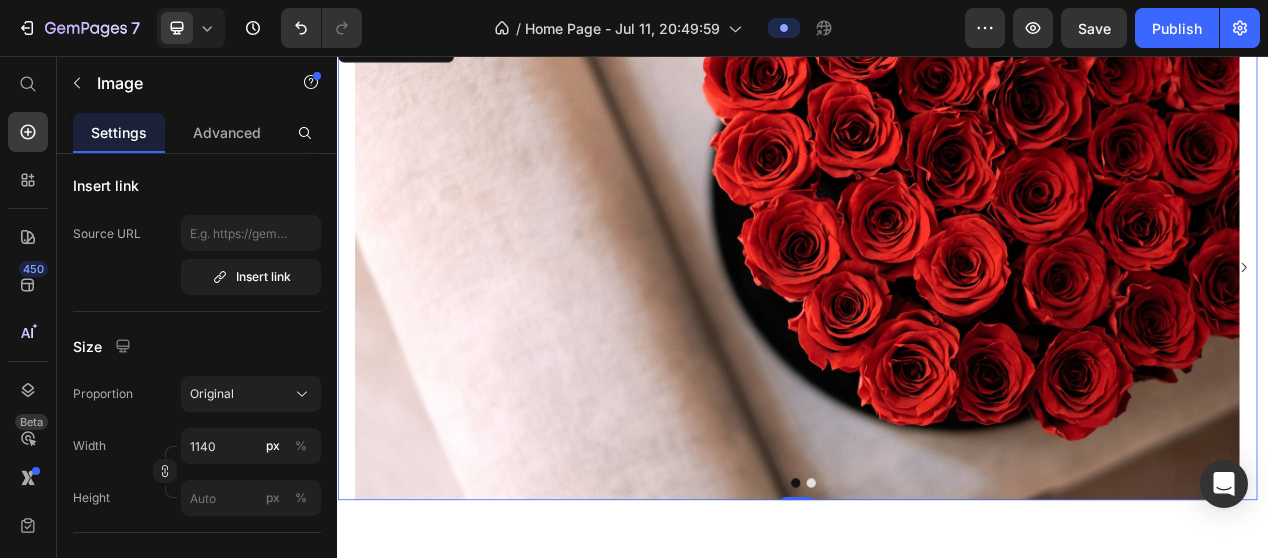 click at bounding box center [929, 329] 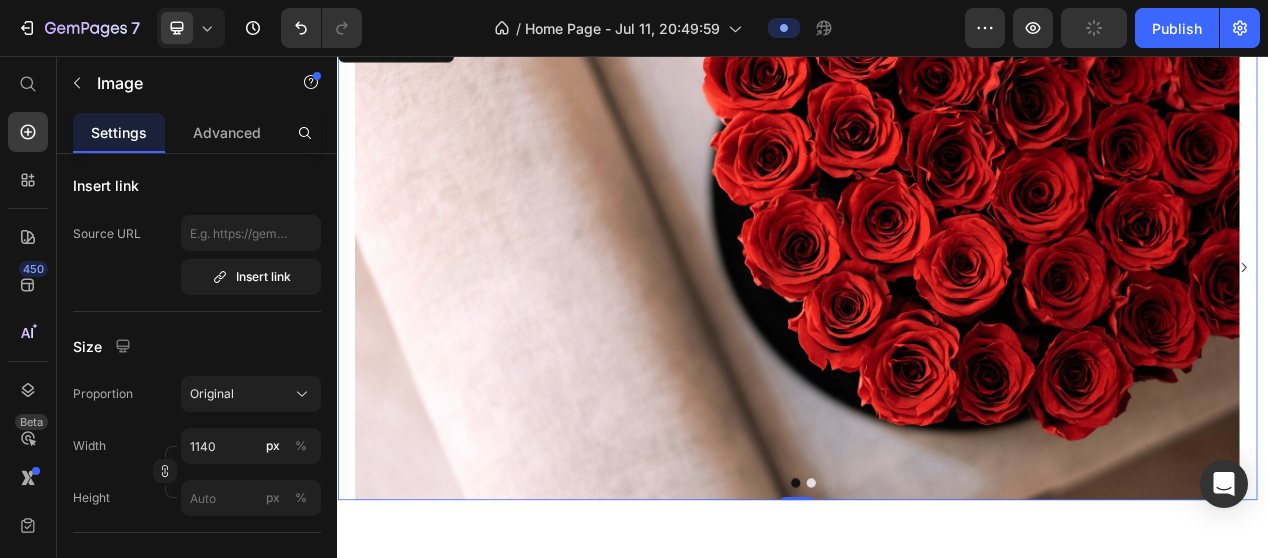 click at bounding box center (929, 329) 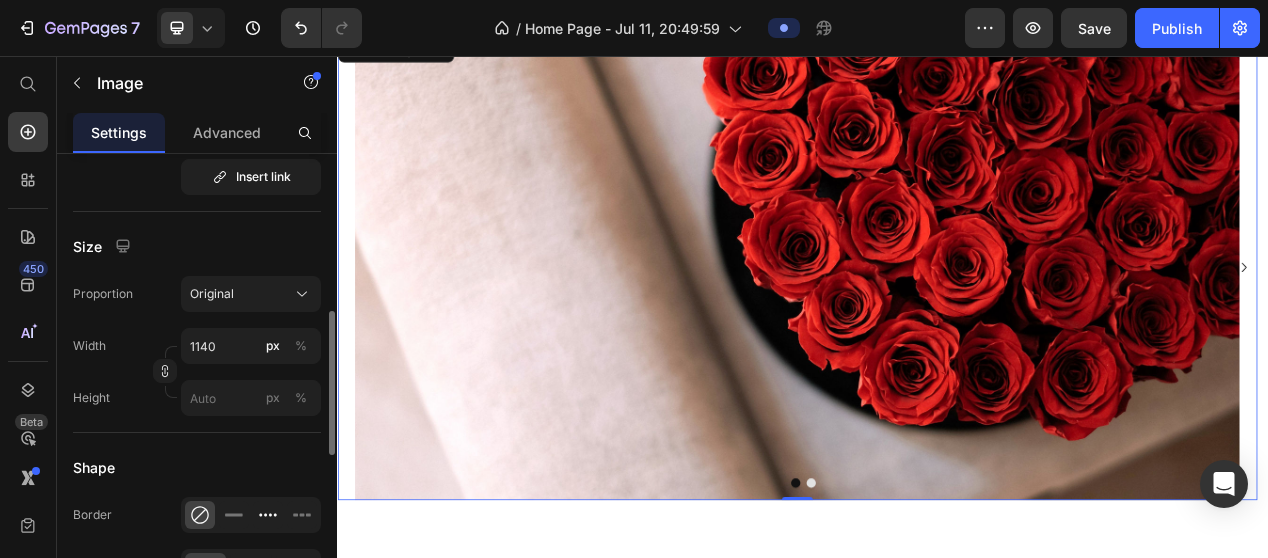 scroll, scrollTop: 600, scrollLeft: 0, axis: vertical 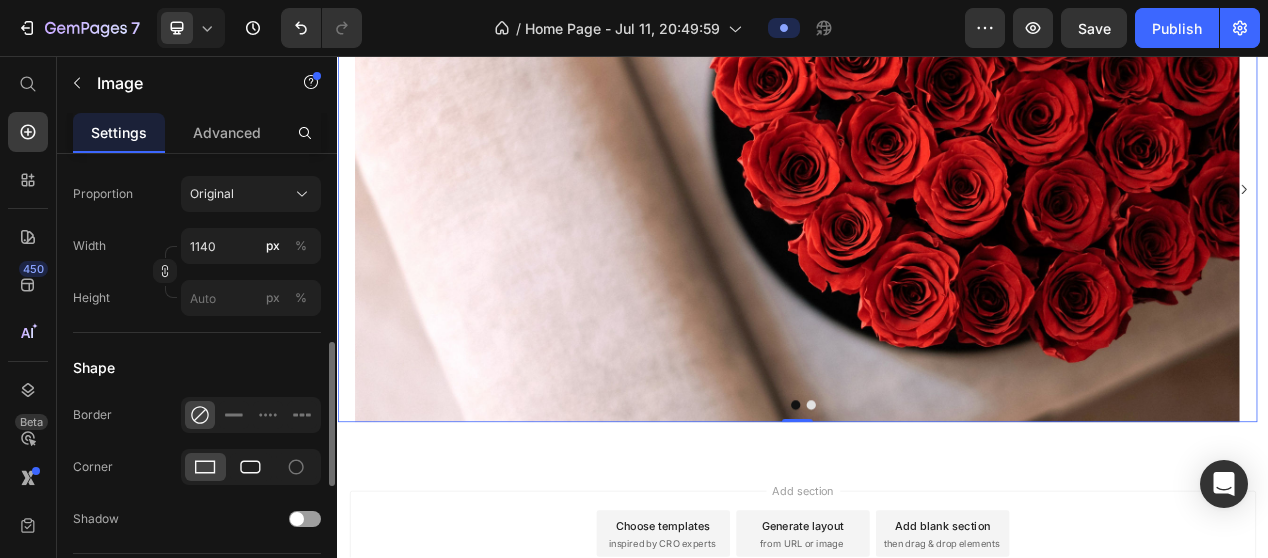 click 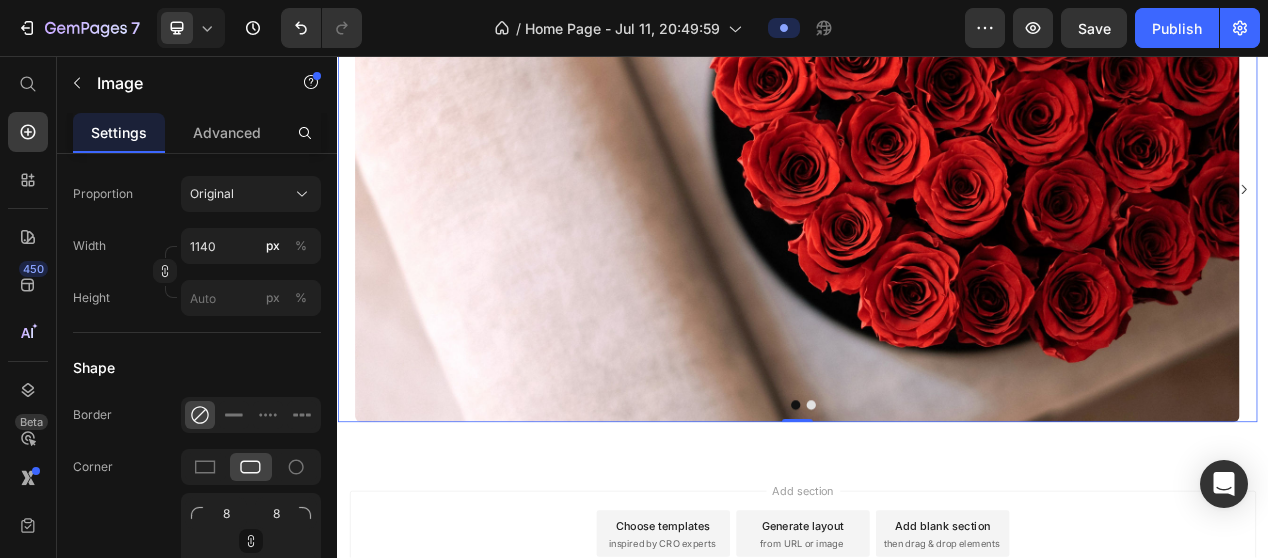 scroll, scrollTop: 100, scrollLeft: 0, axis: vertical 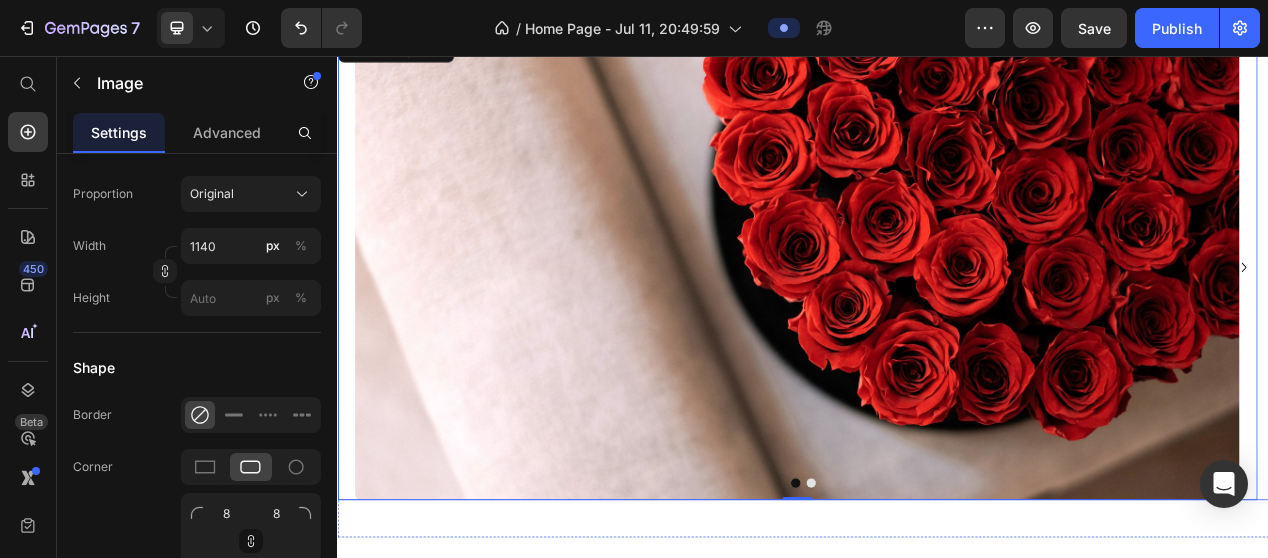 click at bounding box center [947, 607] 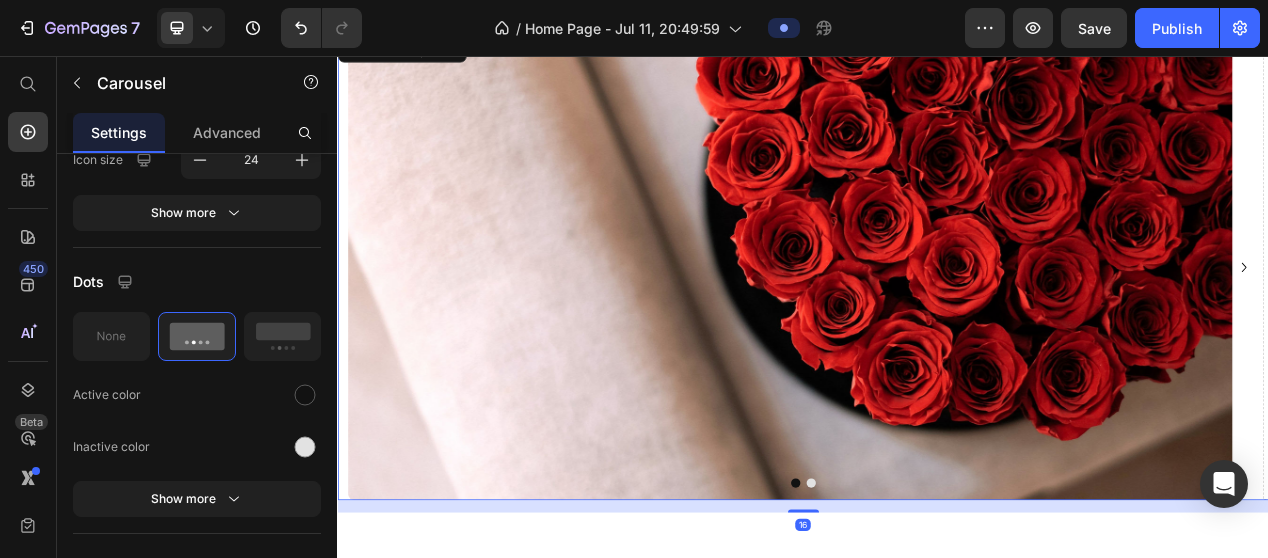 scroll, scrollTop: 0, scrollLeft: 0, axis: both 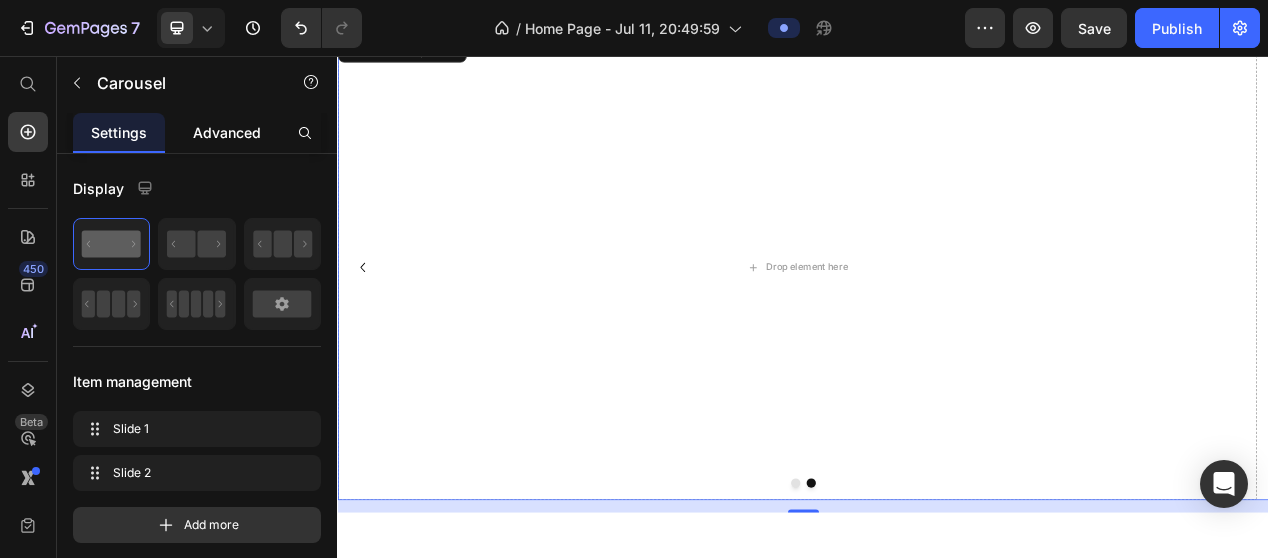 click on "Advanced" at bounding box center (227, 132) 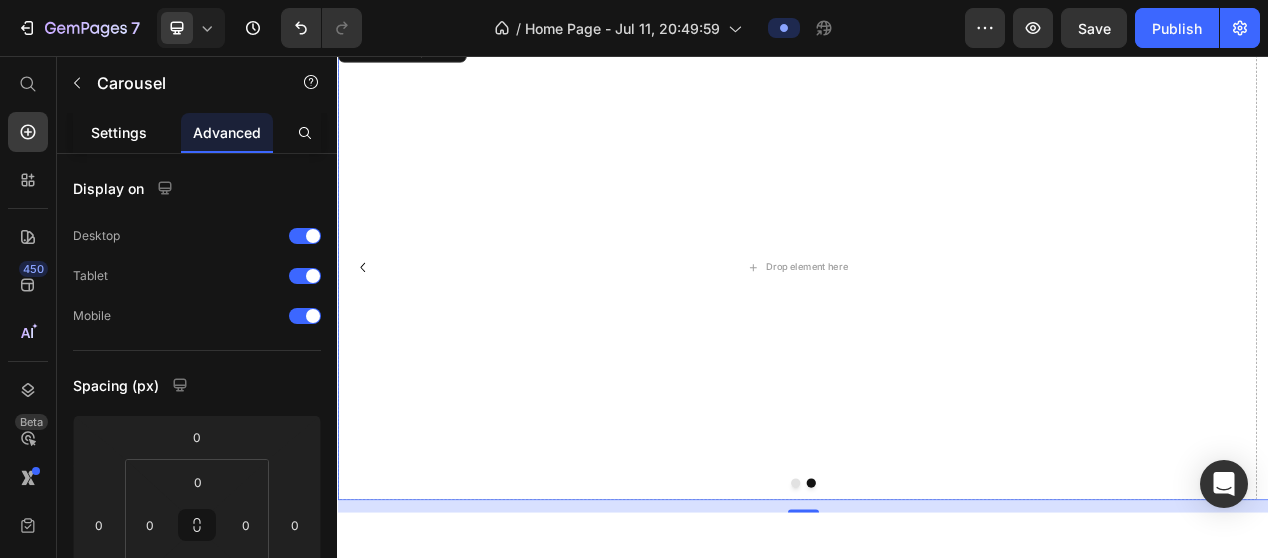 click on "Settings" at bounding box center (119, 132) 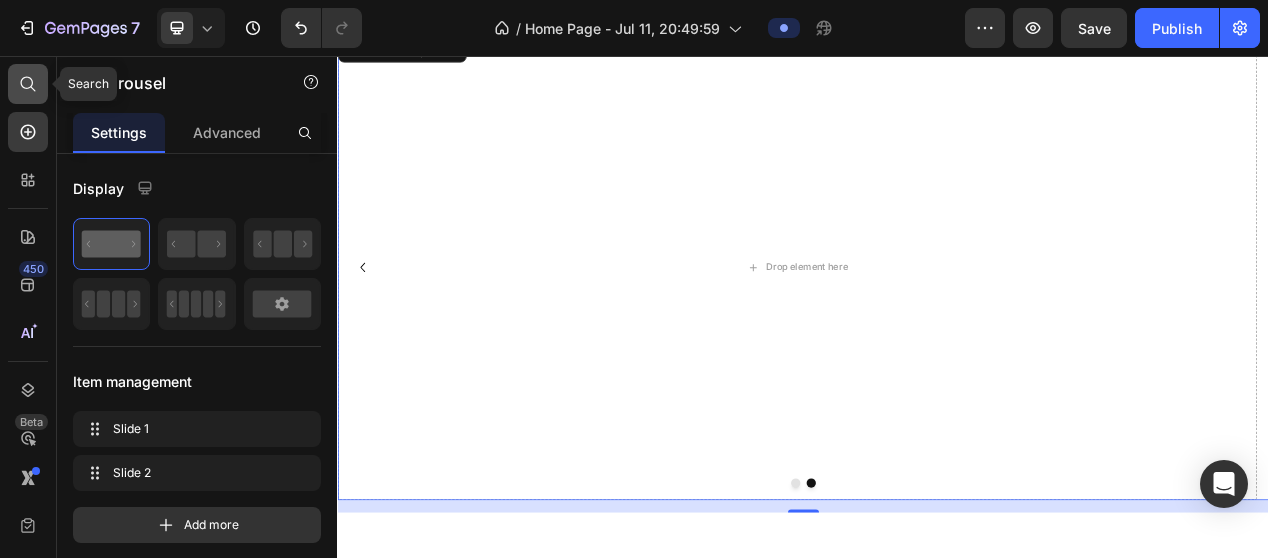 click 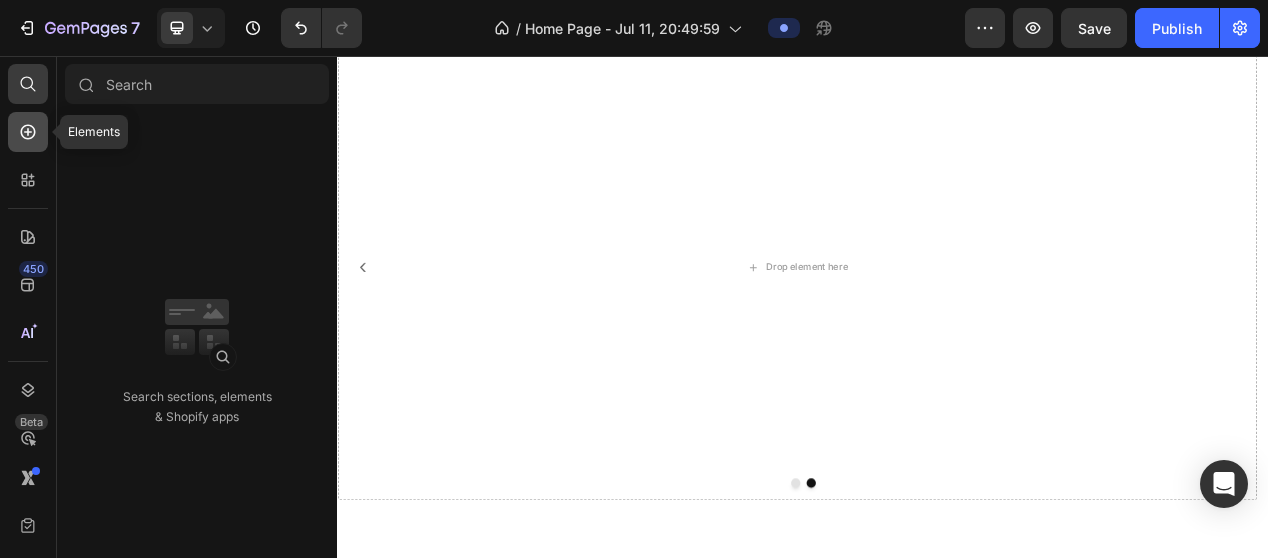 click 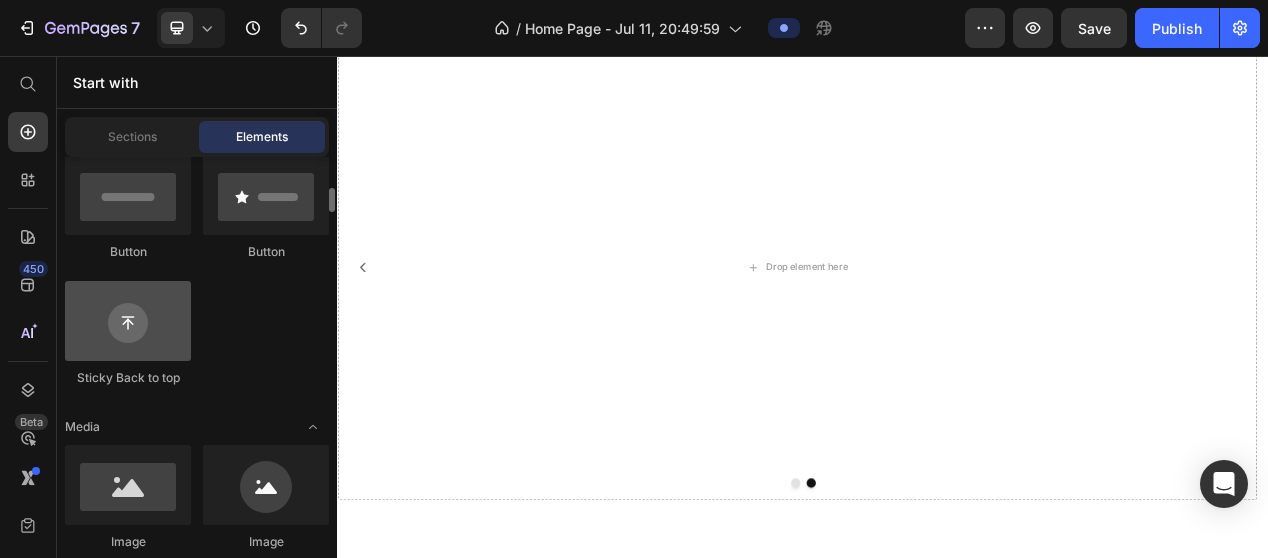 scroll, scrollTop: 700, scrollLeft: 0, axis: vertical 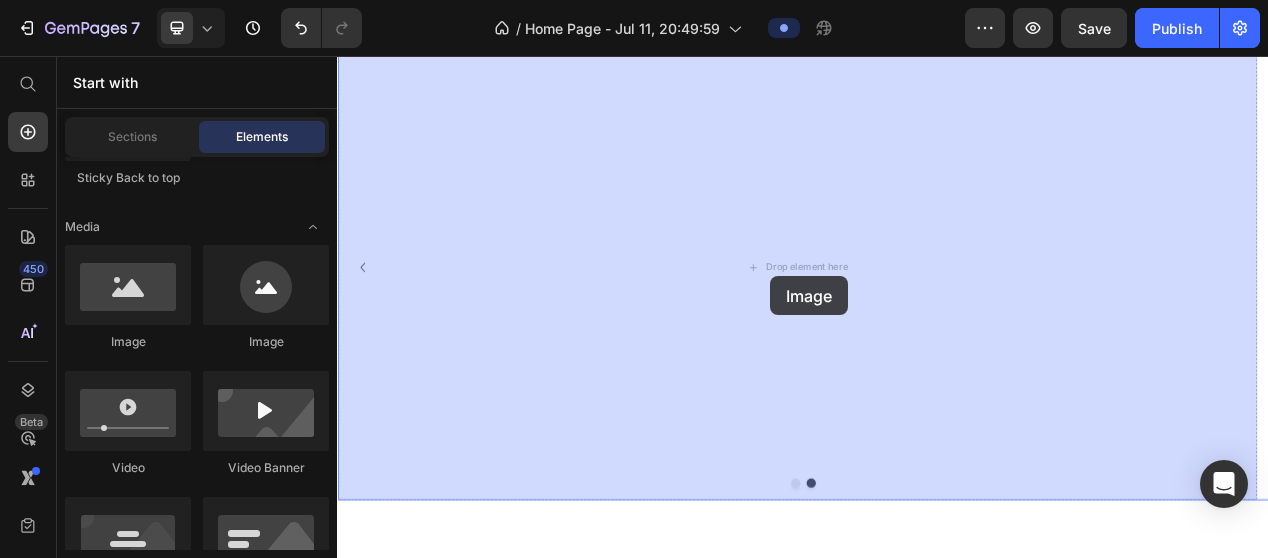 drag, startPoint x: 452, startPoint y: 373, endPoint x: 766, endPoint y: 409, distance: 316.05695 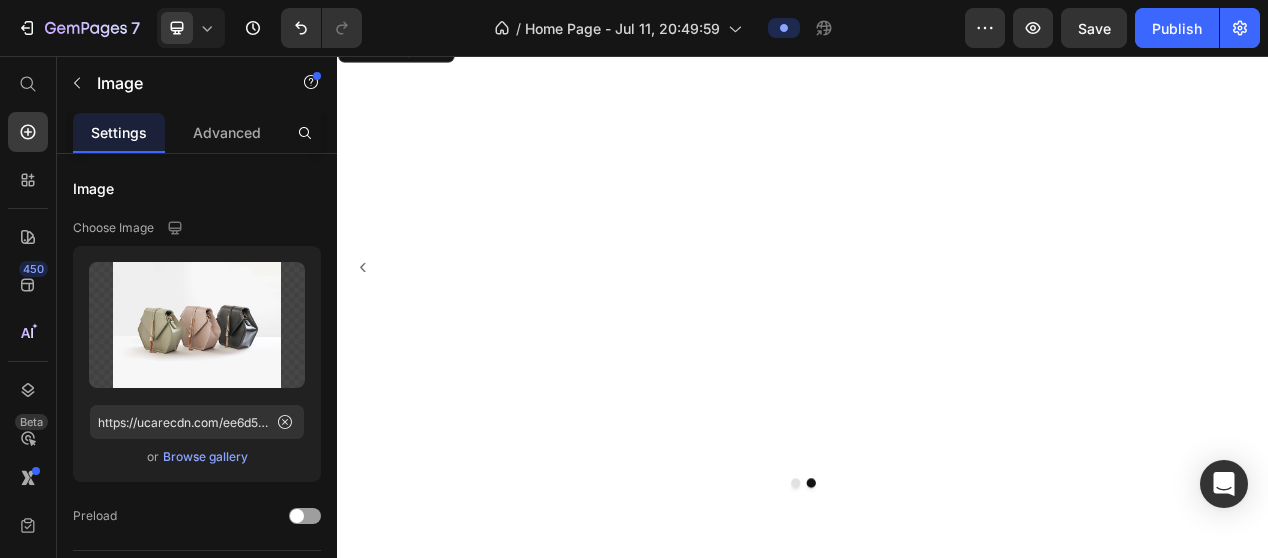 scroll, scrollTop: 244, scrollLeft: 0, axis: vertical 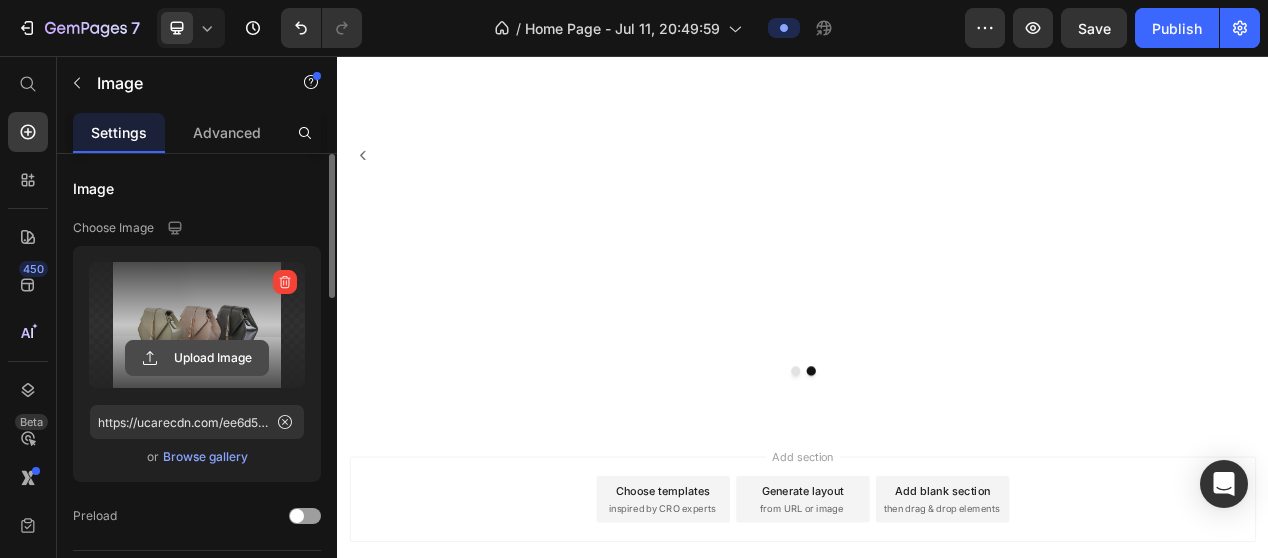 click 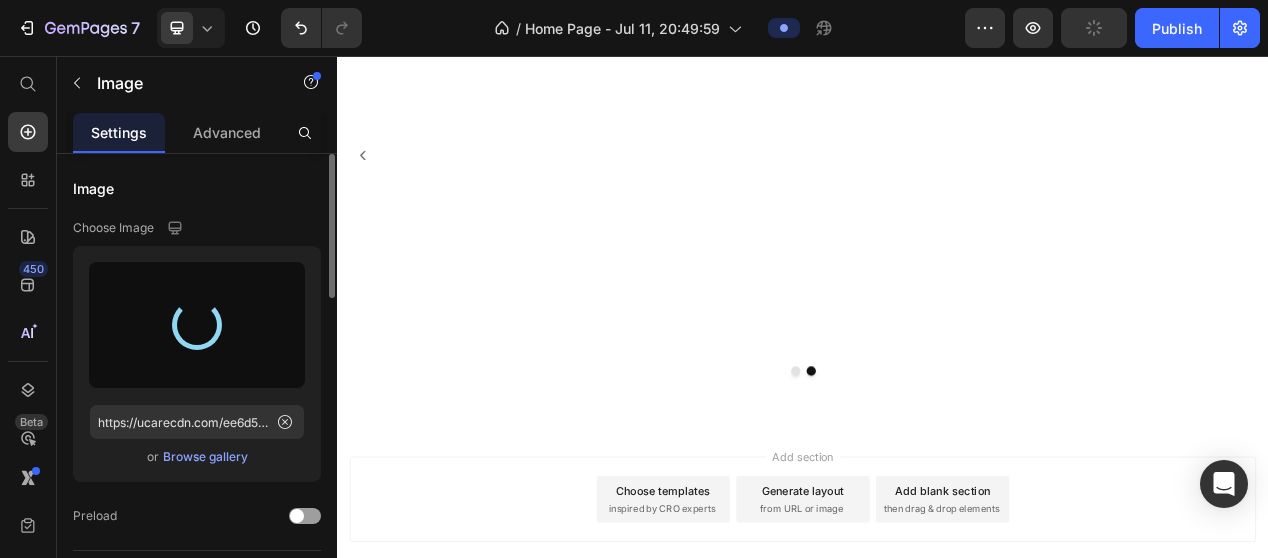 type on "https://cdn.shopify.com/s/files/1/0735/1897/2964/files/gempages_574981581689586800-eebb9756-64dc-4d24-8148-59d0187db66e.png" 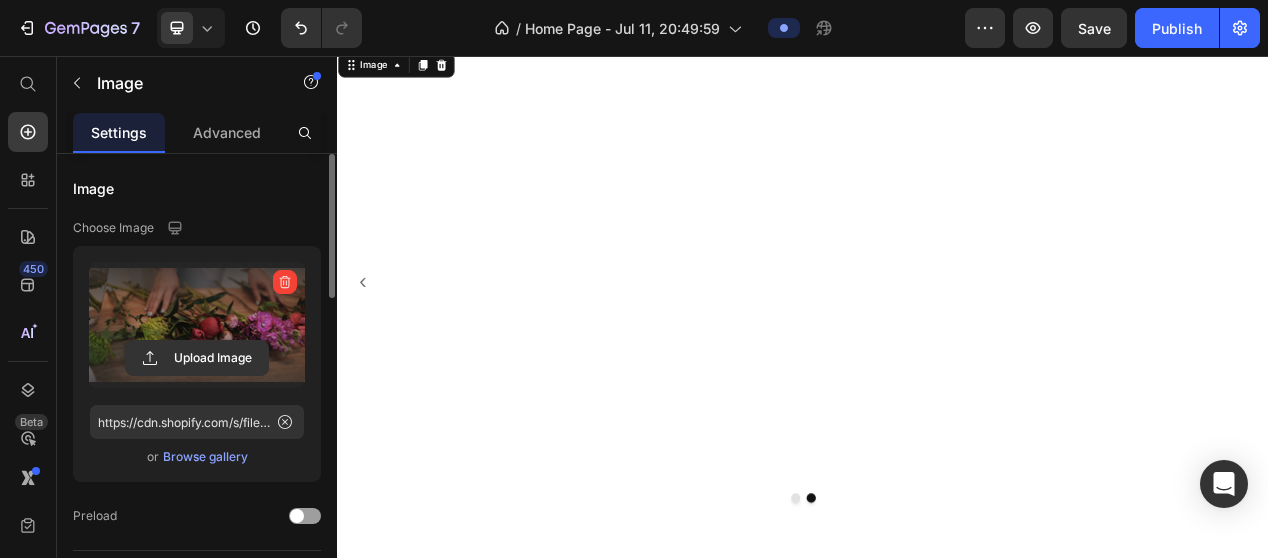 scroll, scrollTop: 112, scrollLeft: 0, axis: vertical 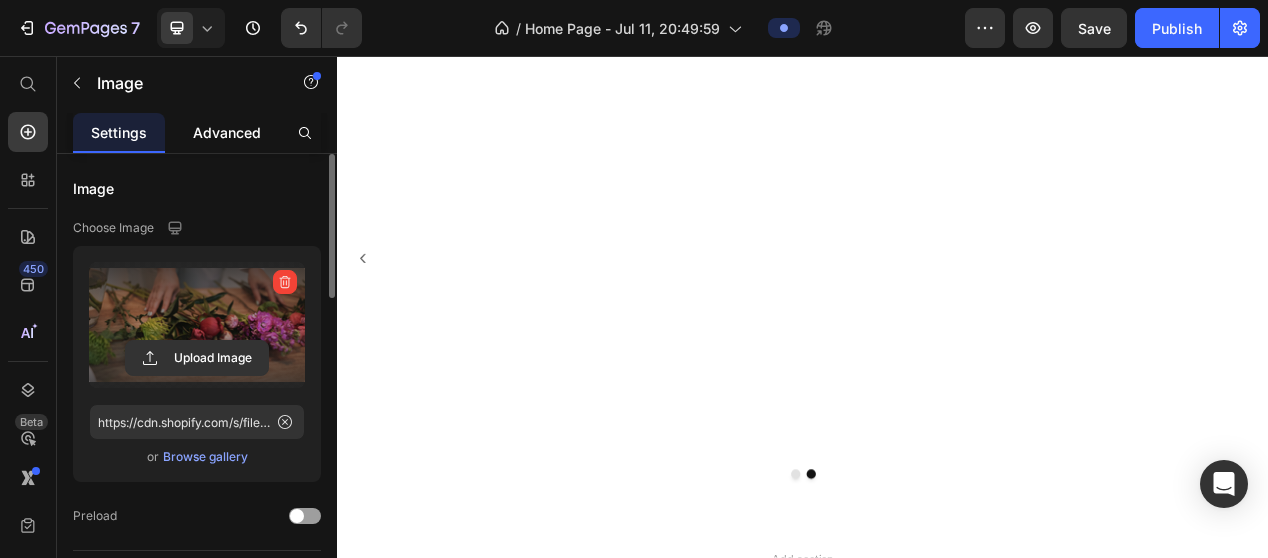 click on "Advanced" 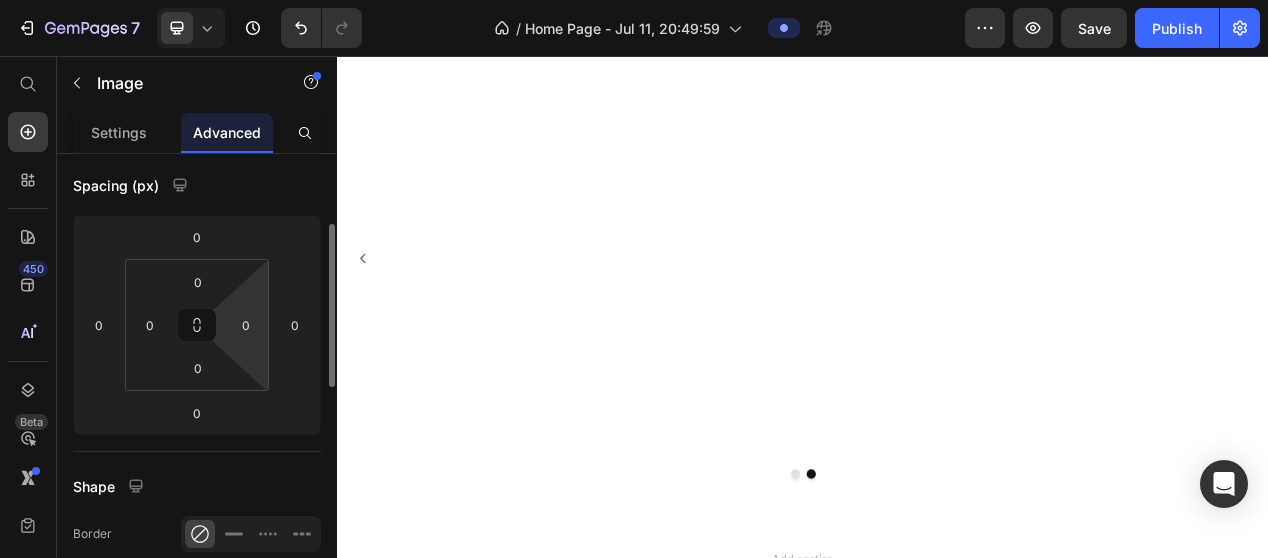 scroll, scrollTop: 500, scrollLeft: 0, axis: vertical 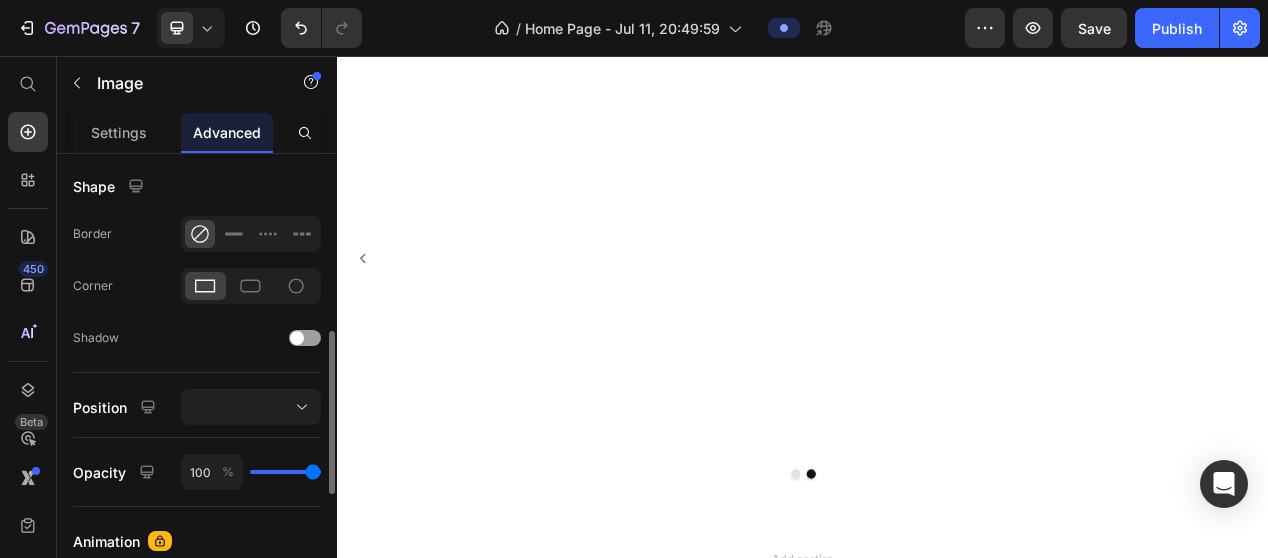 type on "88" 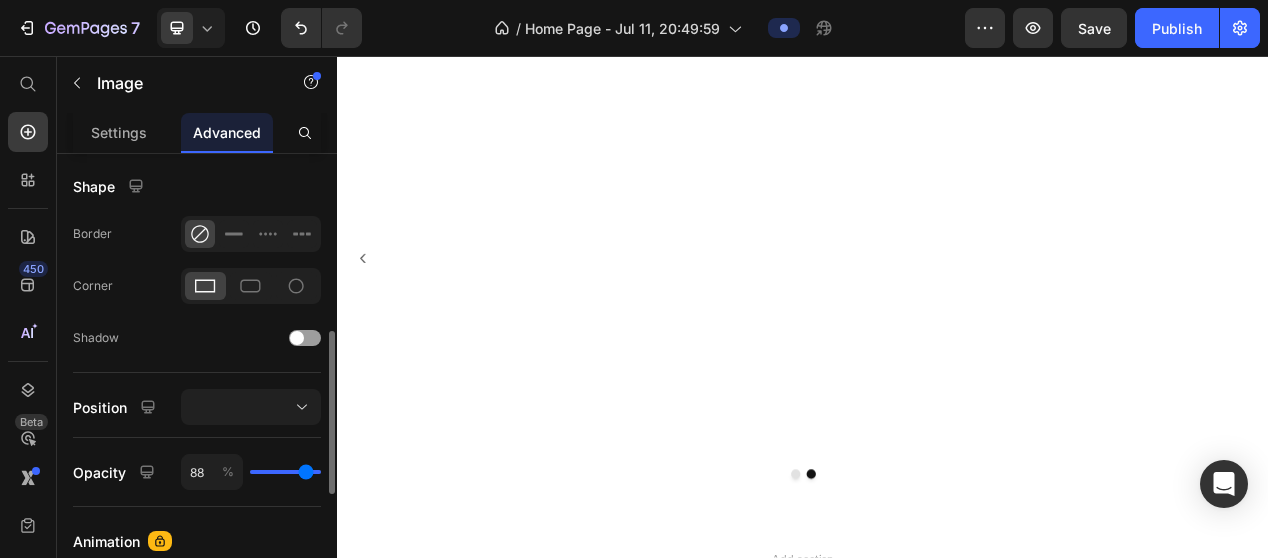 type on "85" 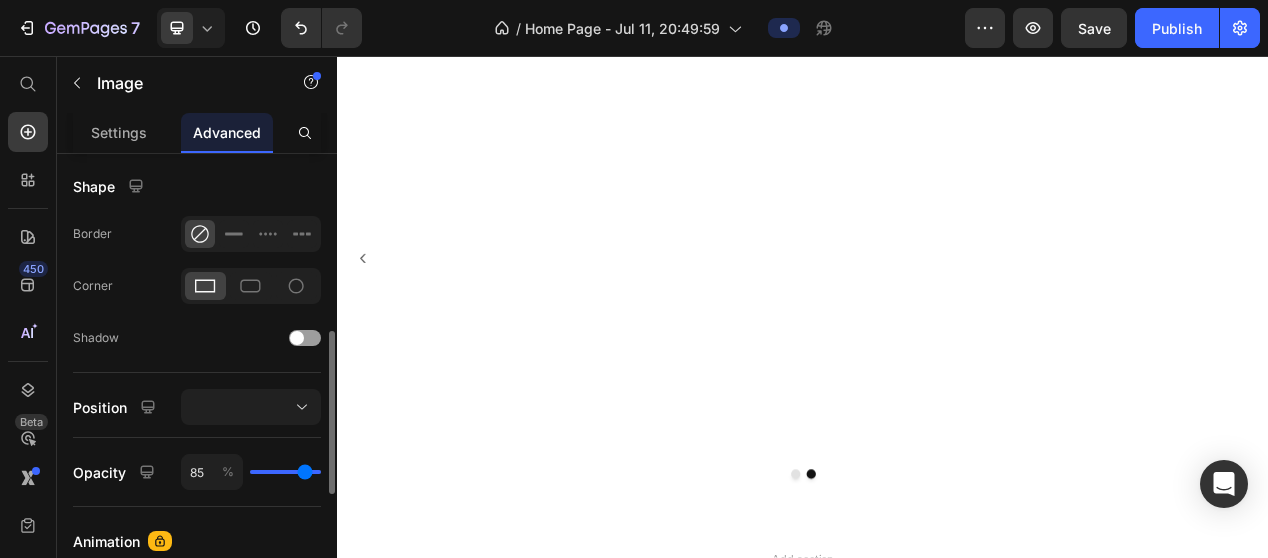type on "82" 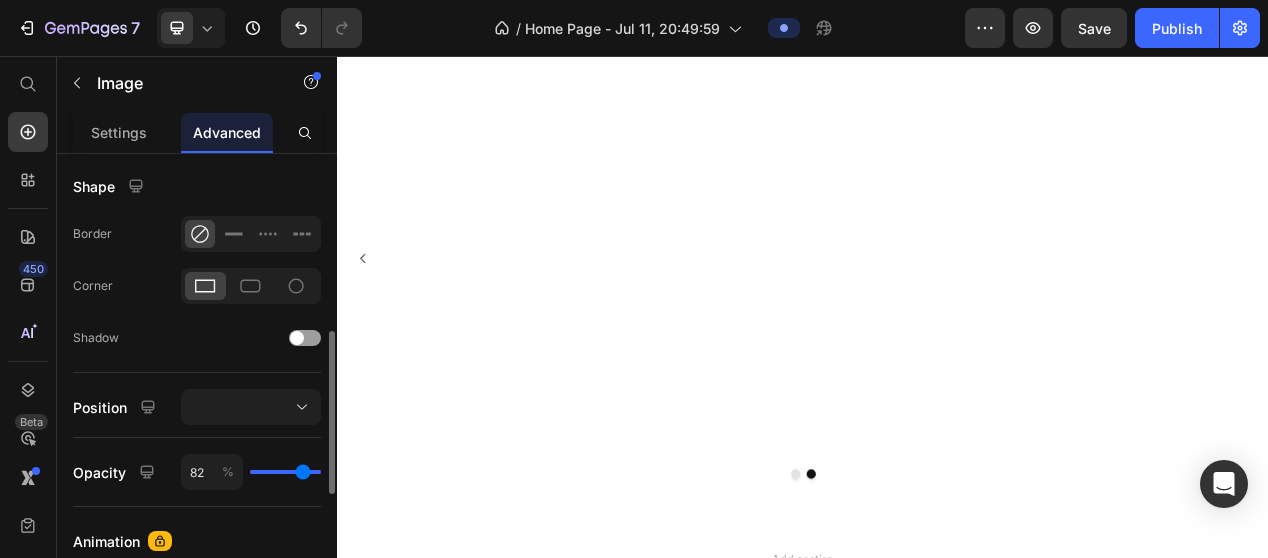 type on "80" 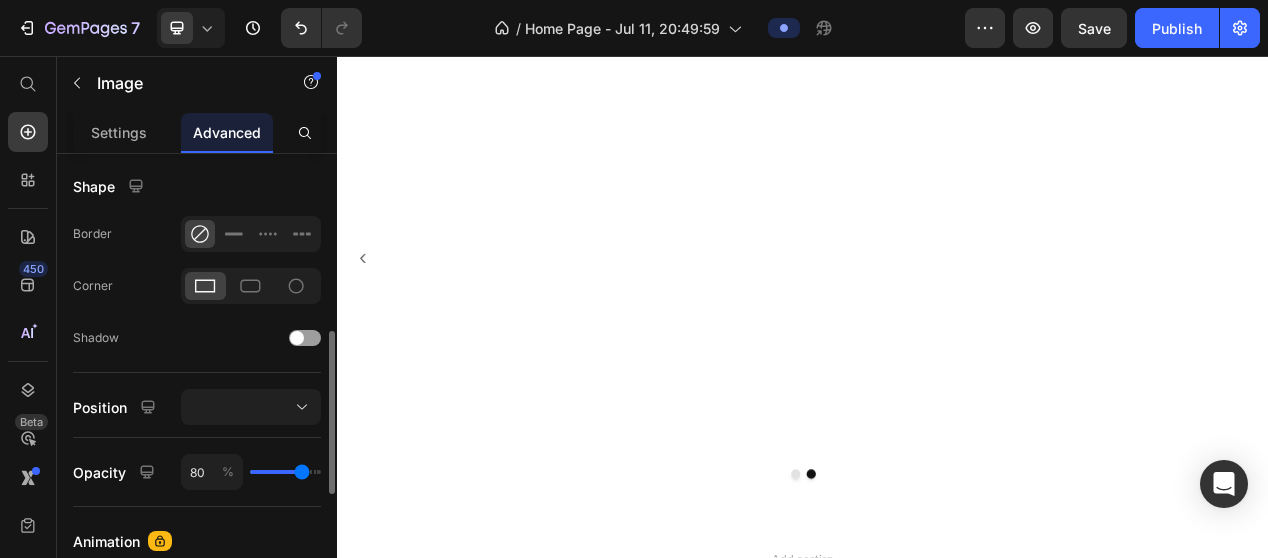 type on "79" 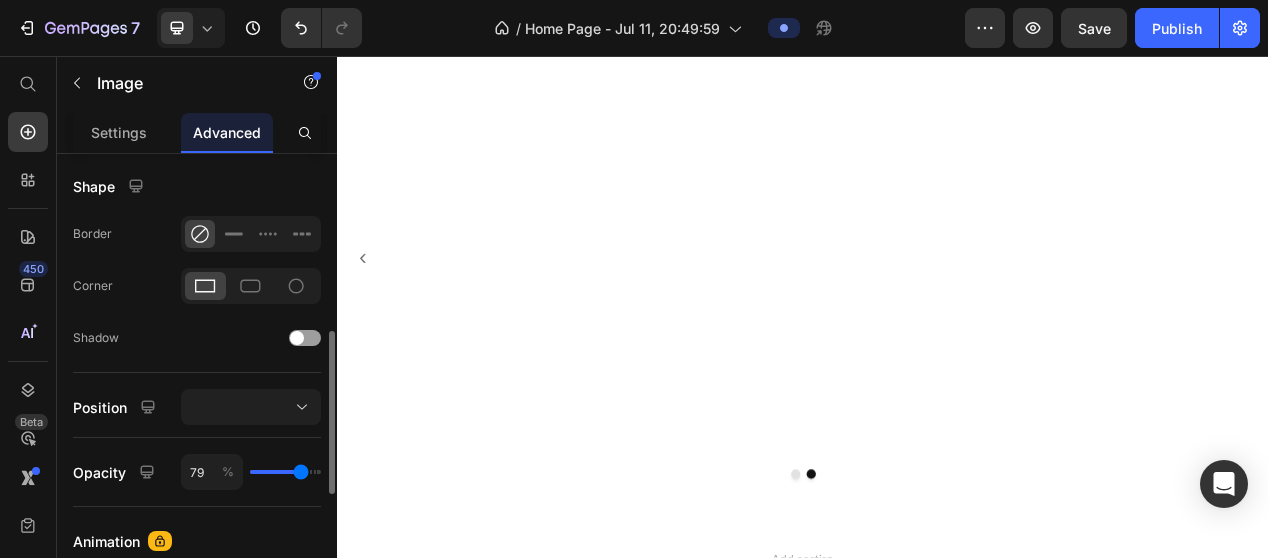 type on "78" 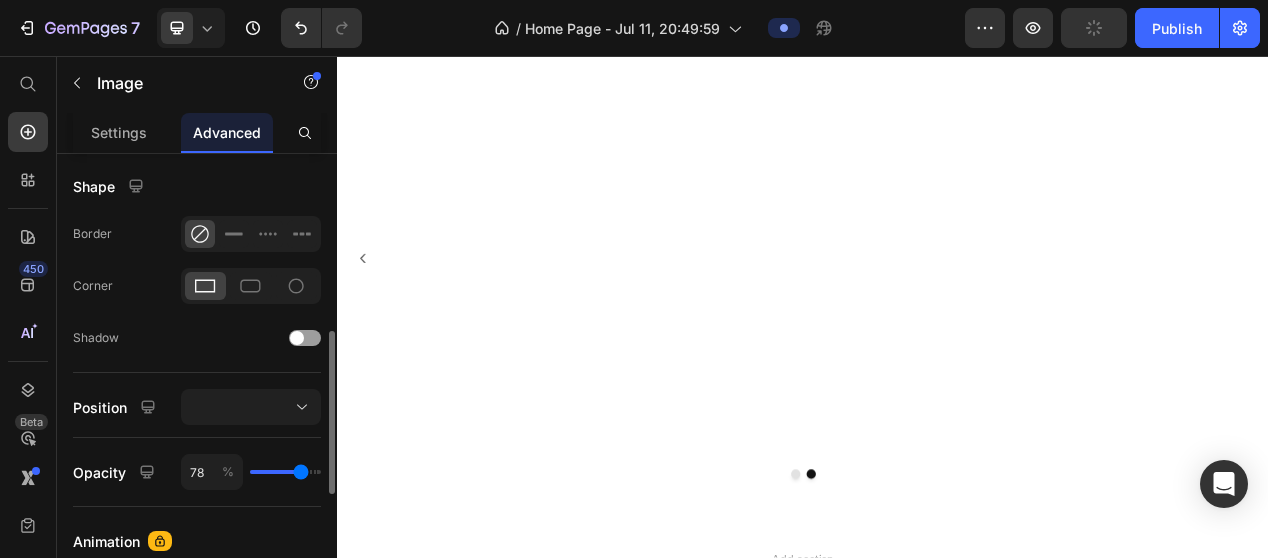 type on "76" 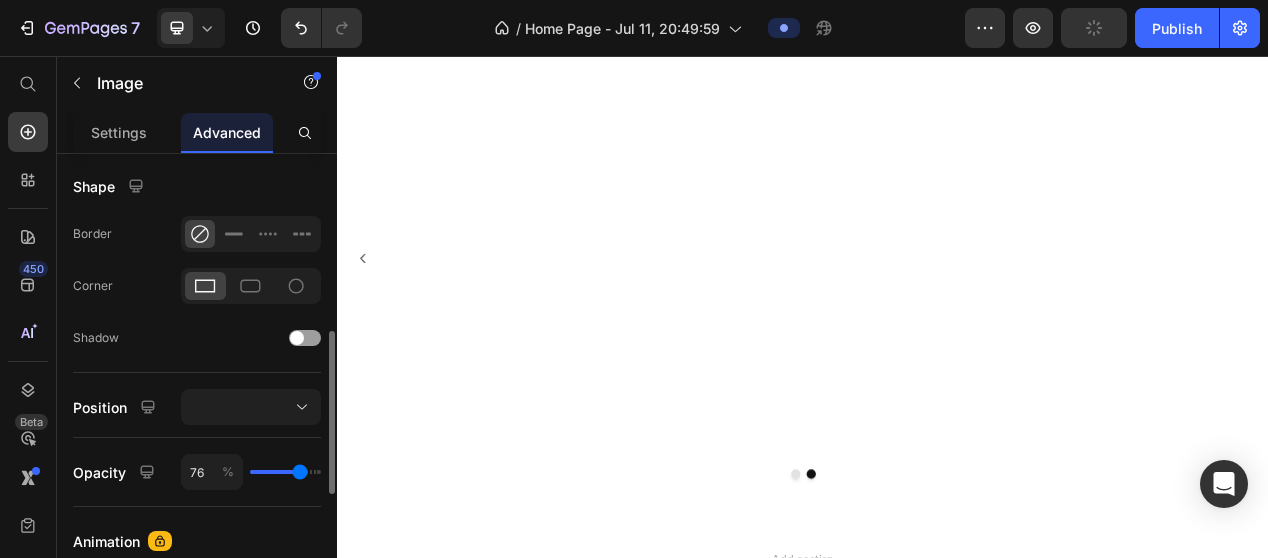 type on "74" 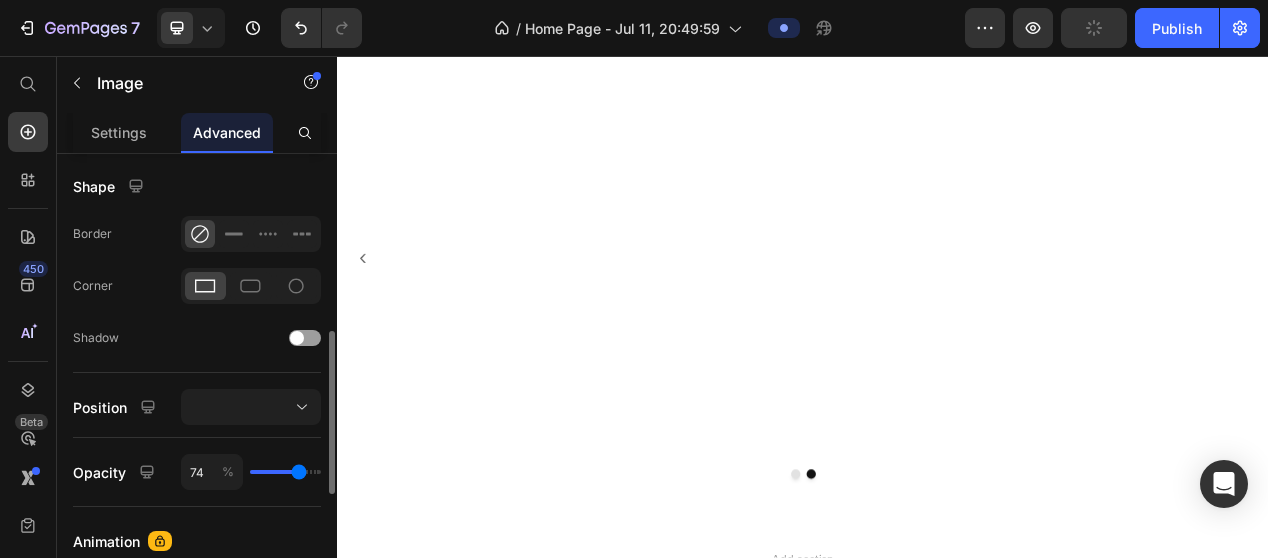 type on "73" 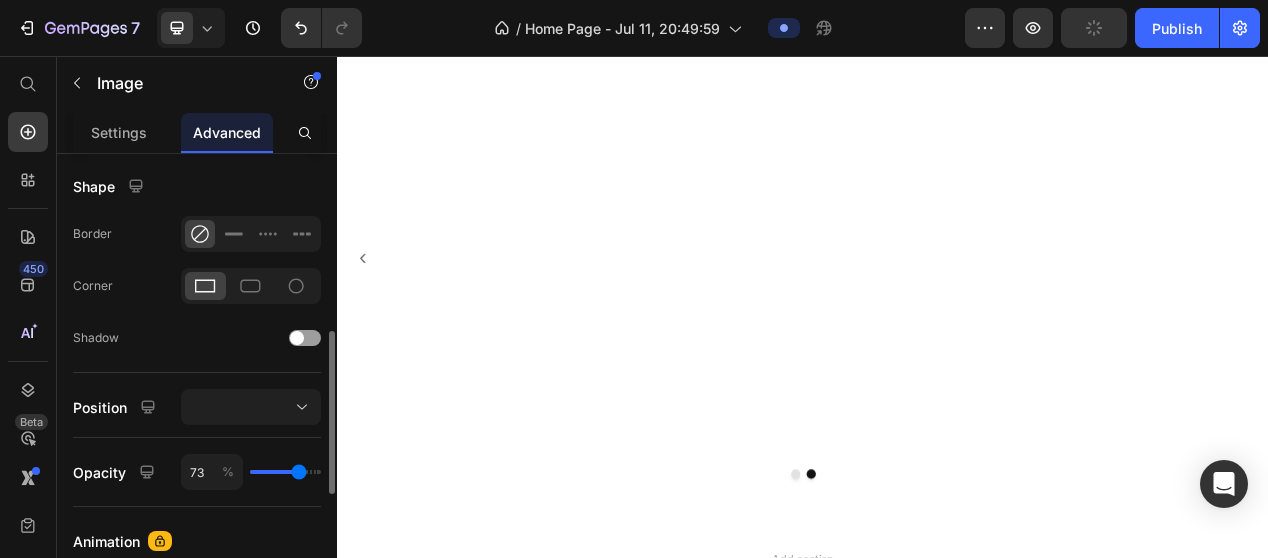 type on "73" 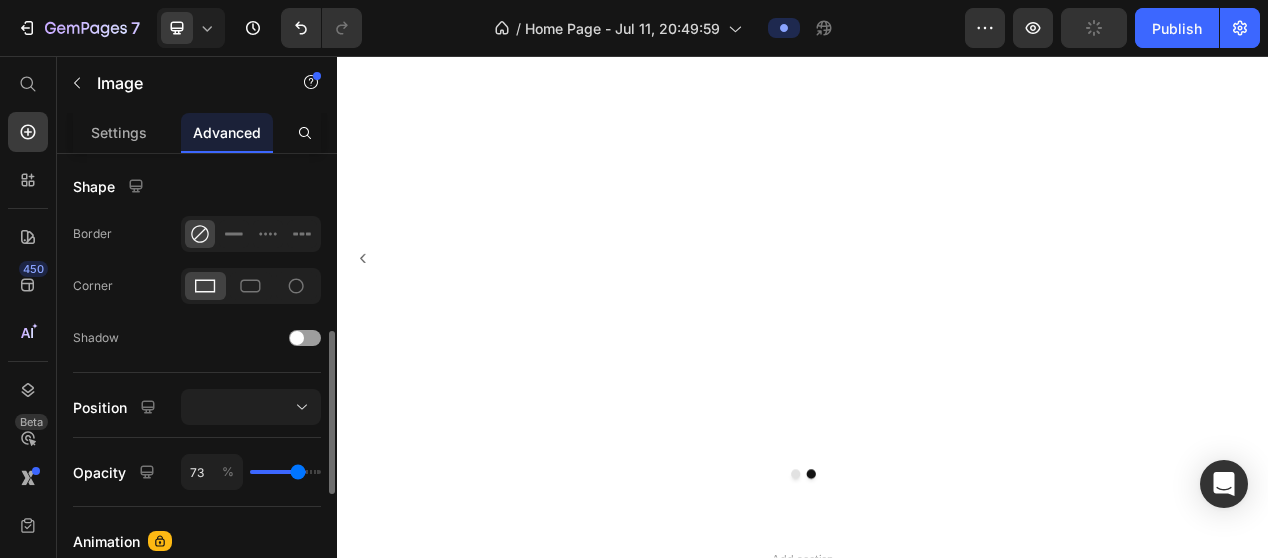 type on "72" 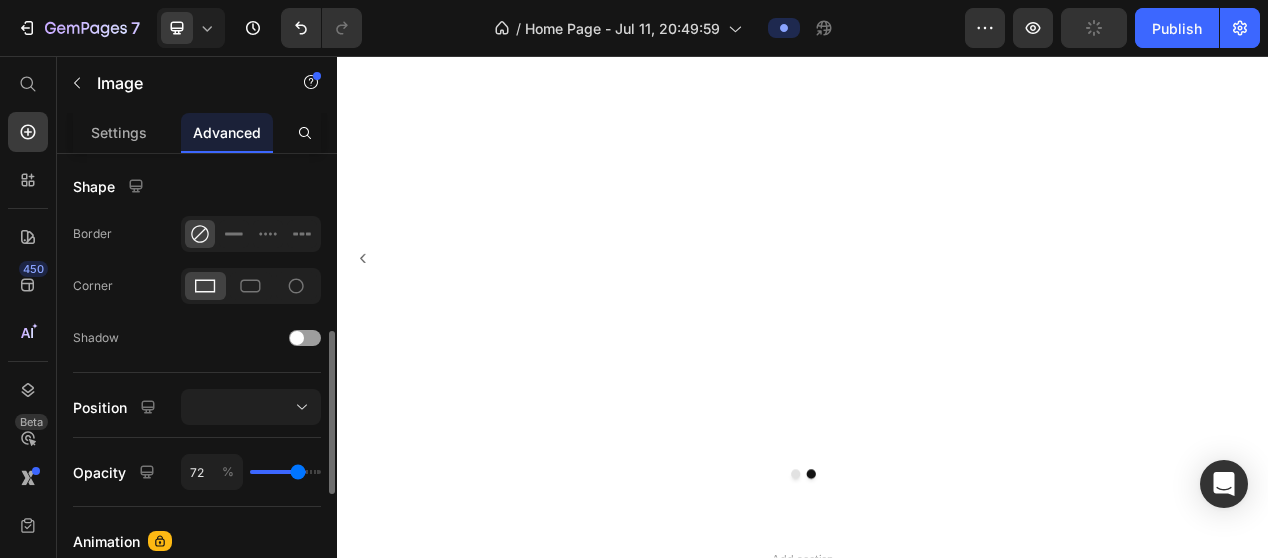 type on "69" 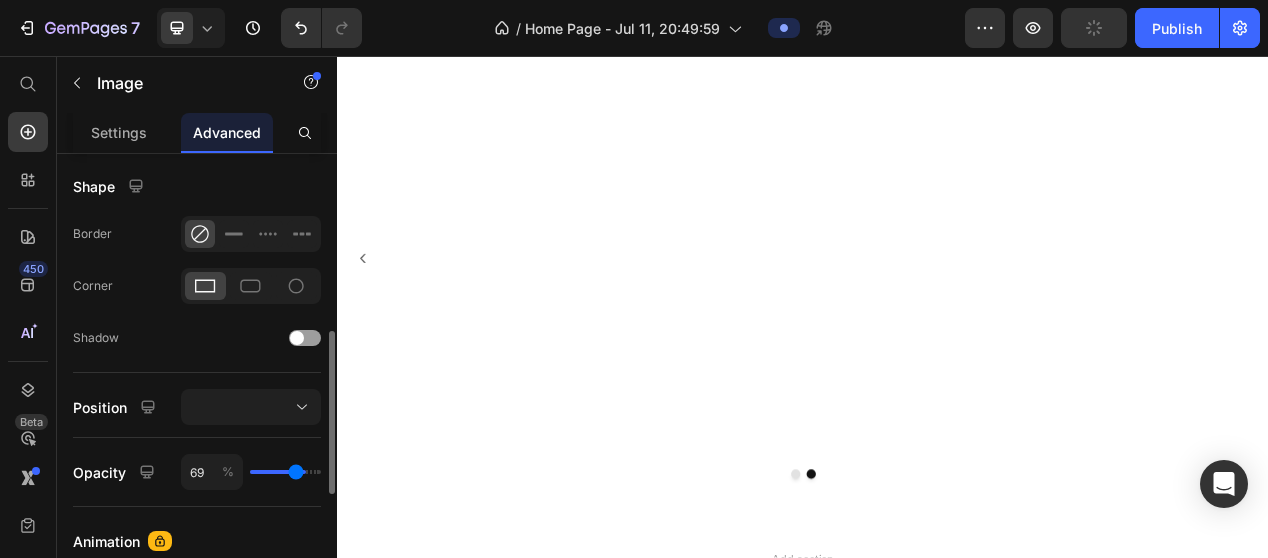 type on "68" 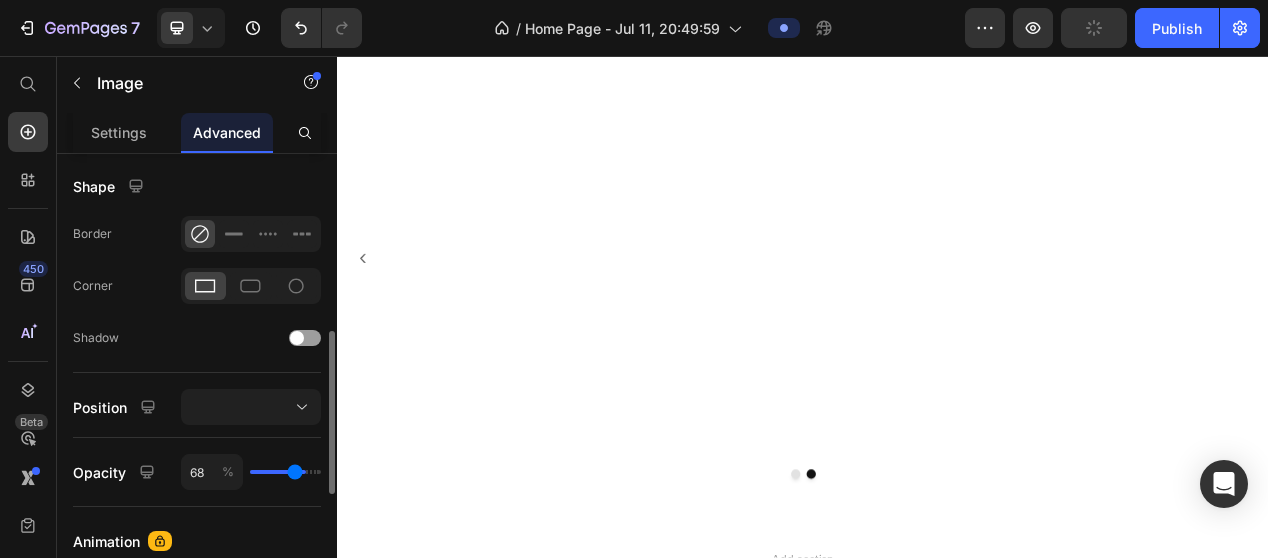 type on "67" 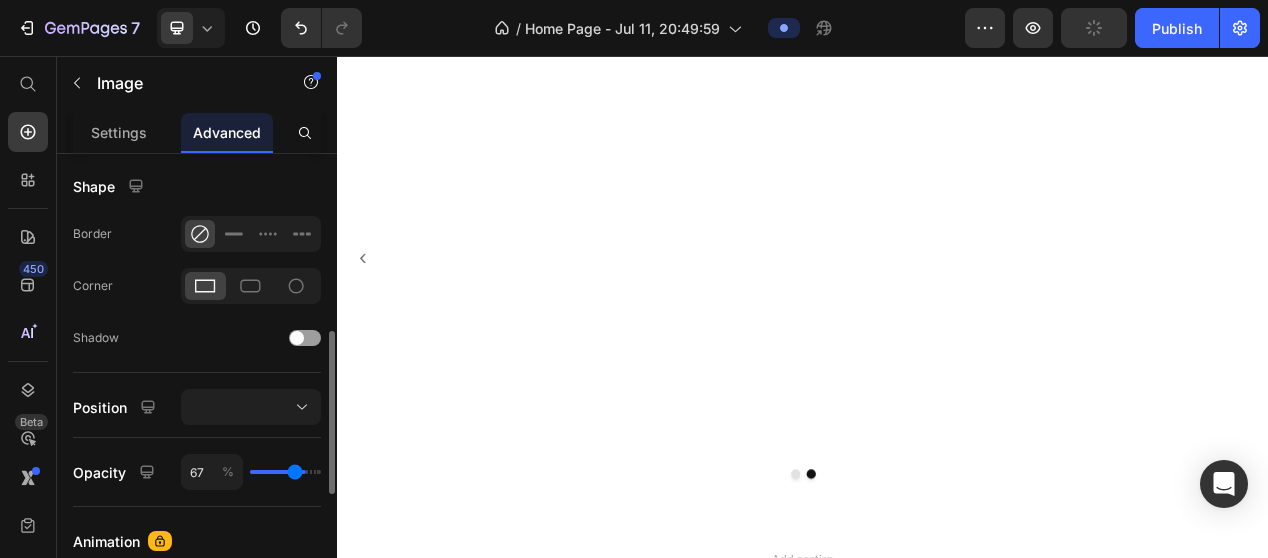 type on "65" 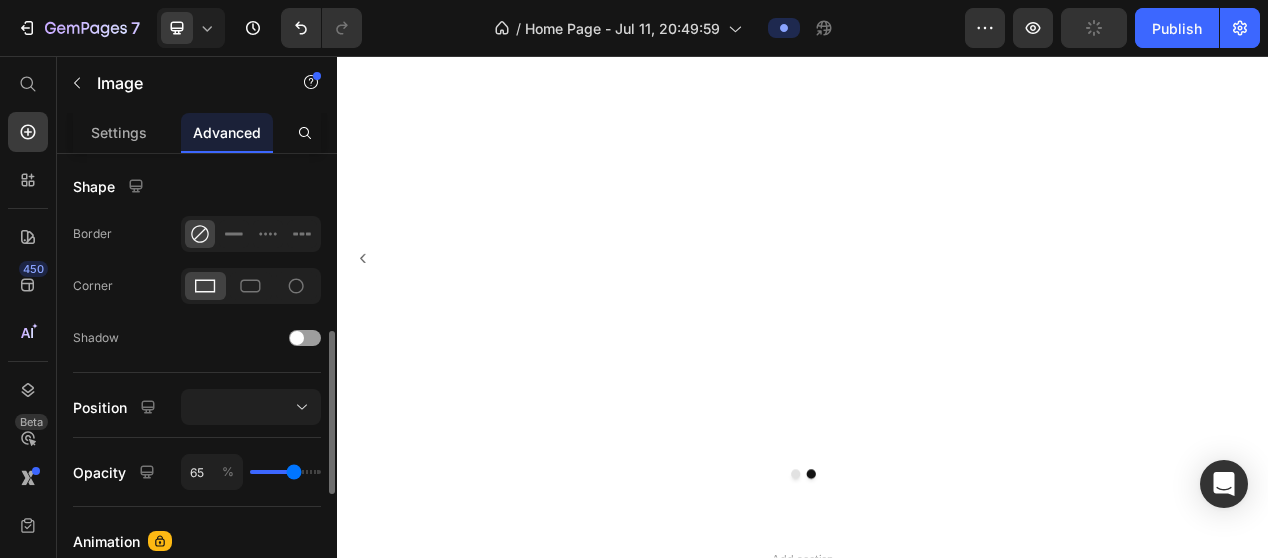 type on "64" 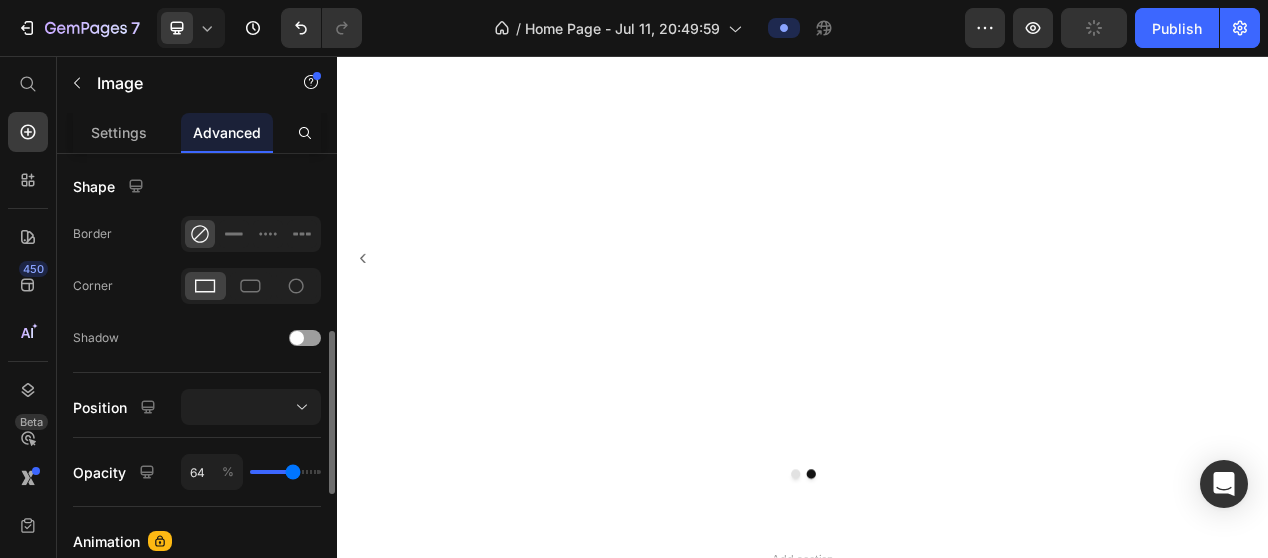 type on "63" 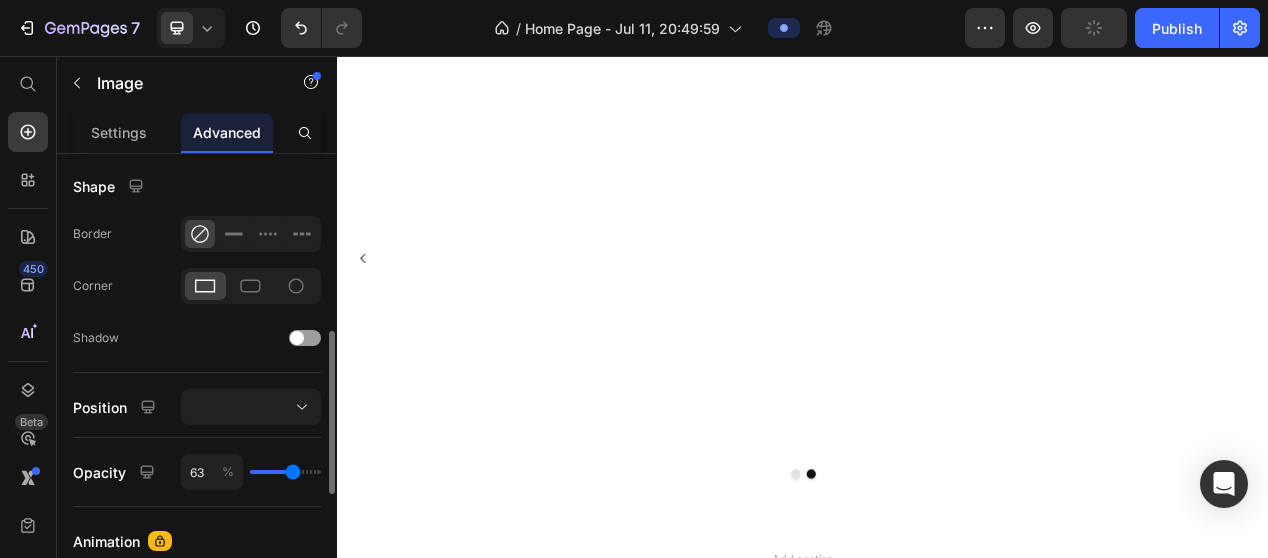 type on "62" 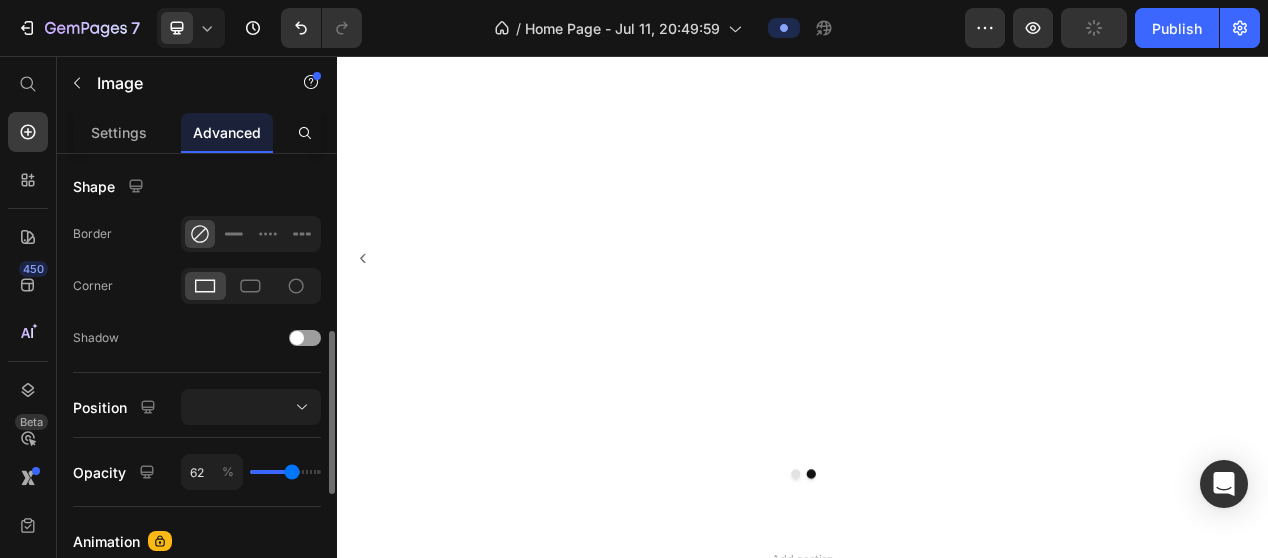 type on "59" 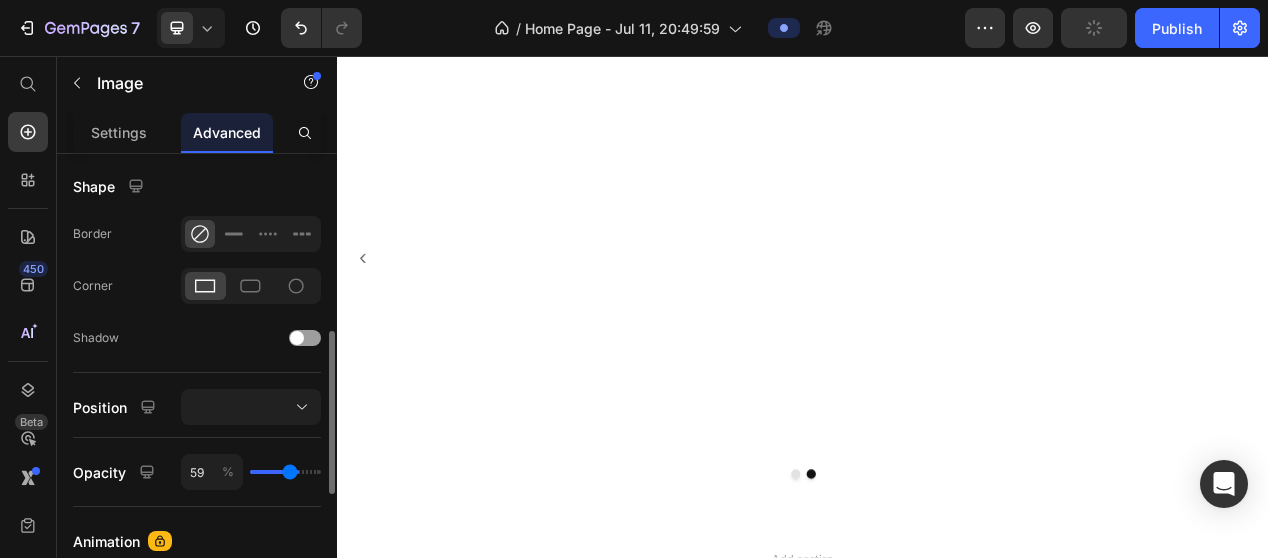 type on "58" 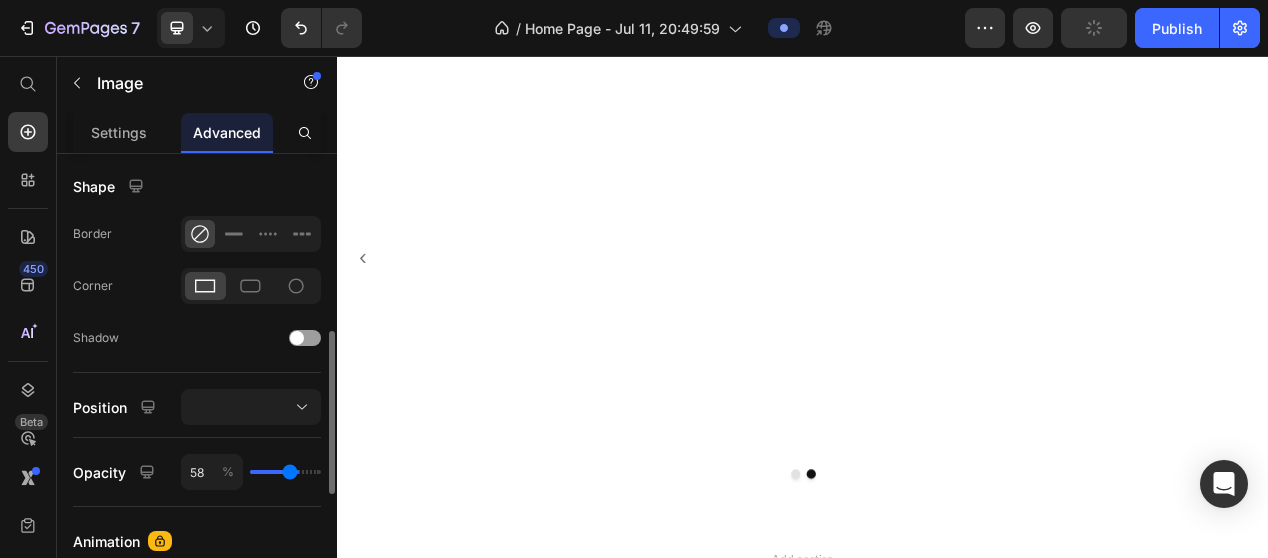 type on "57" 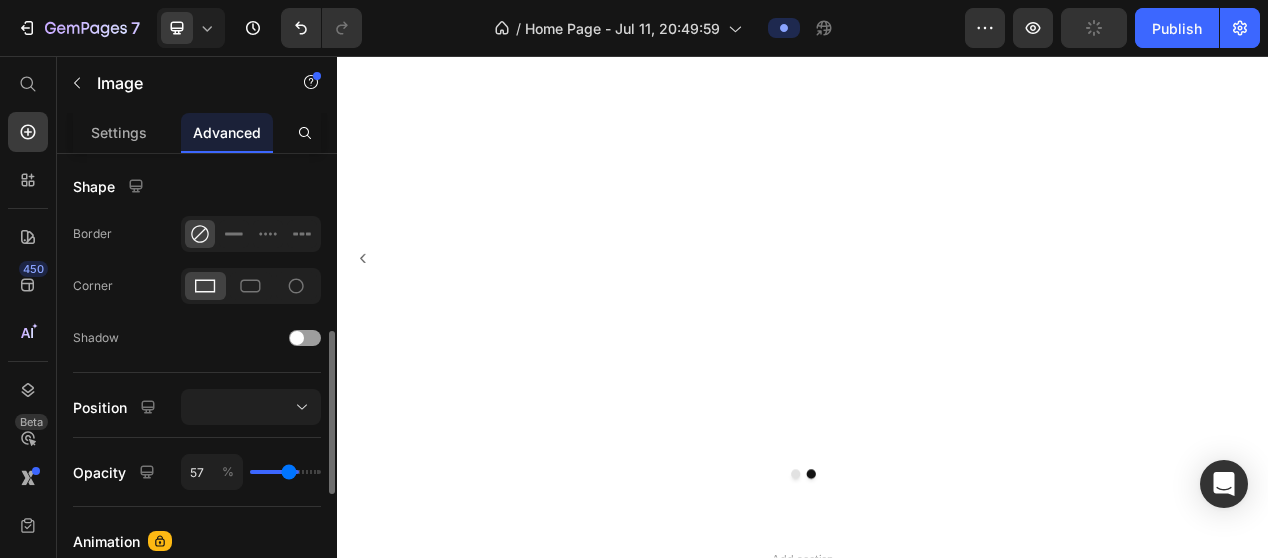 type on "56" 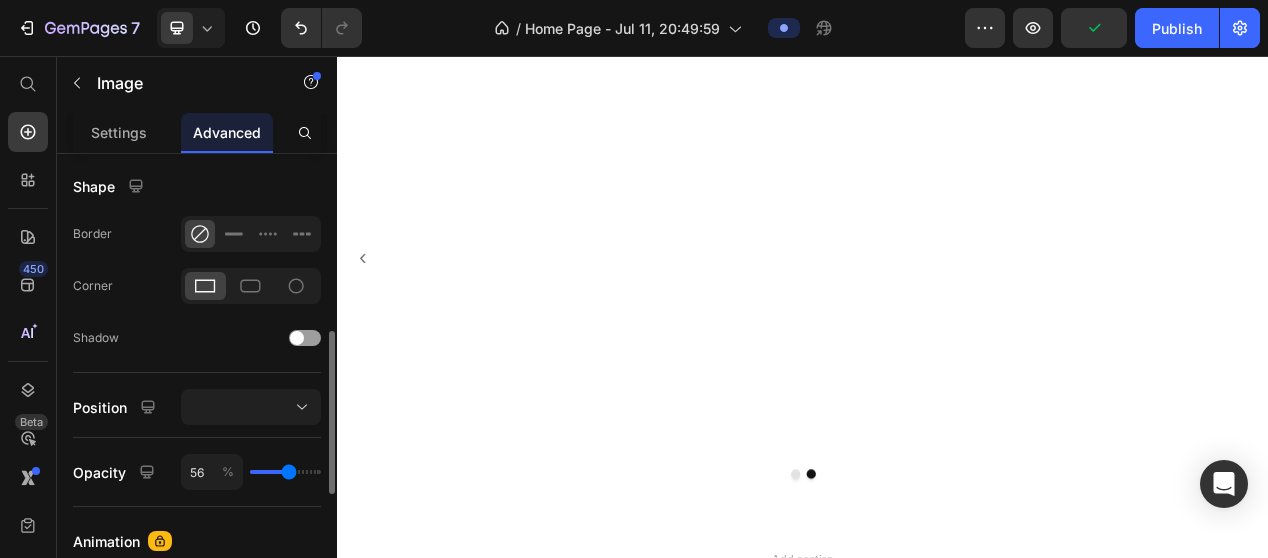 type on "51" 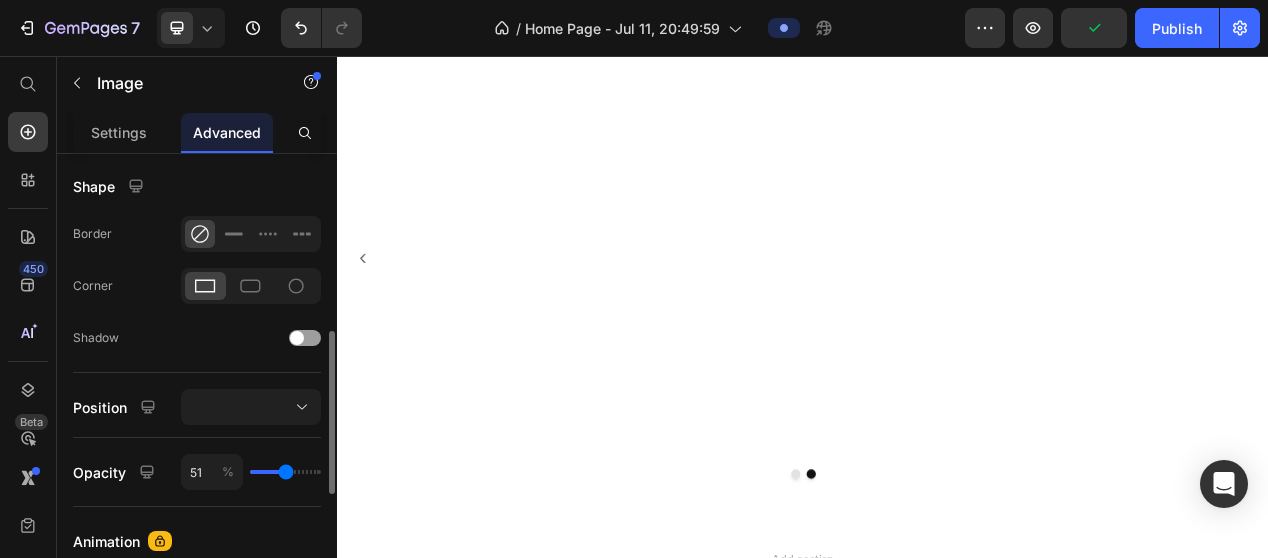 type on "50" 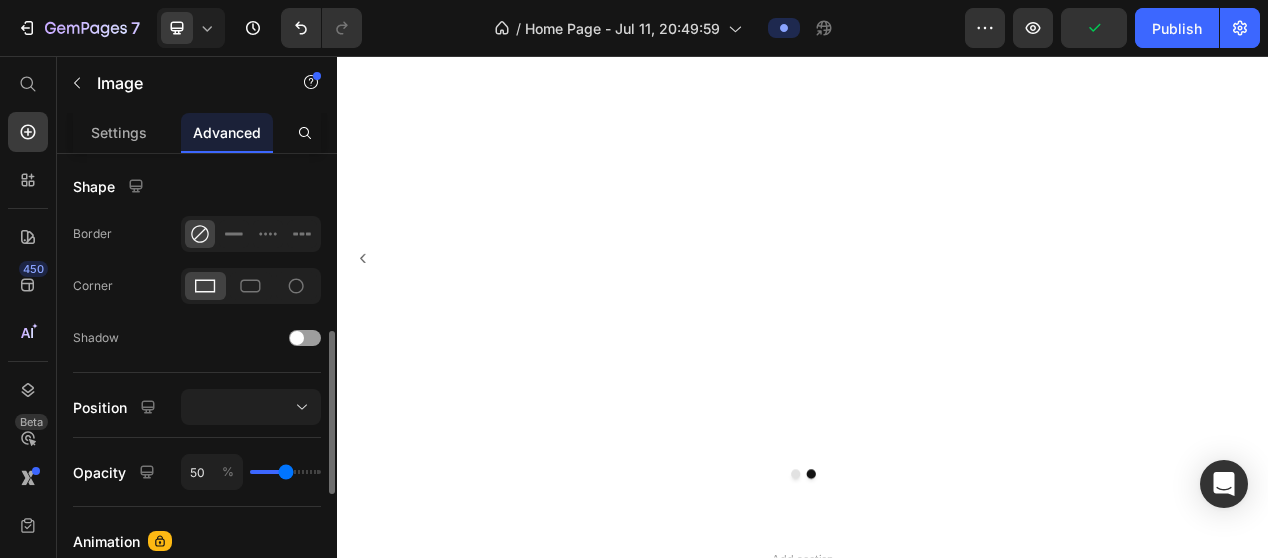 type on "46" 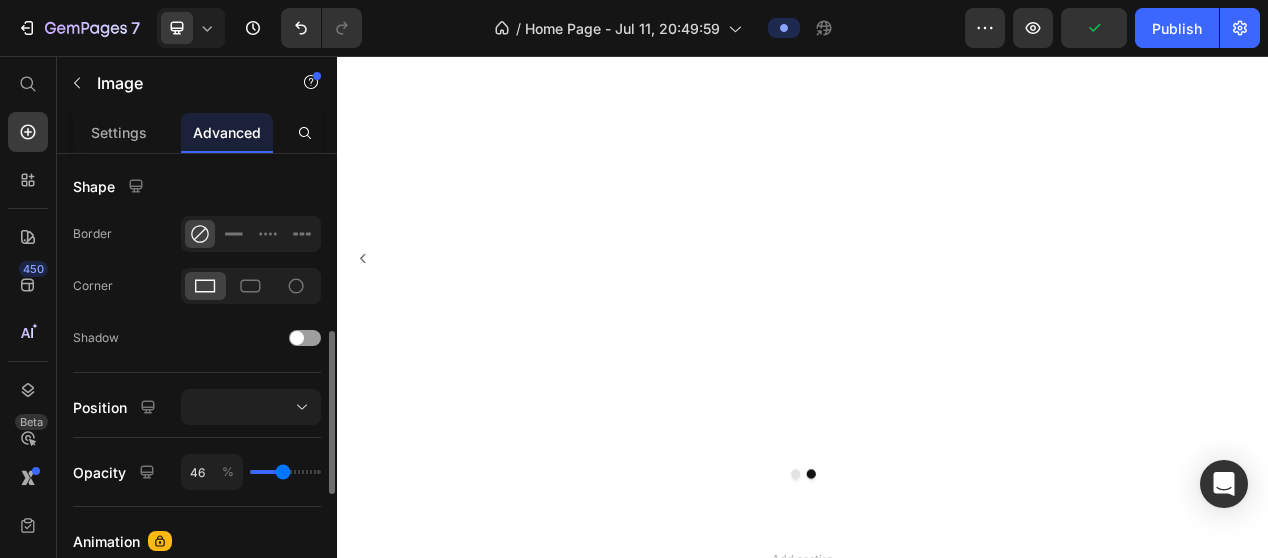 type on "45" 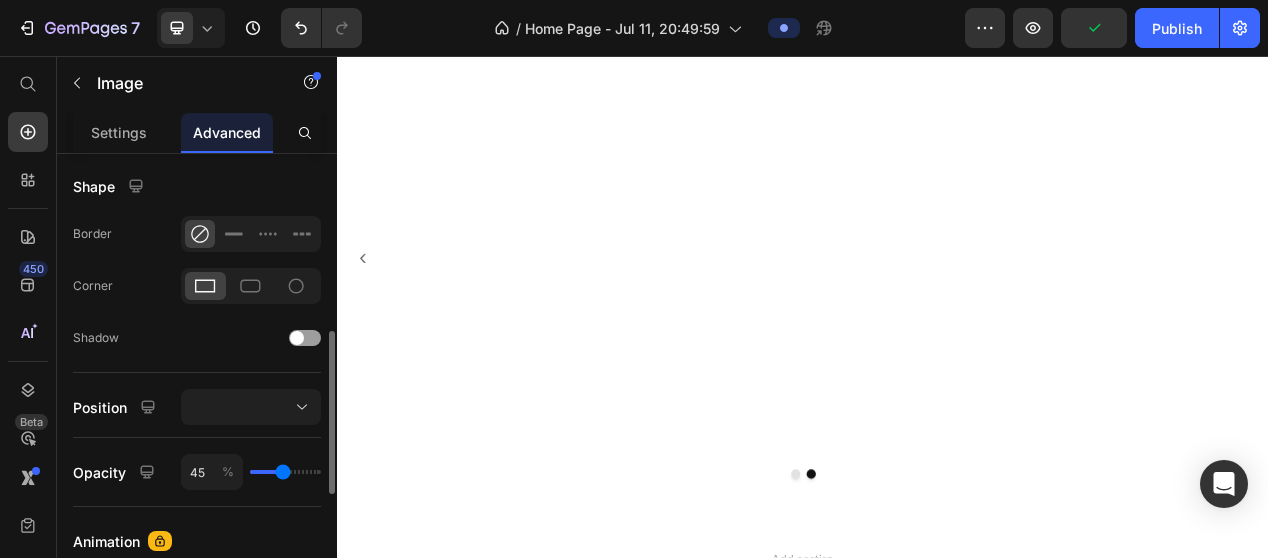 type on "42" 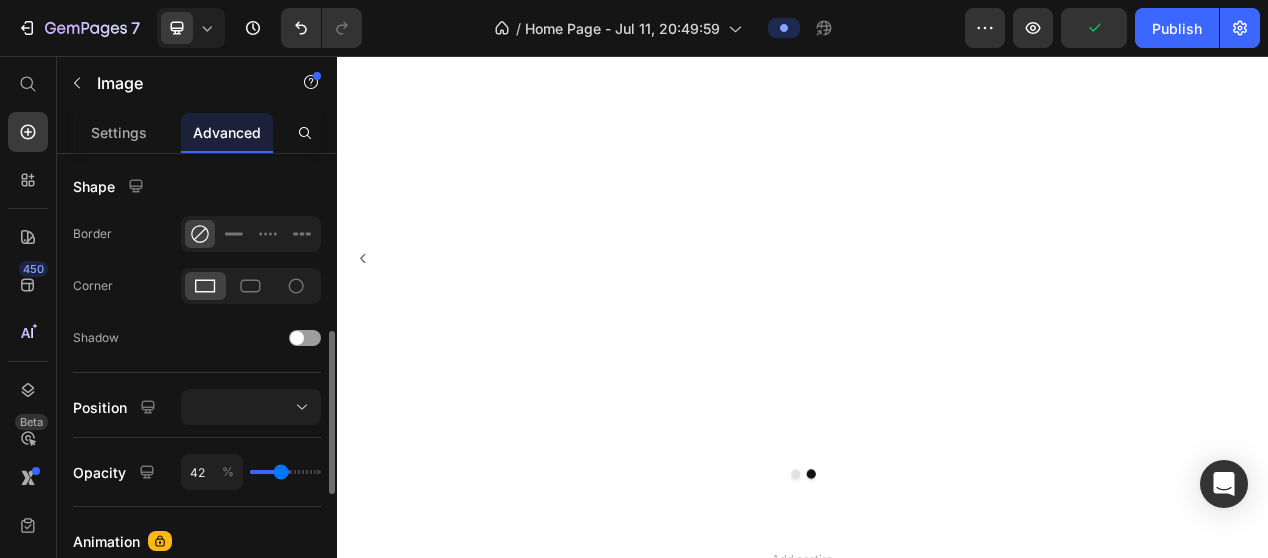 type on "41" 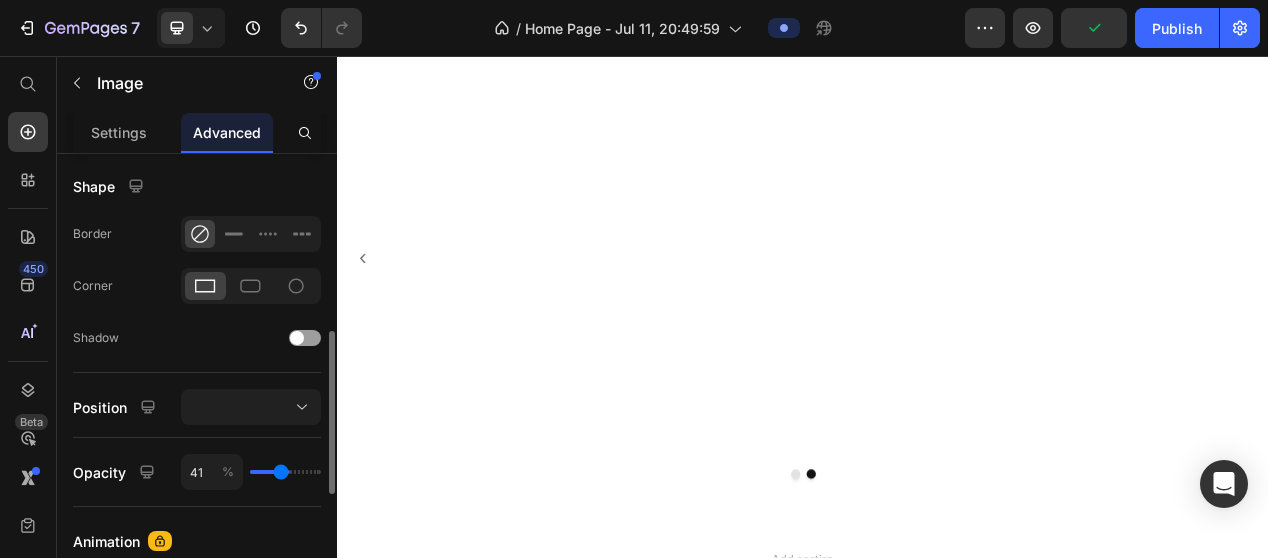 type on "39" 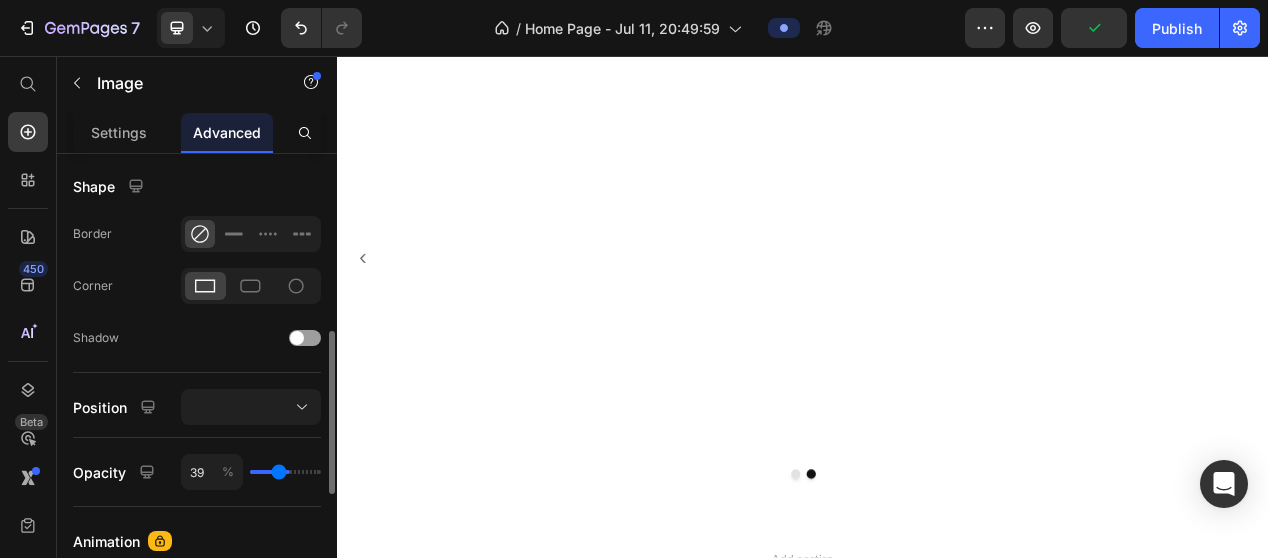 type on "36" 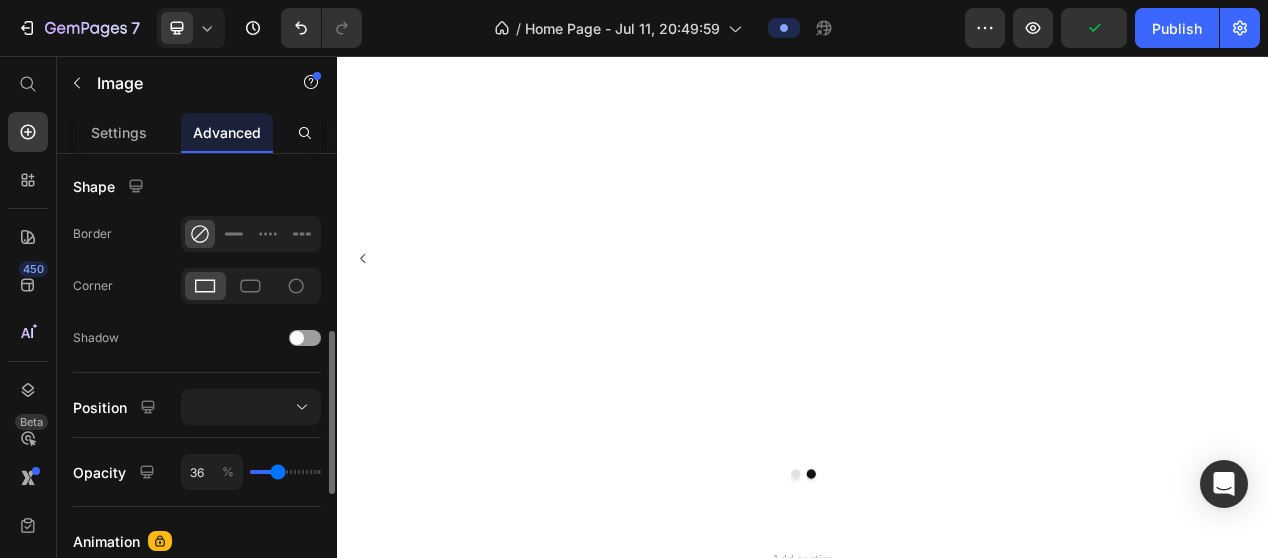 type on "35" 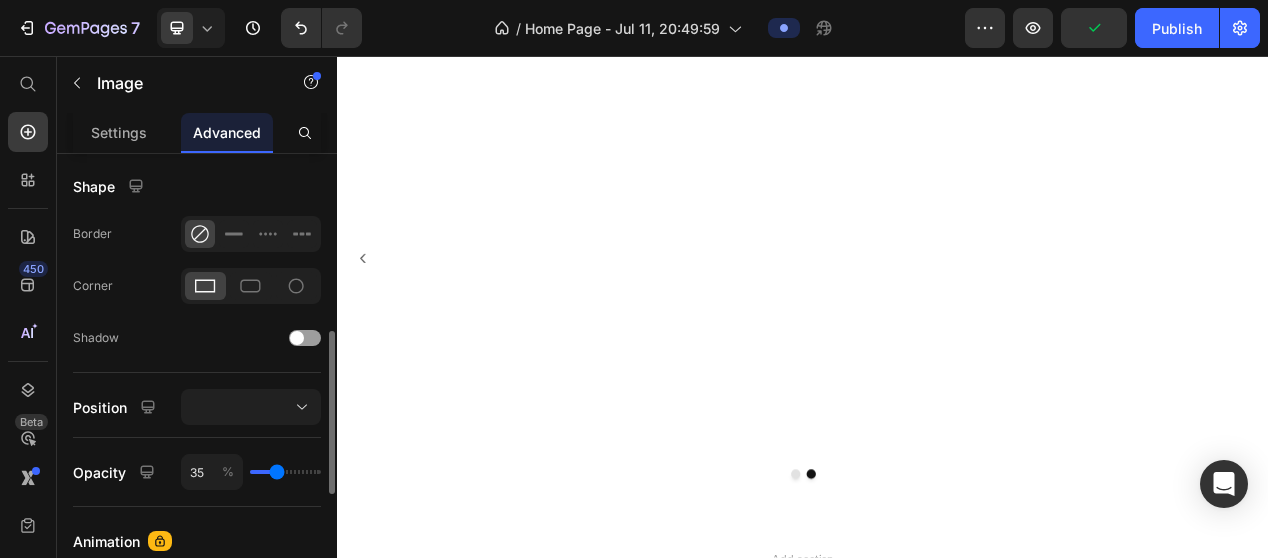 type on "34" 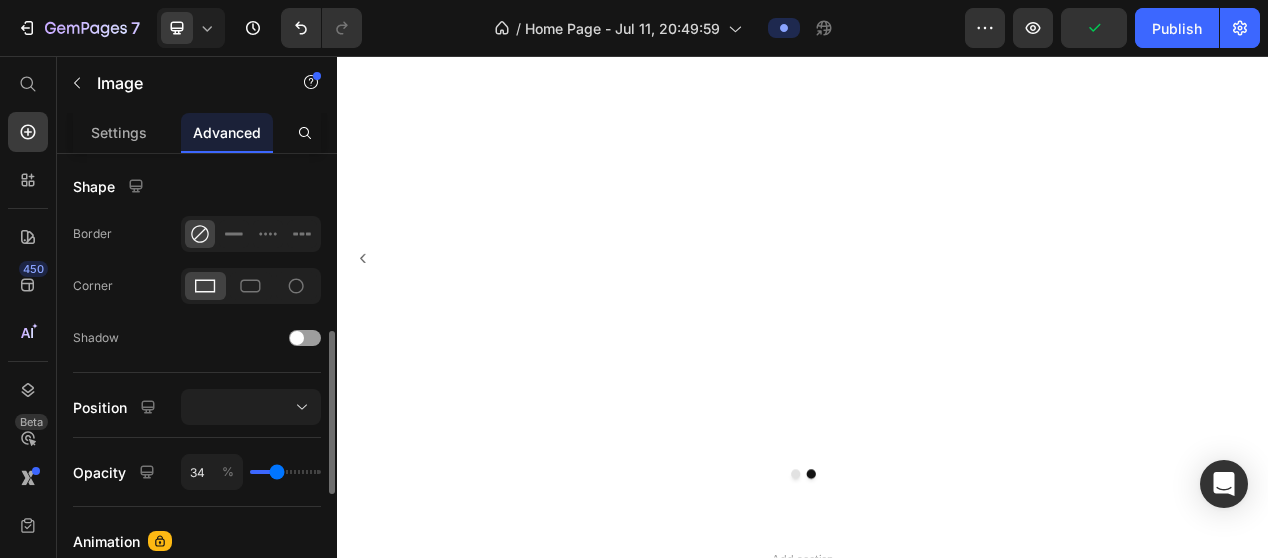 type on "33" 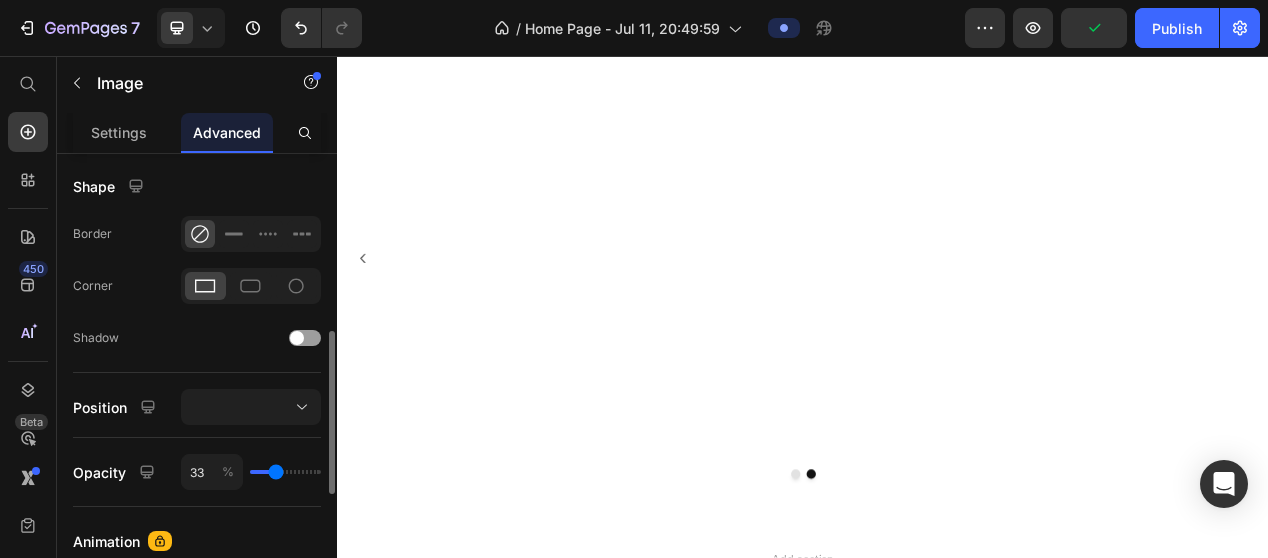 type on "32" 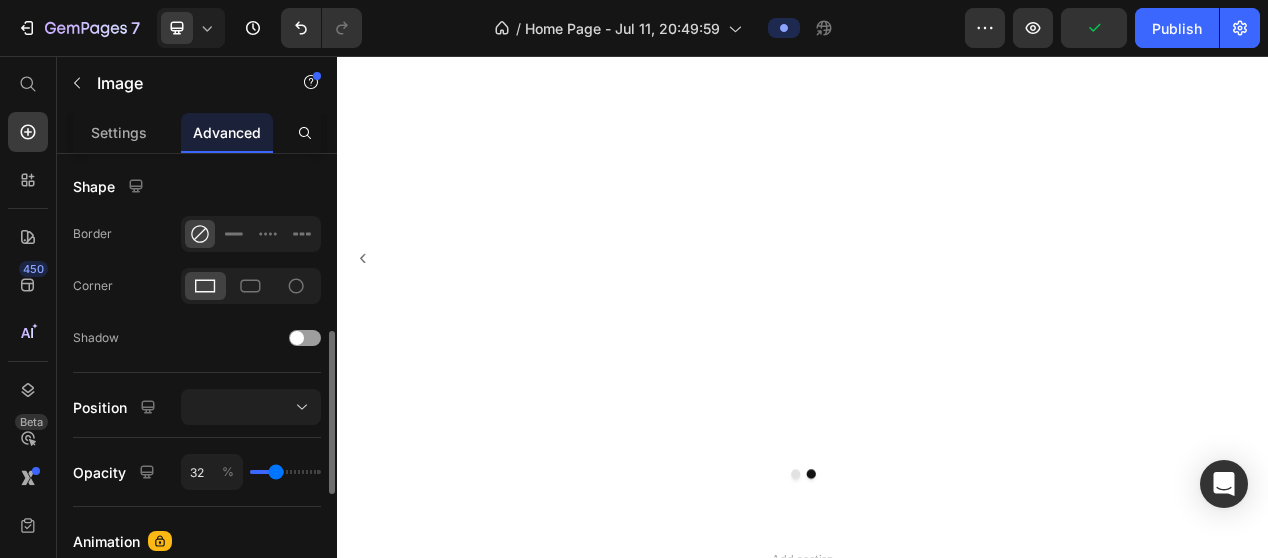 type on "29" 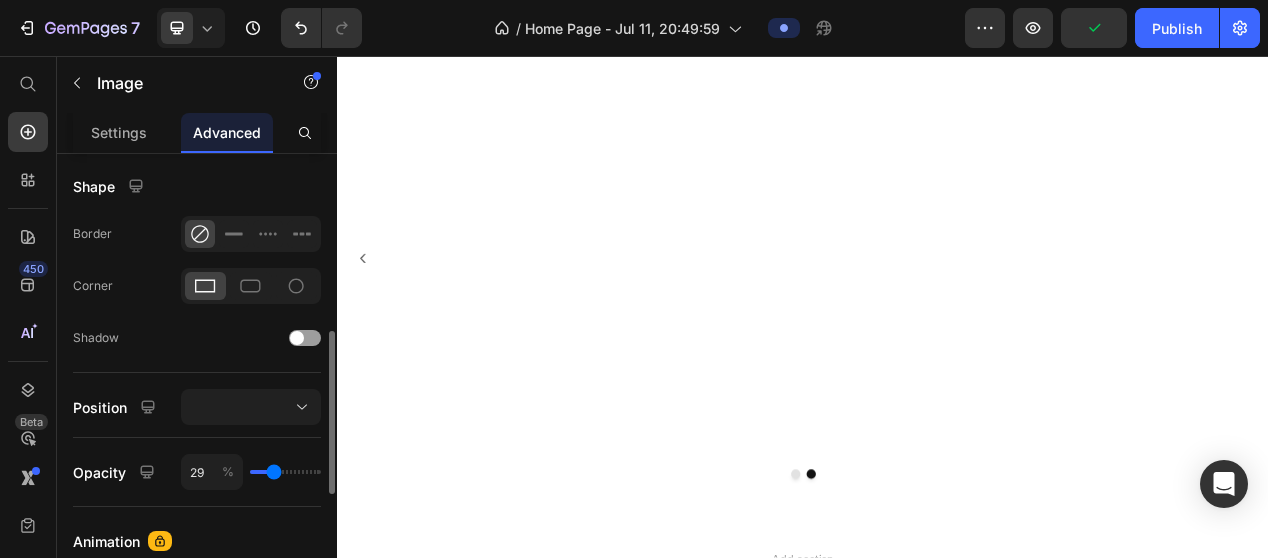 type on "28" 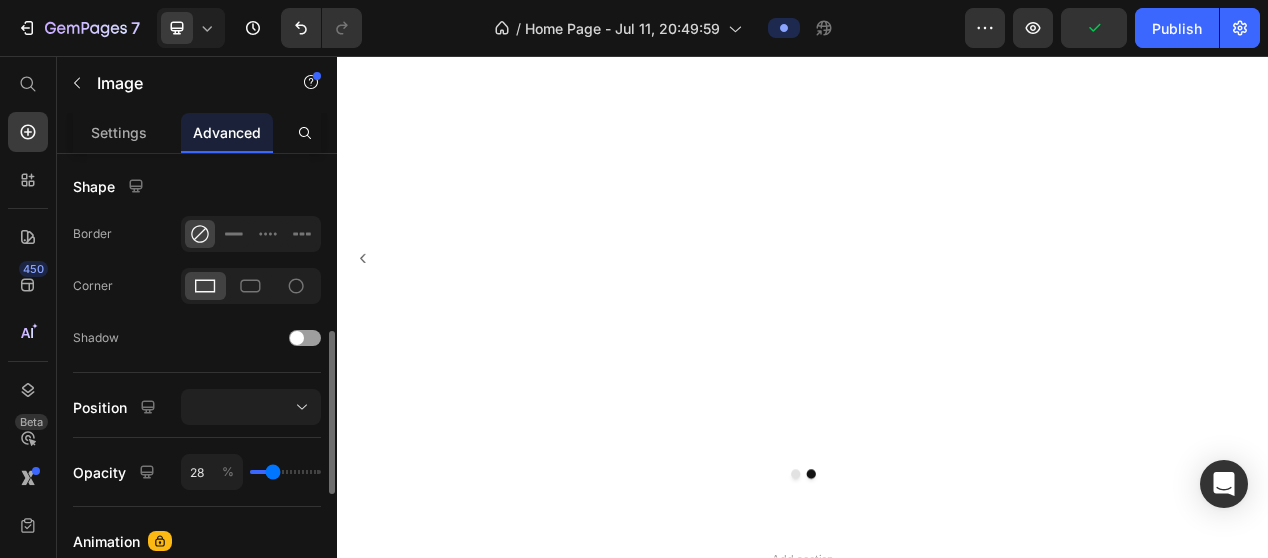 type on "25" 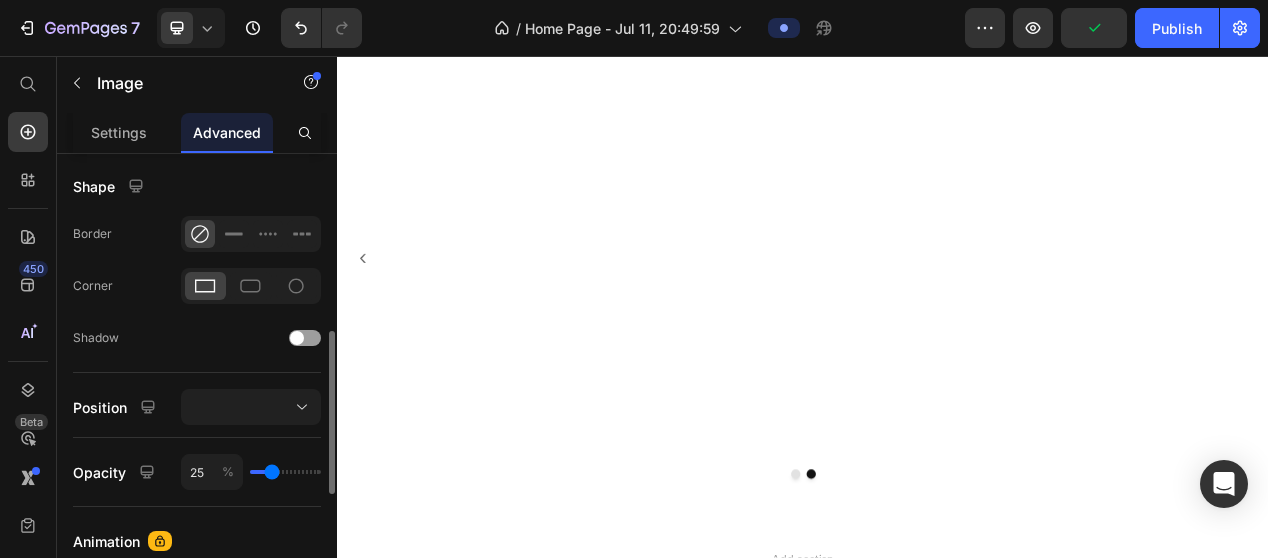 type on "24" 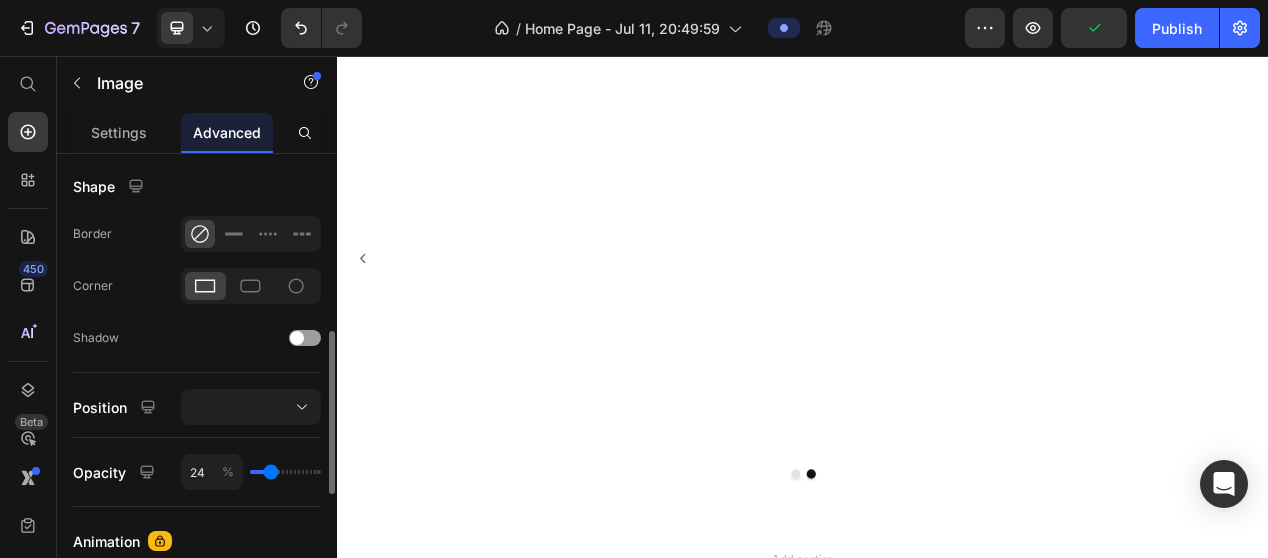 type on "23" 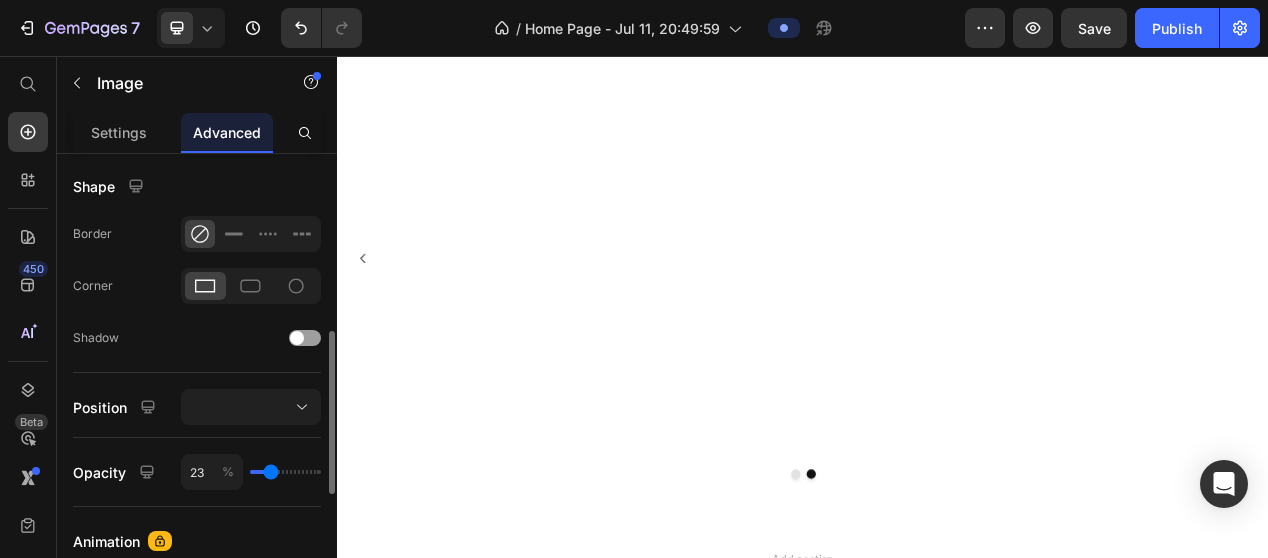 type on "24" 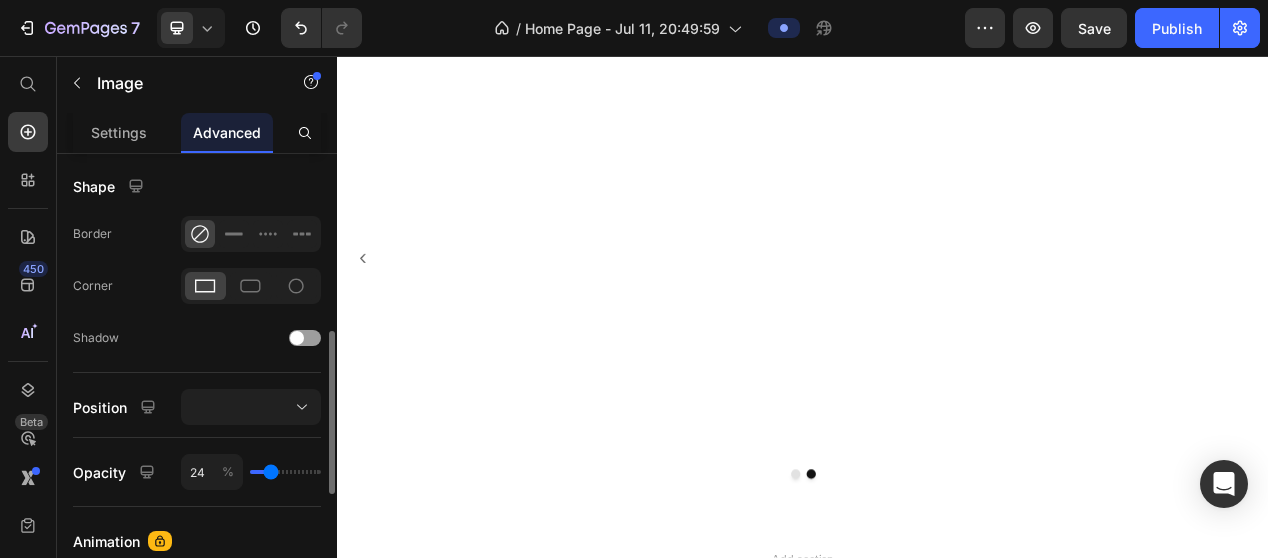 type on "28" 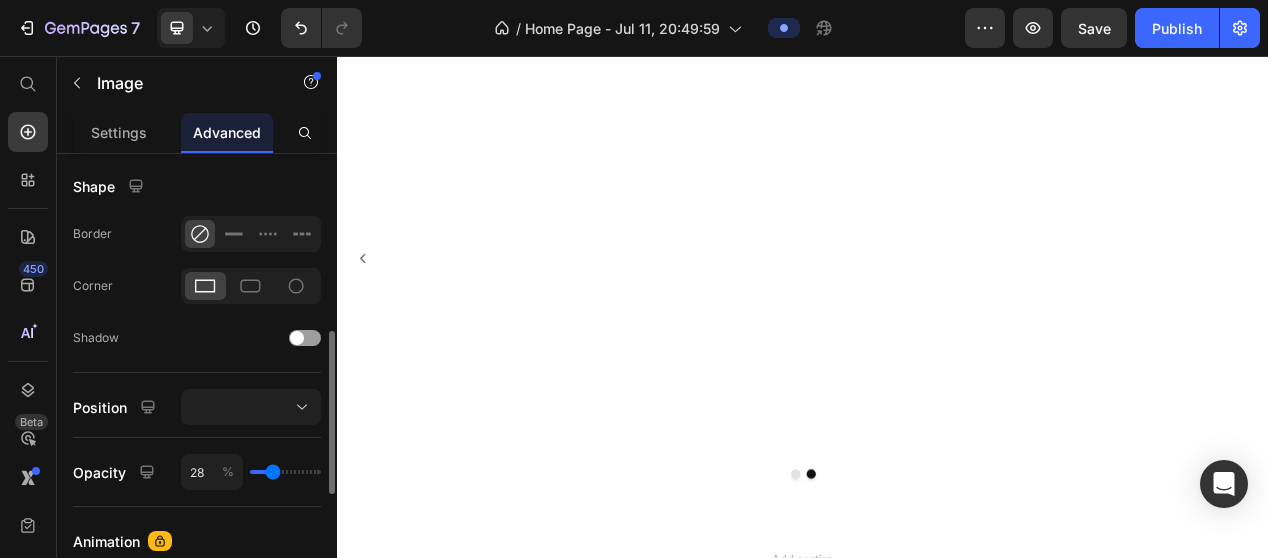 type on "30" 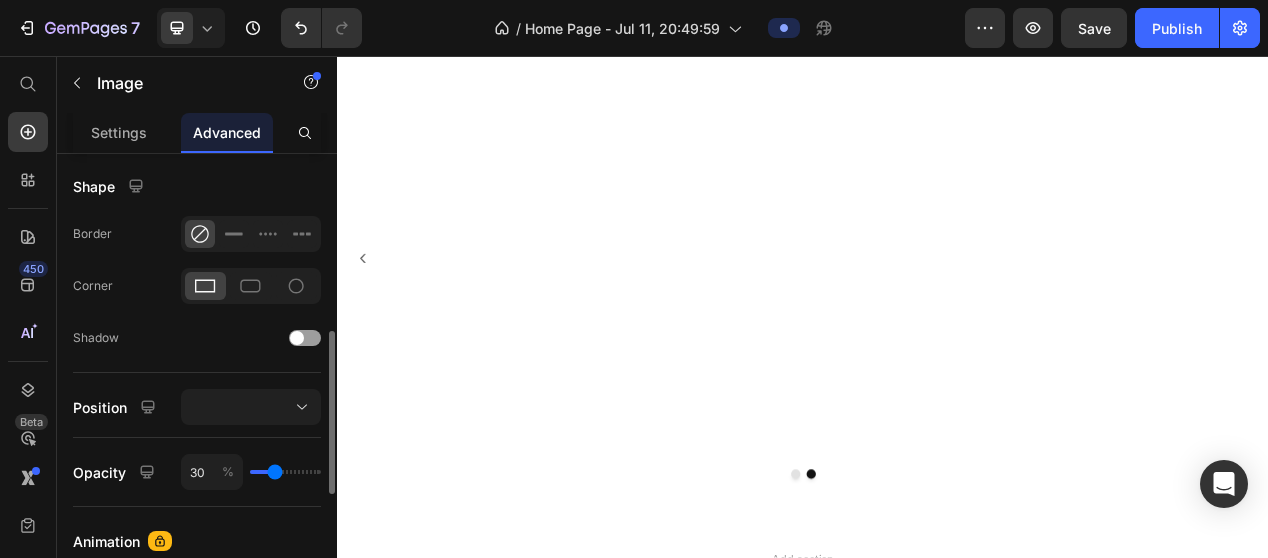 type on "32" 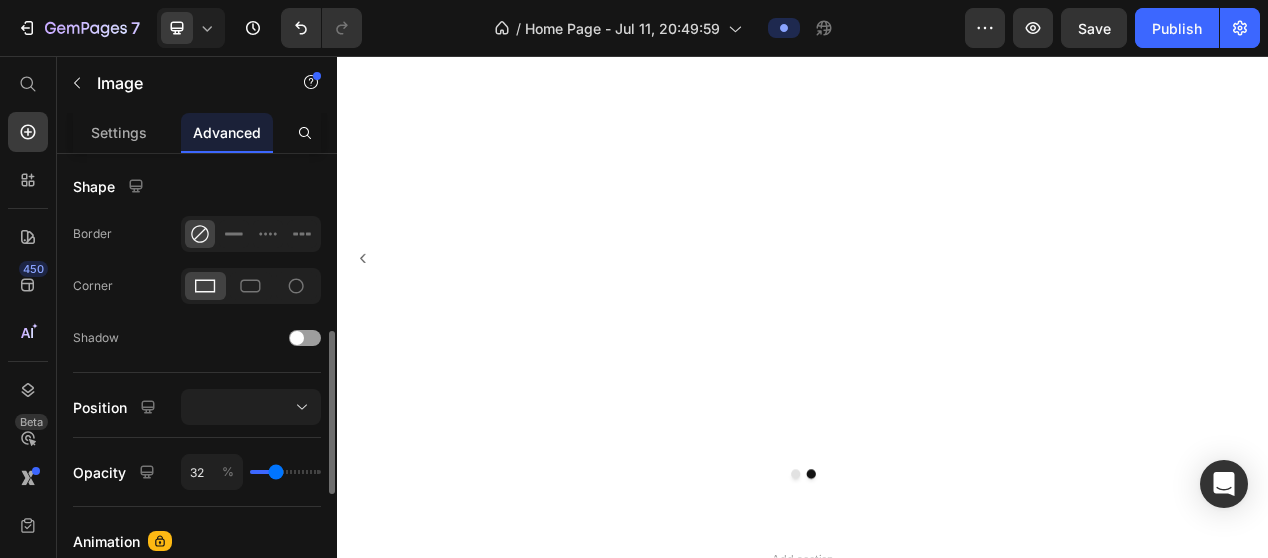 type on "35" 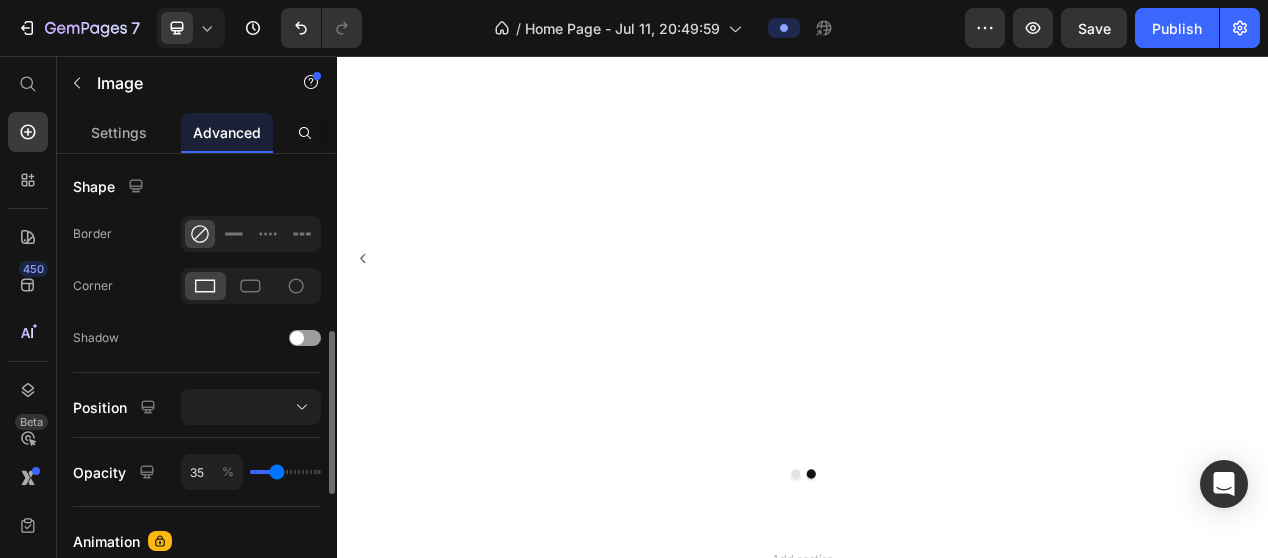 type on "36" 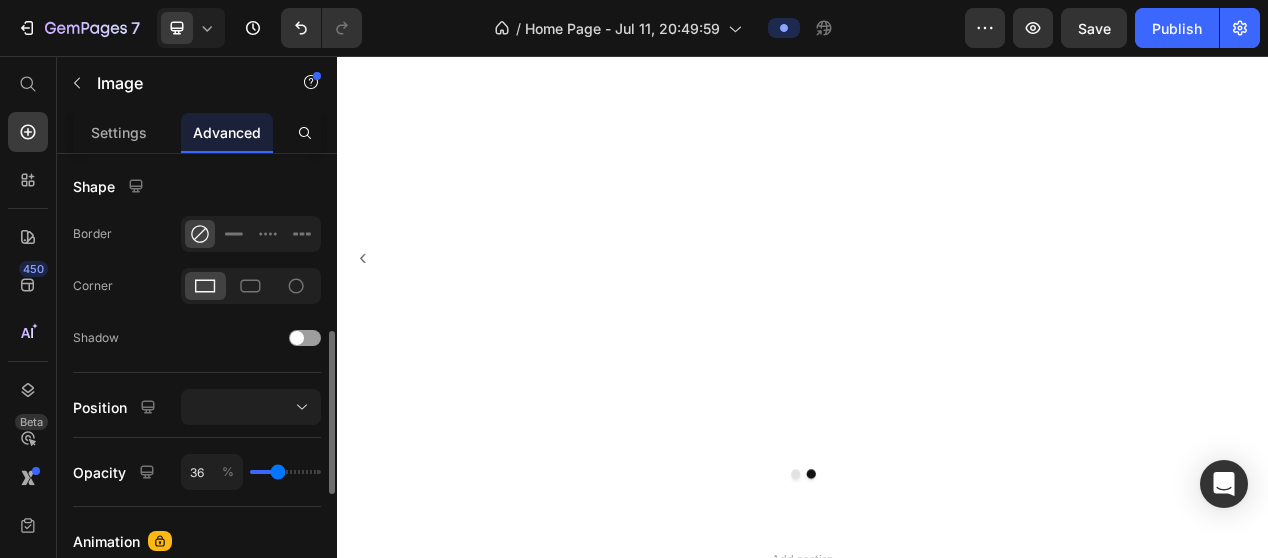 type on "39" 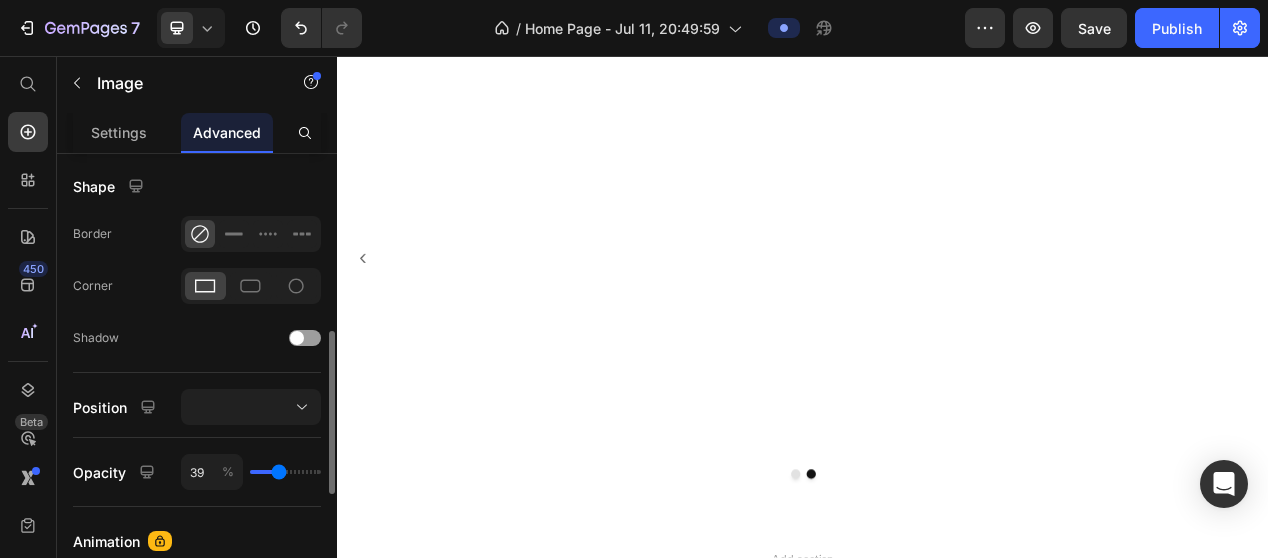 type on "40" 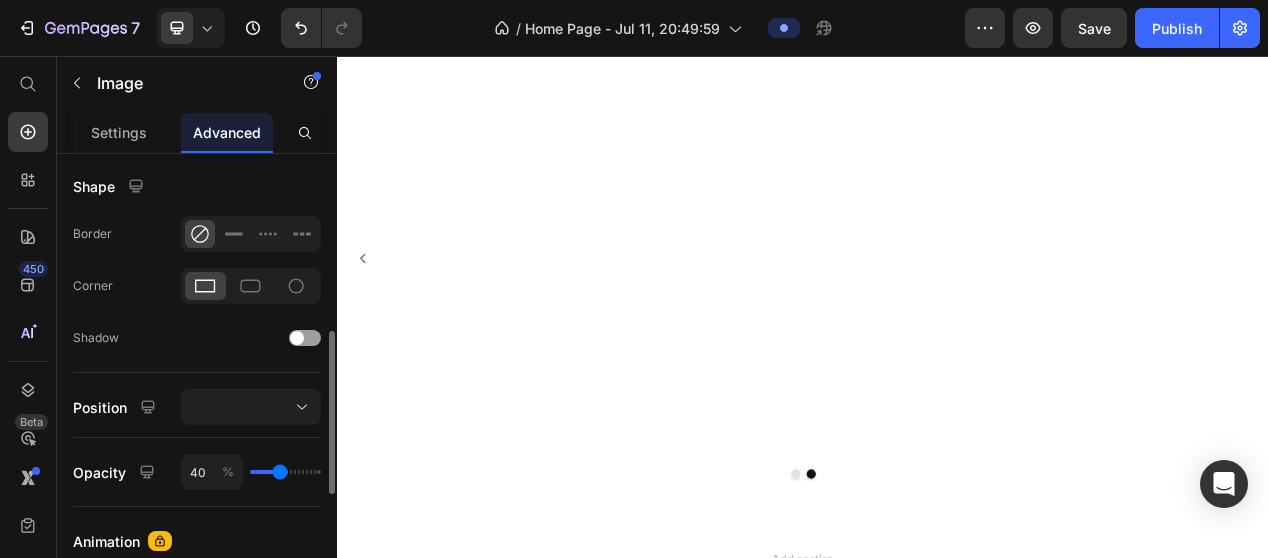 type on "41" 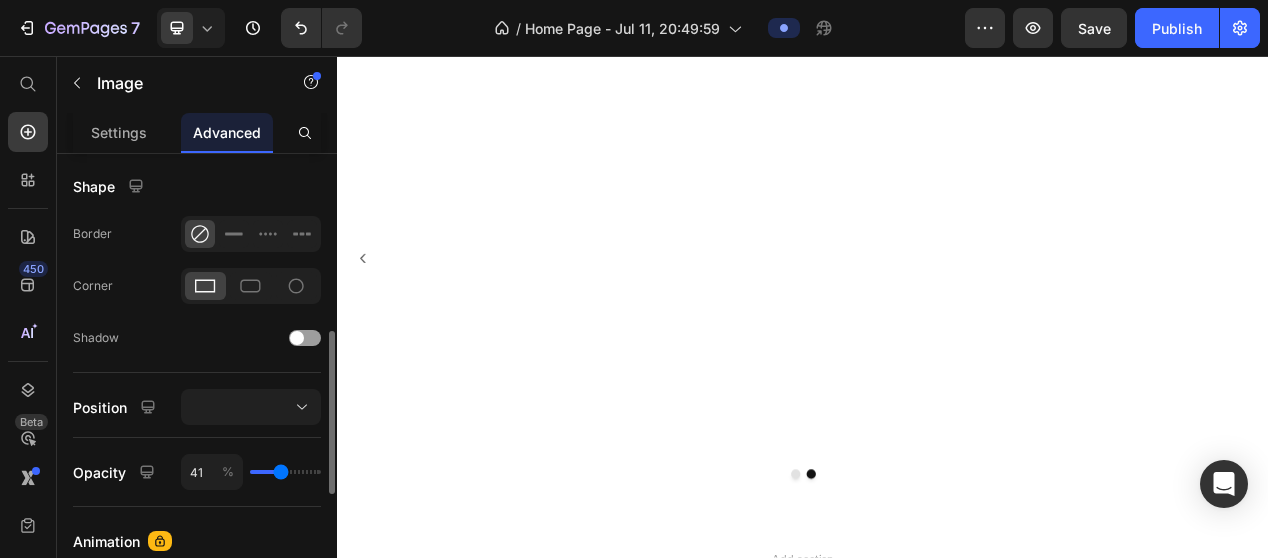 type on "42" 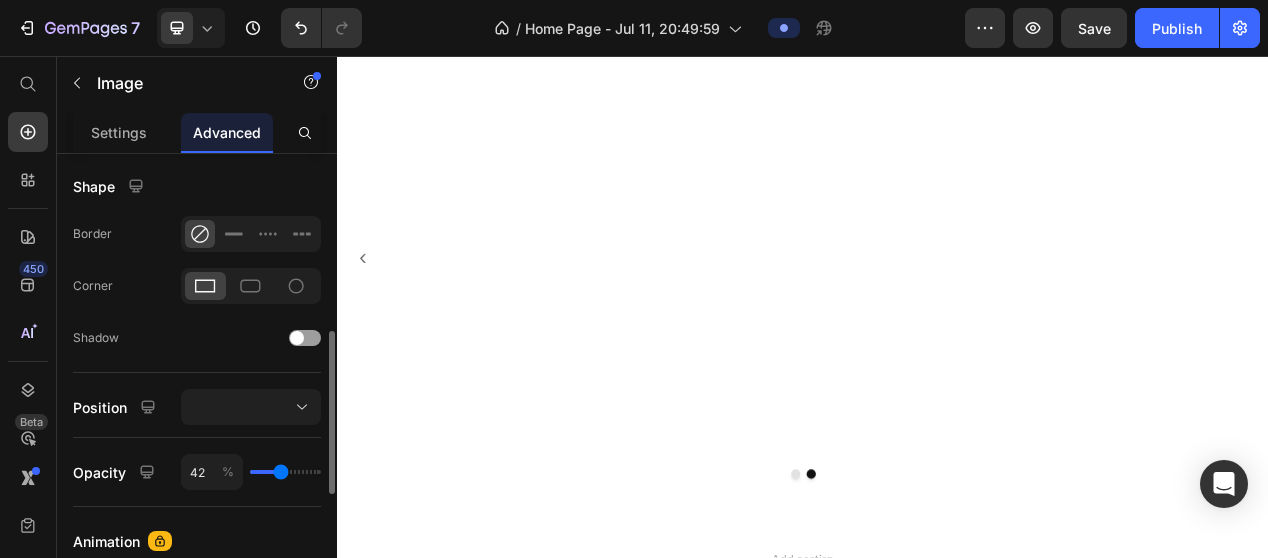 type on "44" 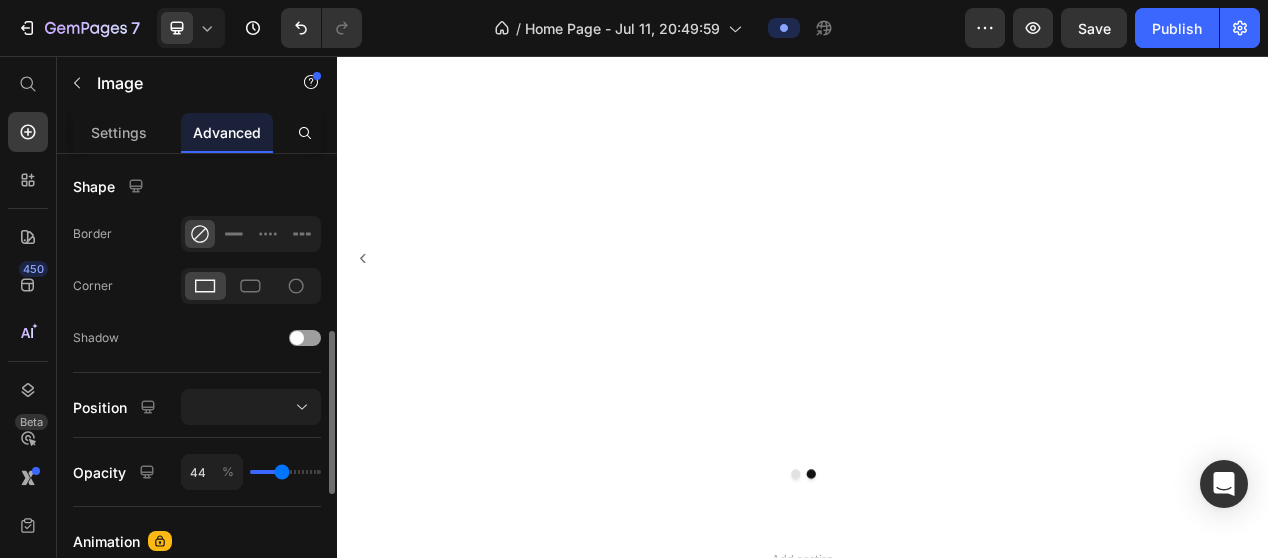 type on "45" 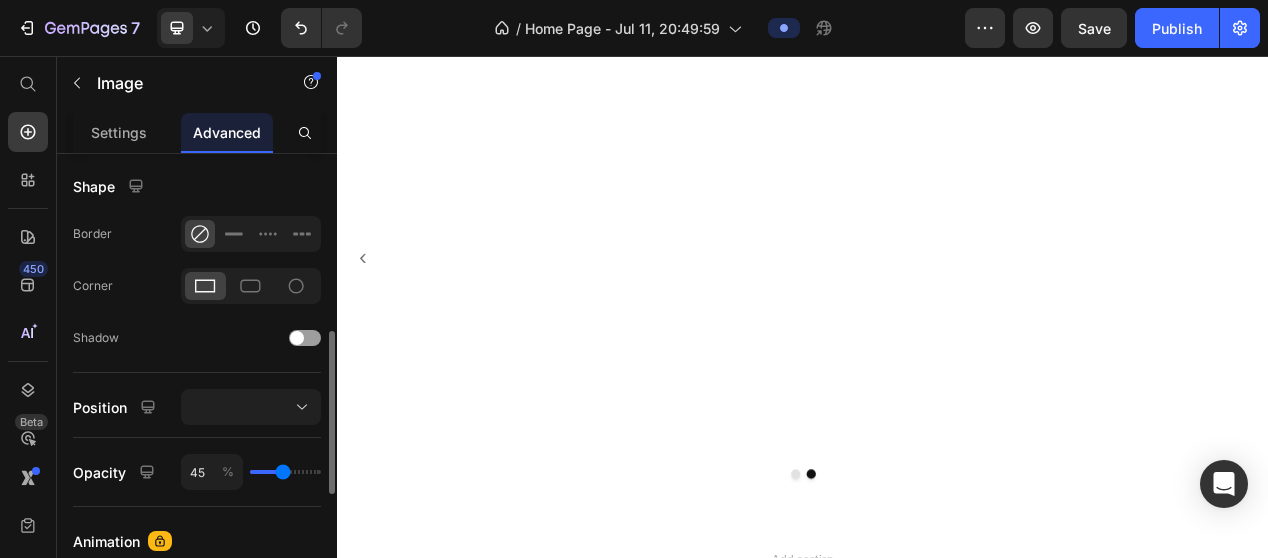 type on "46" 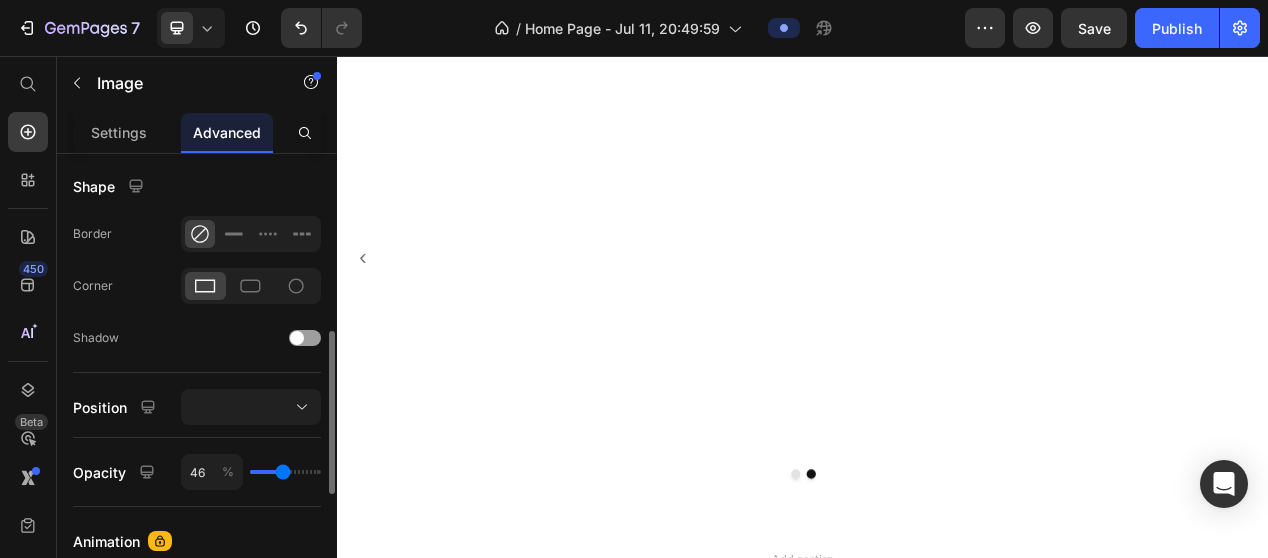 type on "47" 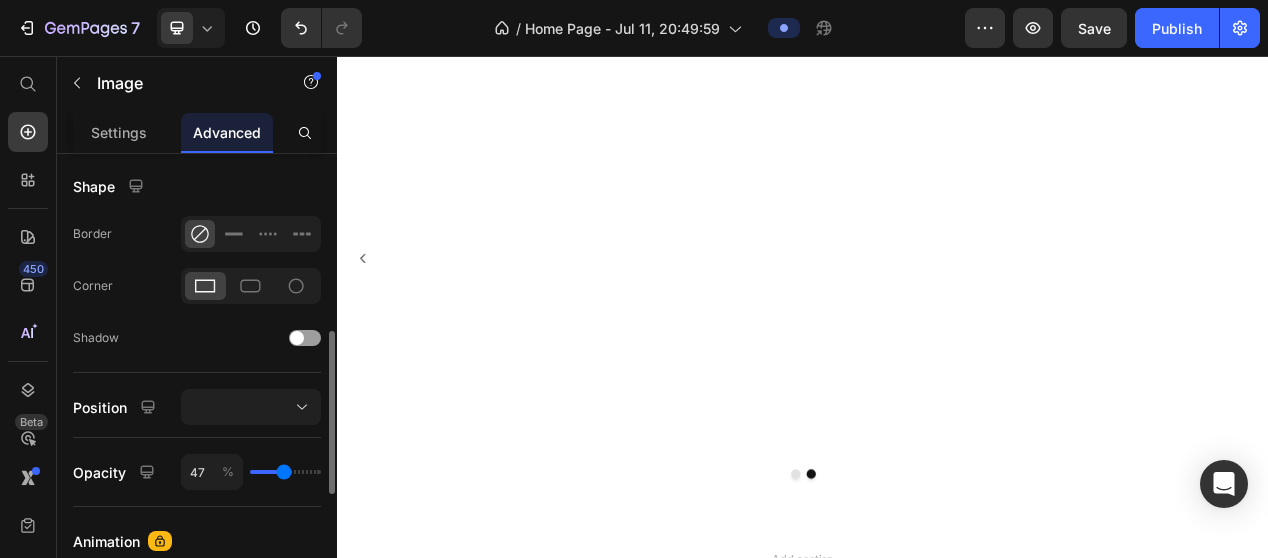 type on "48" 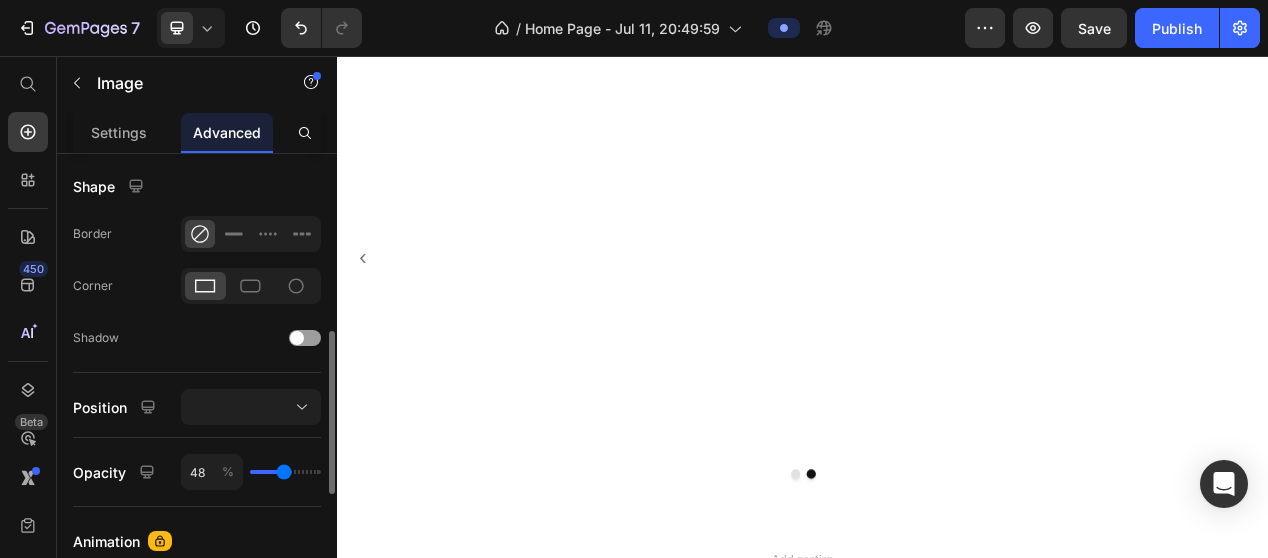 type on "50" 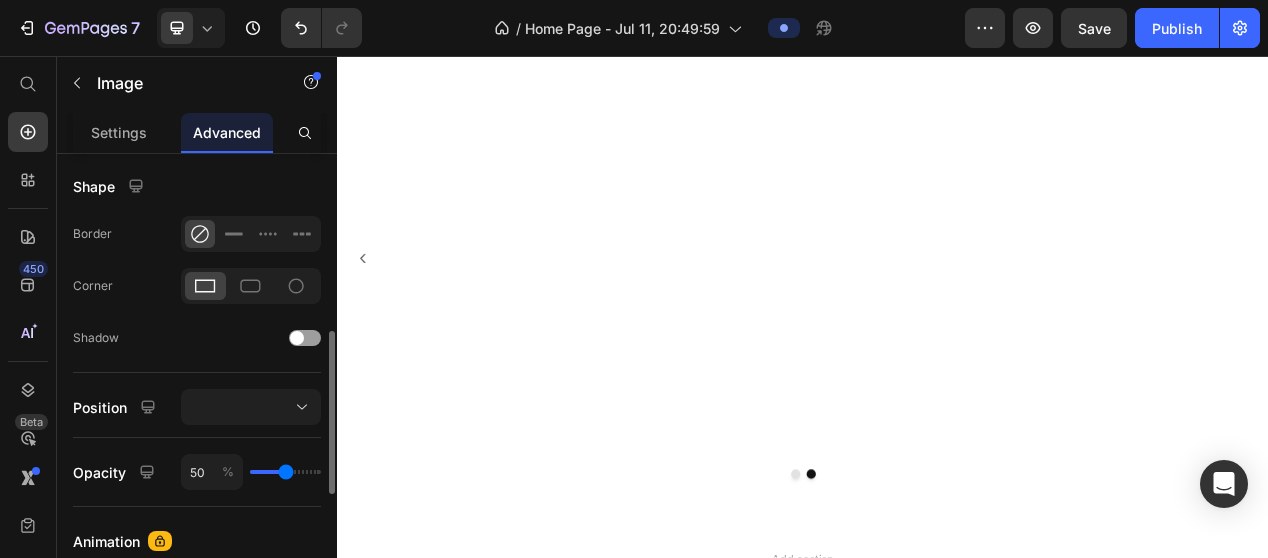 type on "51" 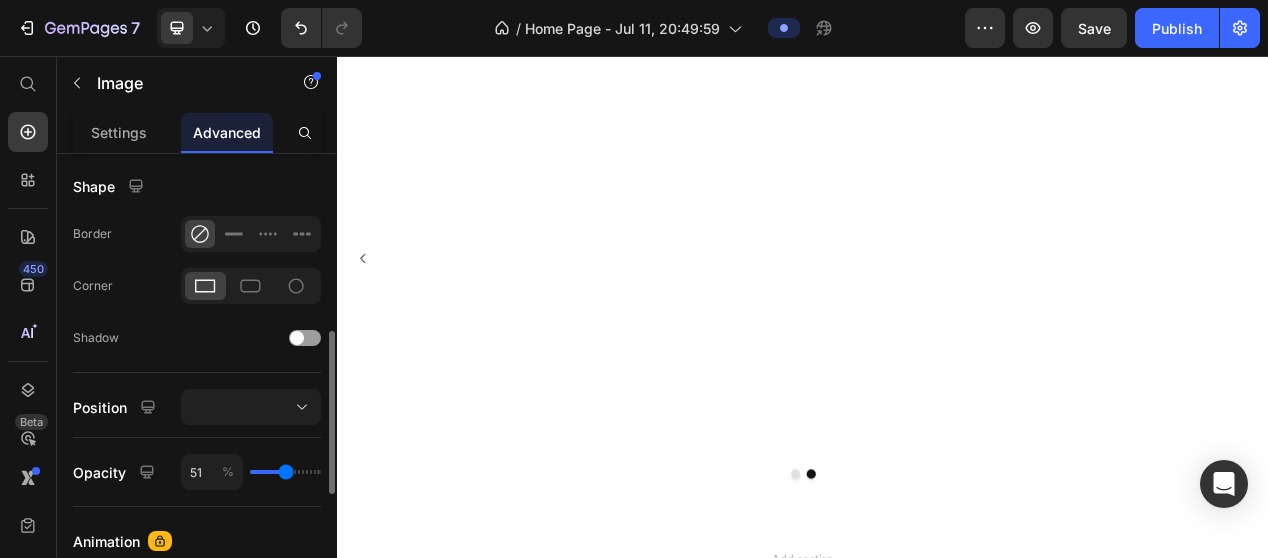 type on "52" 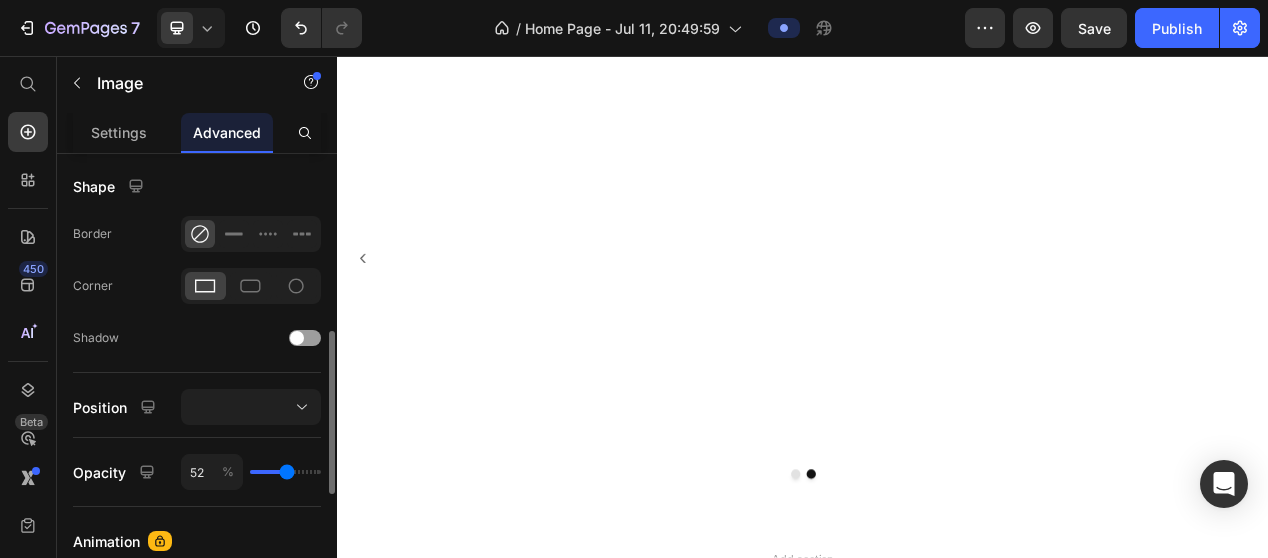 type on "56" 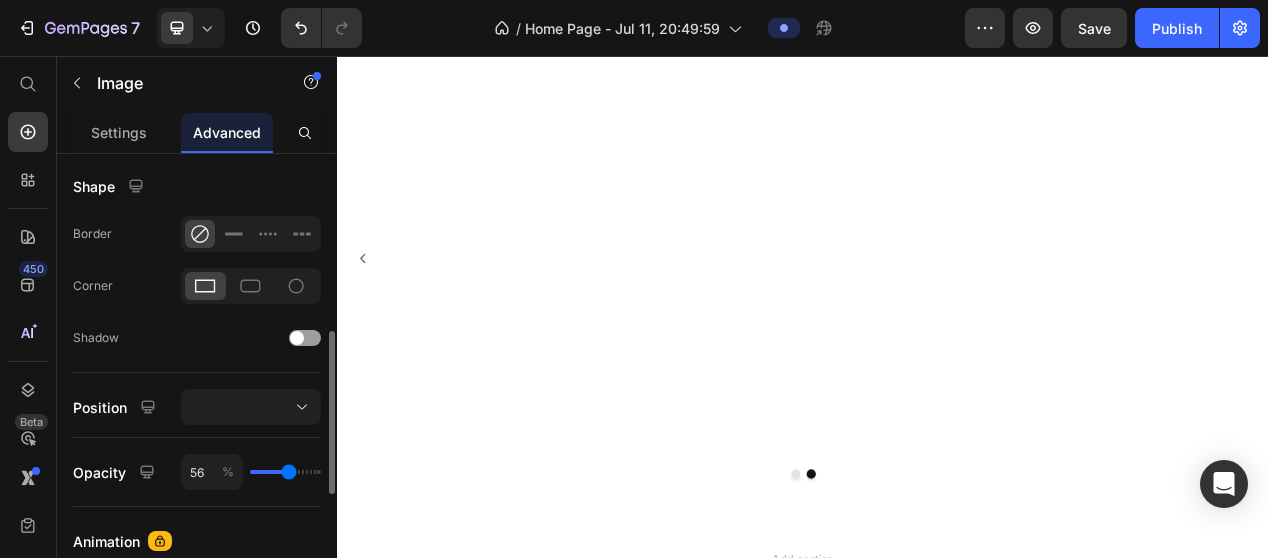 type on "57" 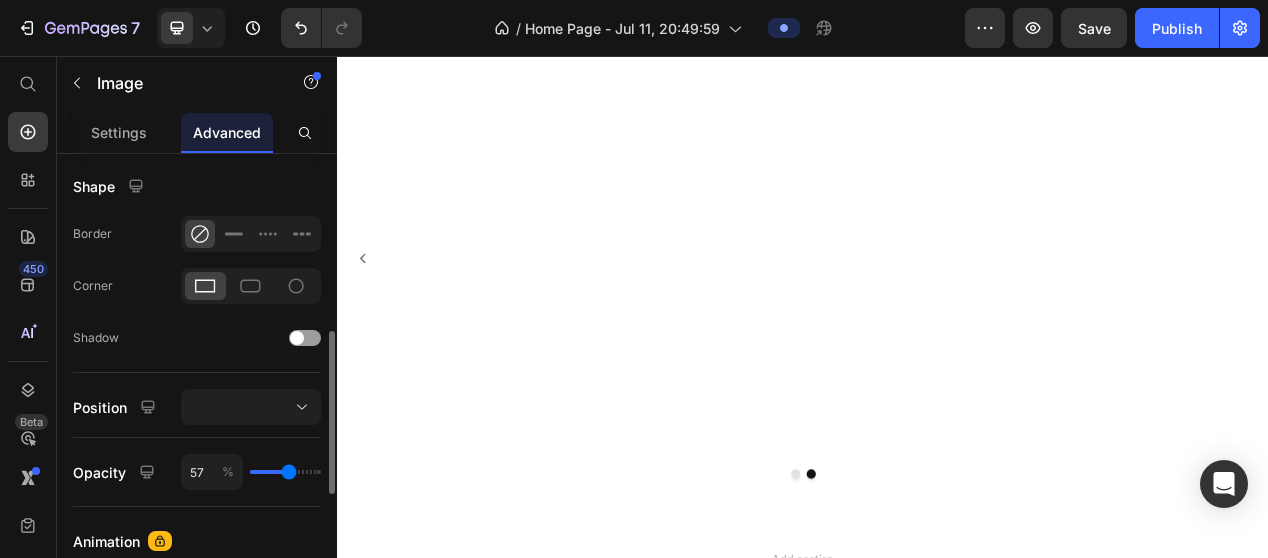 type on "58" 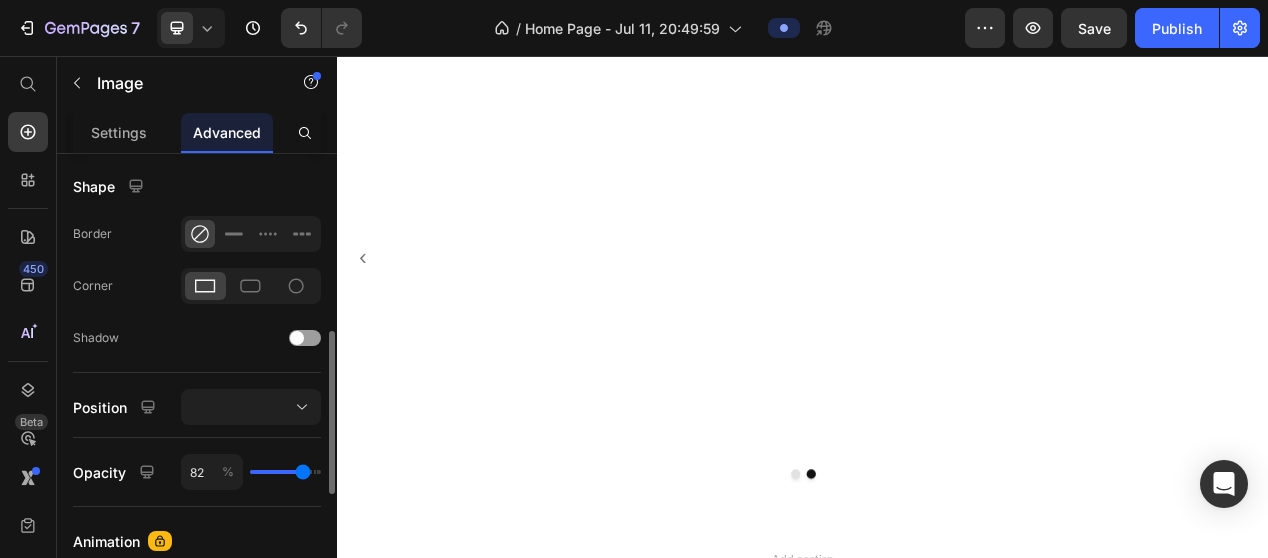 drag, startPoint x: 307, startPoint y: 469, endPoint x: 303, endPoint y: 482, distance: 13.601471 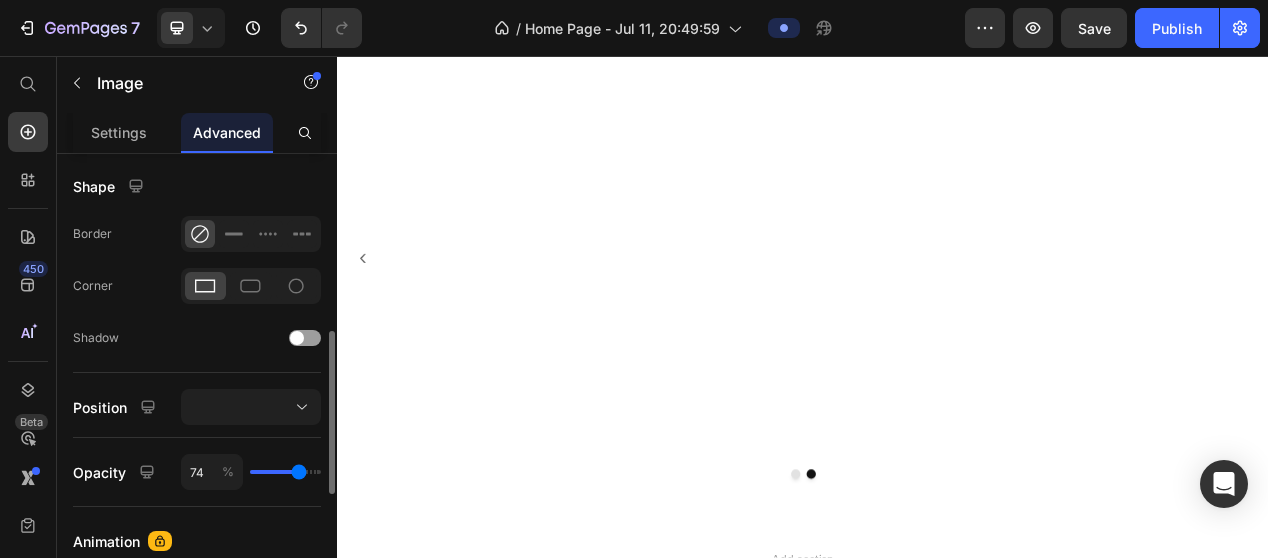click at bounding box center [285, 472] 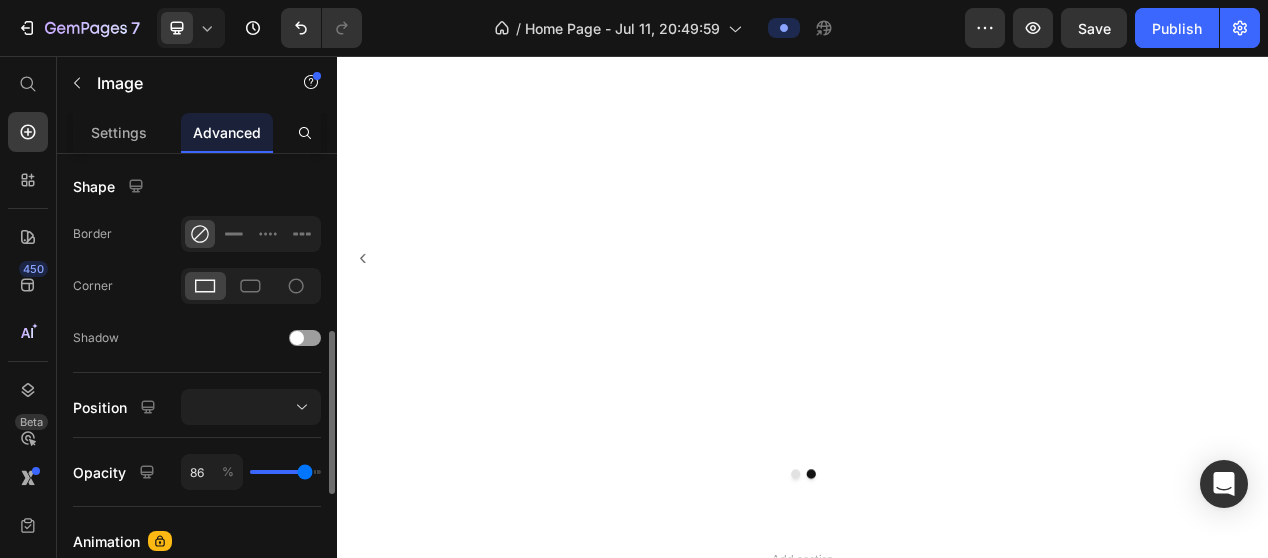 click at bounding box center (285, 472) 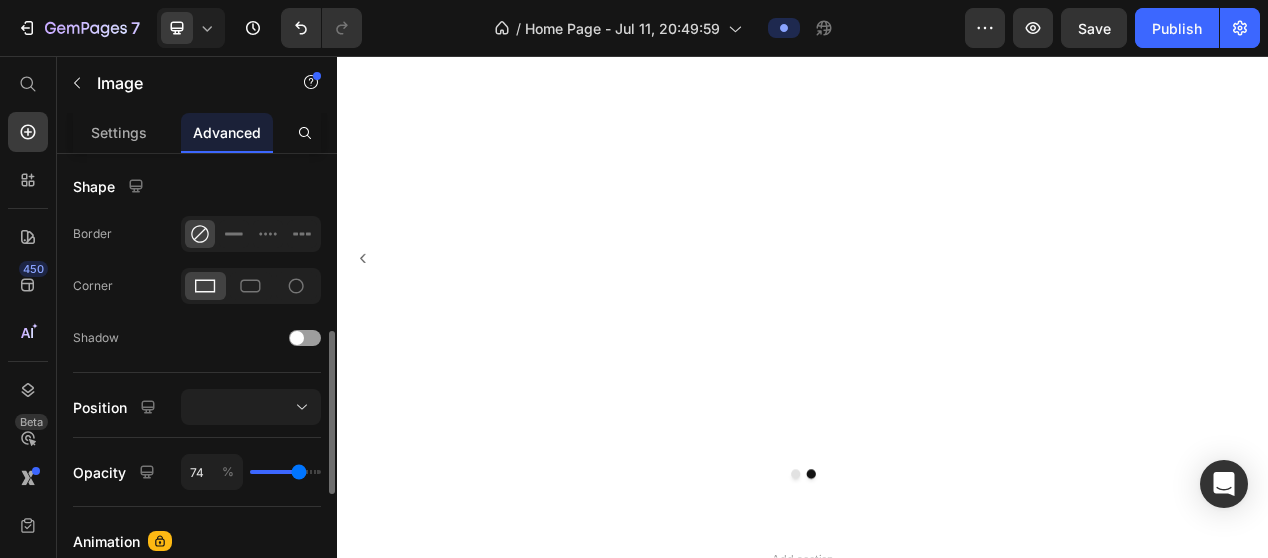 click at bounding box center [285, 472] 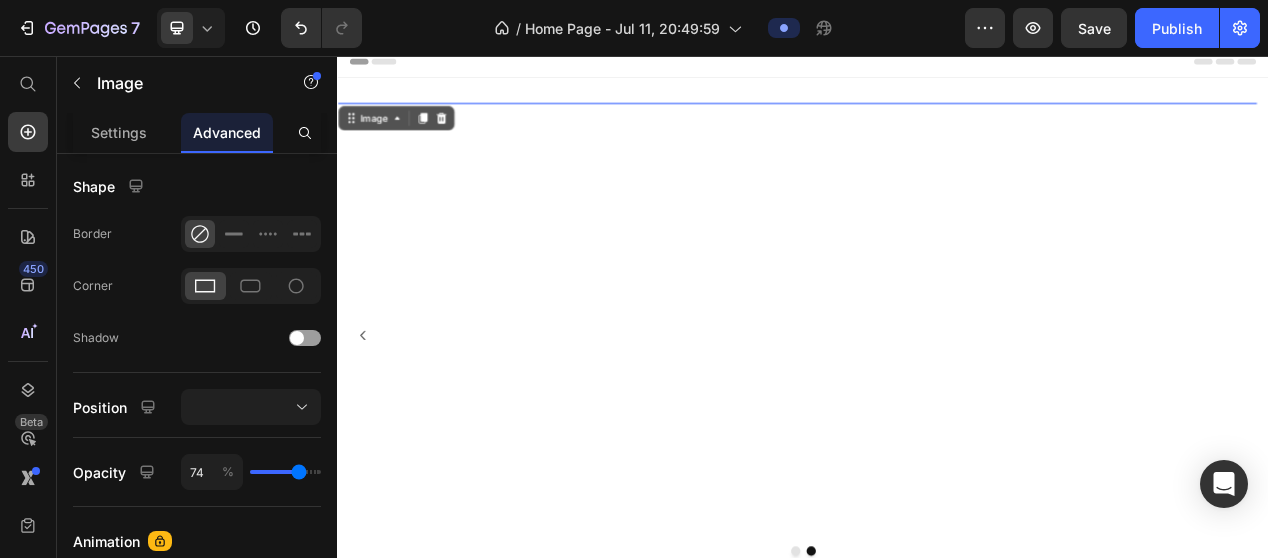 scroll, scrollTop: 112, scrollLeft: 0, axis: vertical 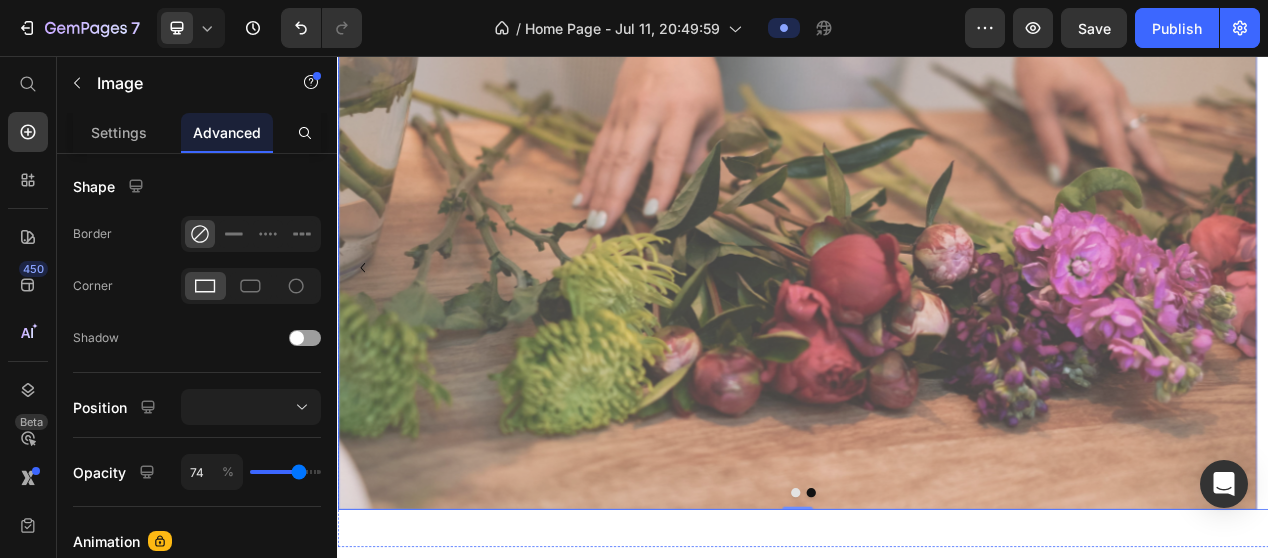 click at bounding box center [927, 619] 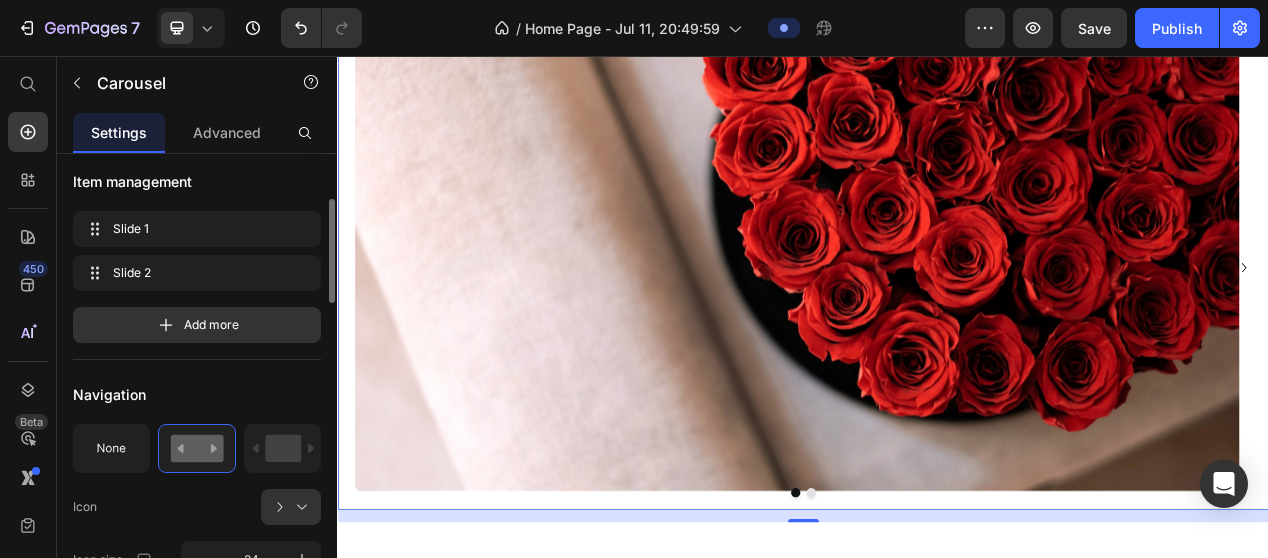 scroll, scrollTop: 0, scrollLeft: 0, axis: both 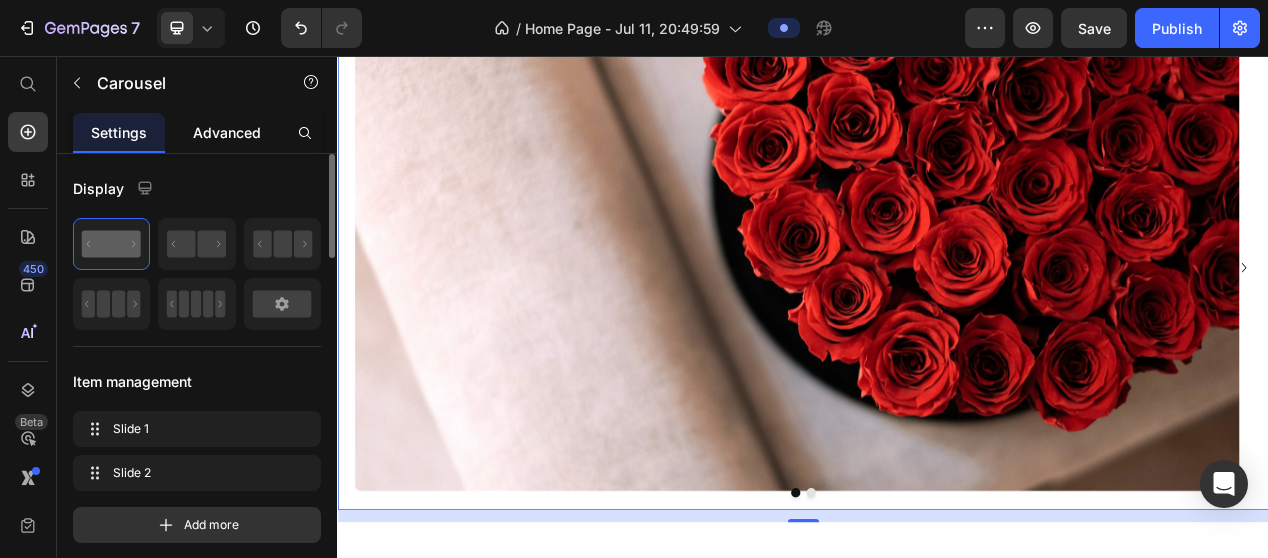 click on "Advanced" at bounding box center [227, 132] 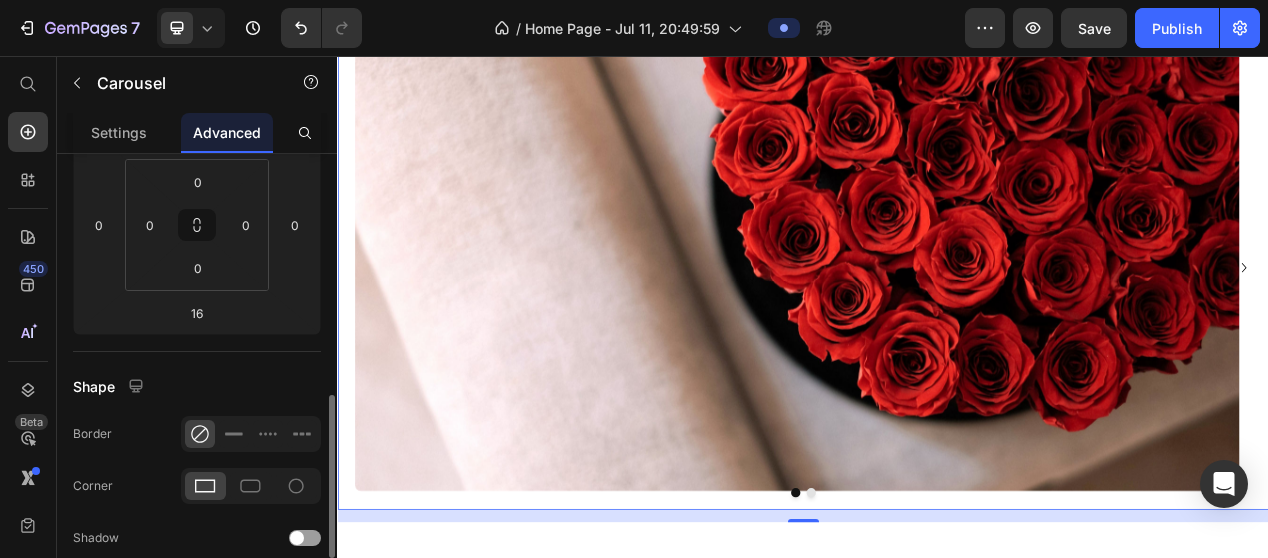 scroll, scrollTop: 500, scrollLeft: 0, axis: vertical 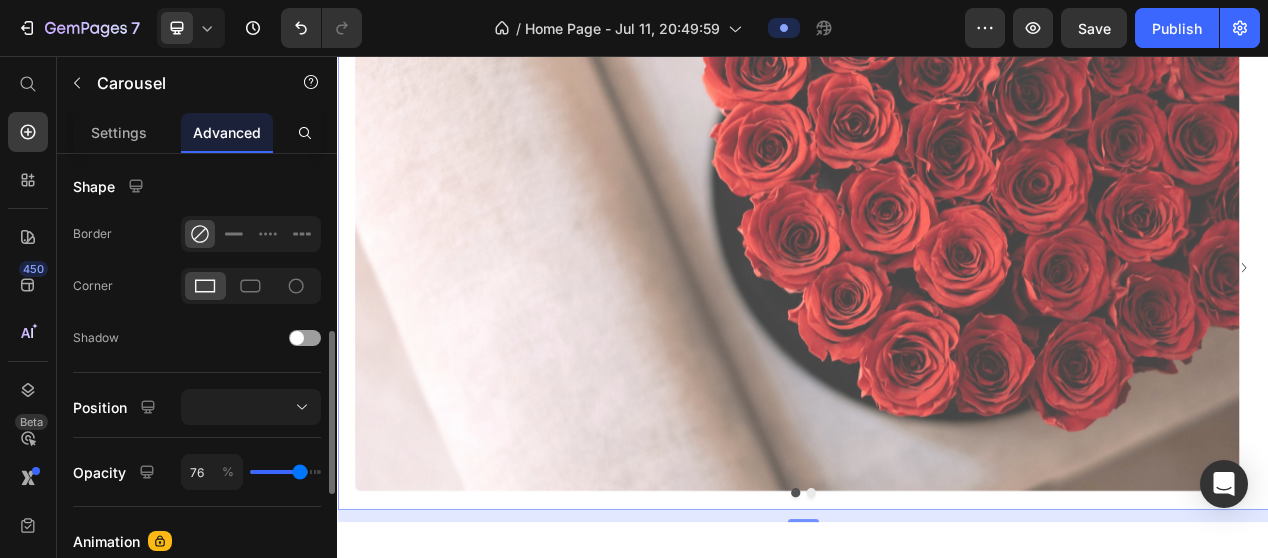 drag, startPoint x: 312, startPoint y: 471, endPoint x: 300, endPoint y: 471, distance: 12 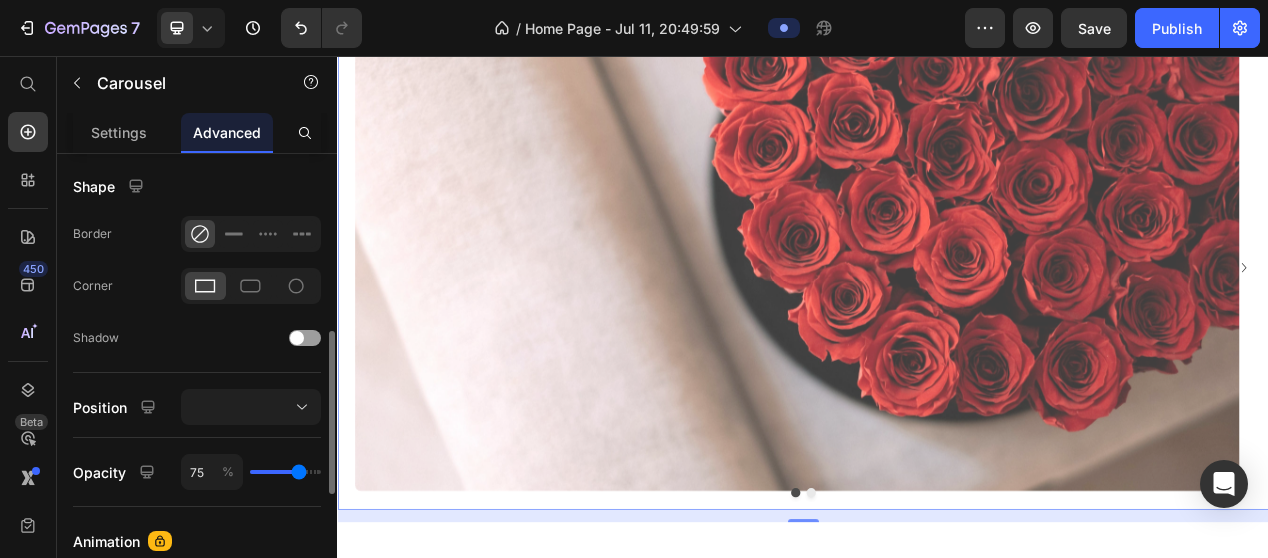 click at bounding box center [285, 472] 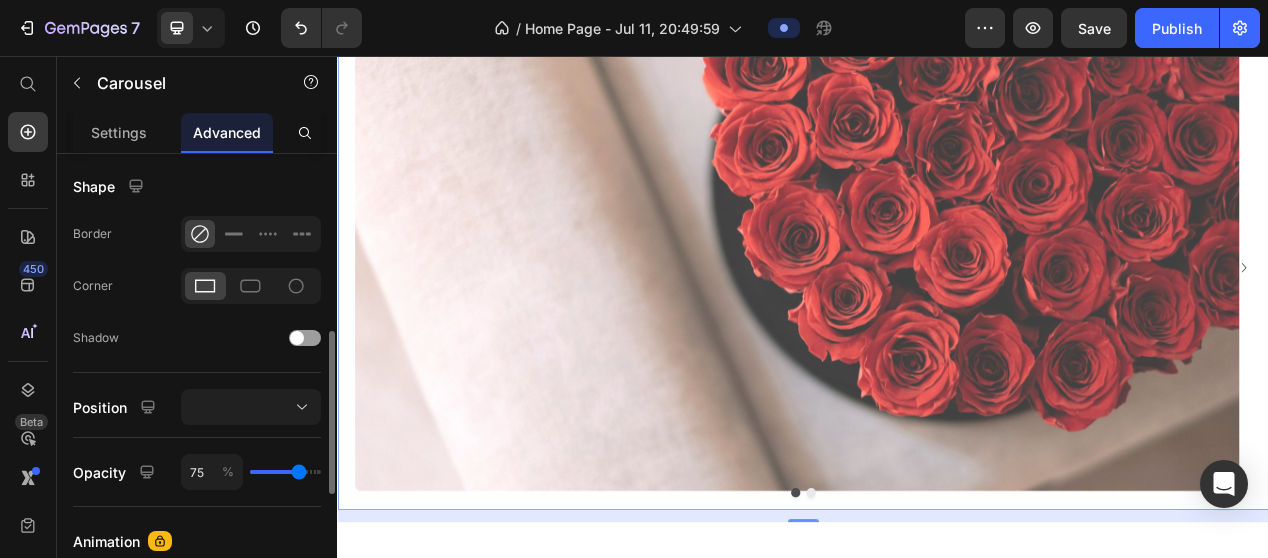 click on "Opacity 75 %" 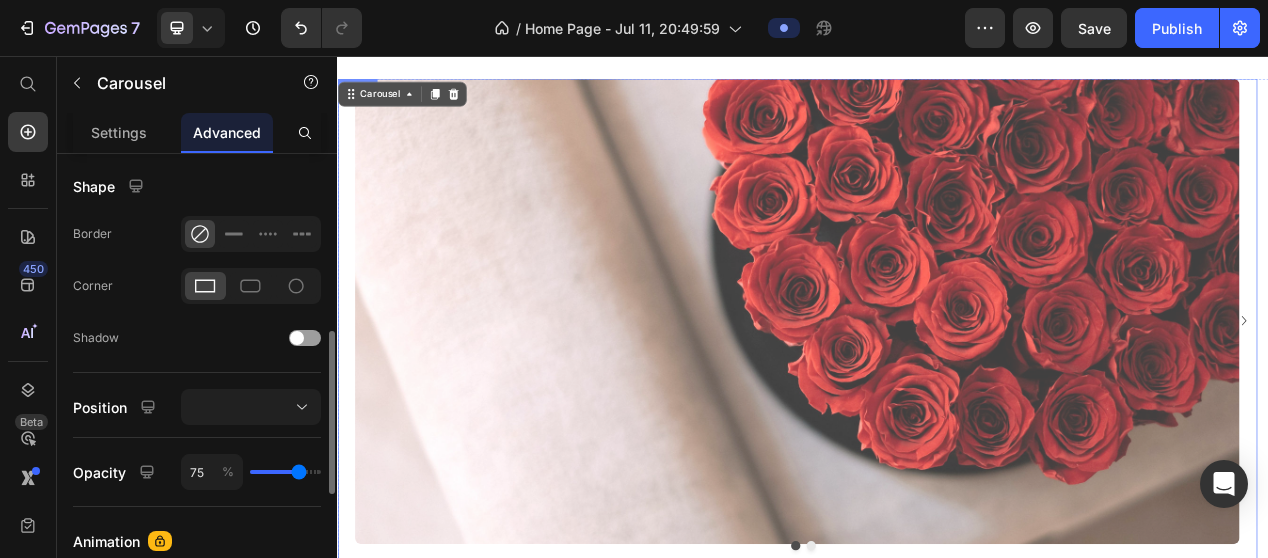 scroll, scrollTop: 12, scrollLeft: 0, axis: vertical 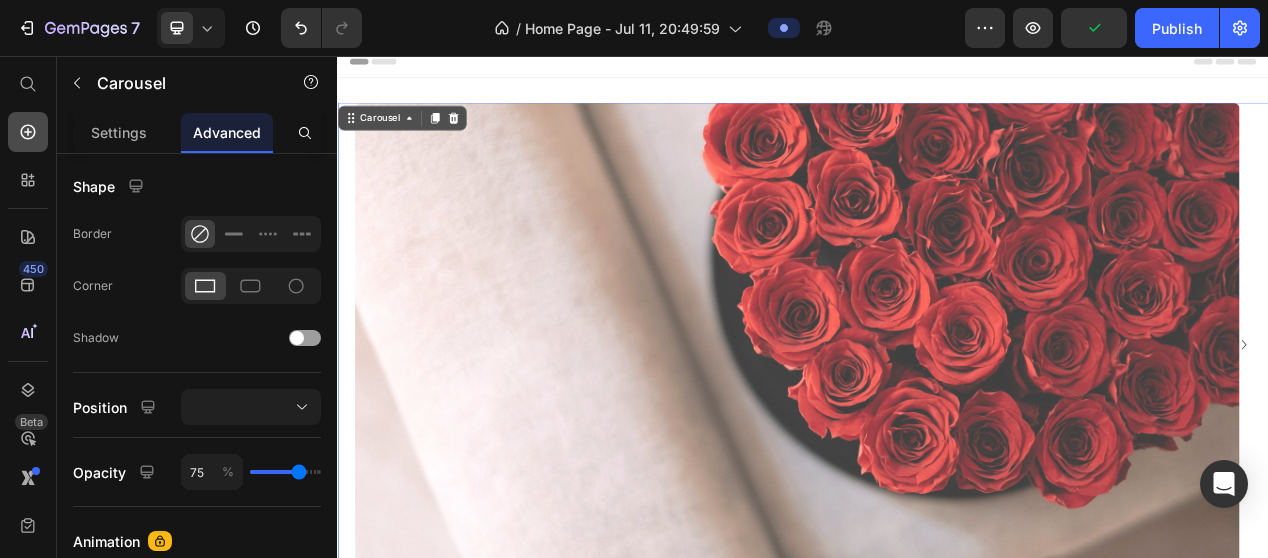 click 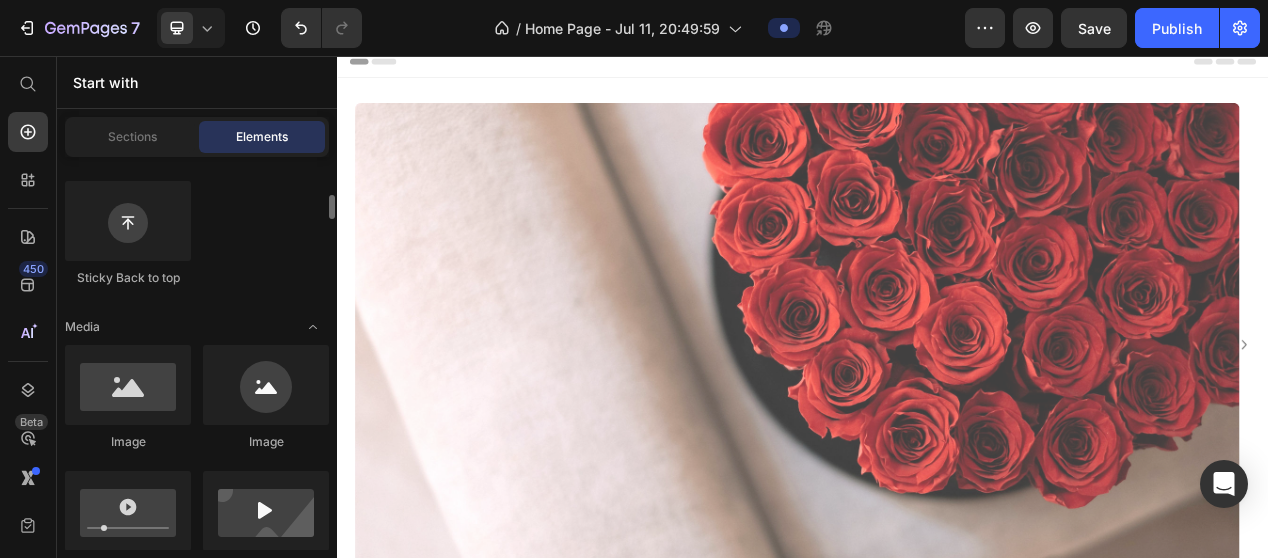 scroll, scrollTop: 300, scrollLeft: 0, axis: vertical 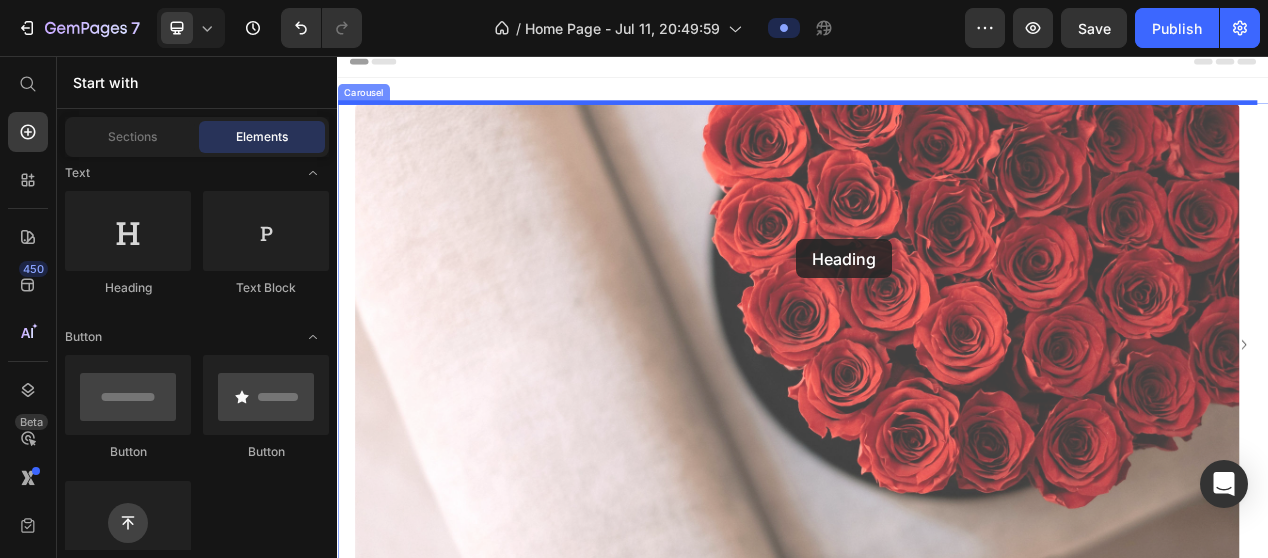 drag, startPoint x: 457, startPoint y: 307, endPoint x: 929, endPoint y: 292, distance: 472.23828 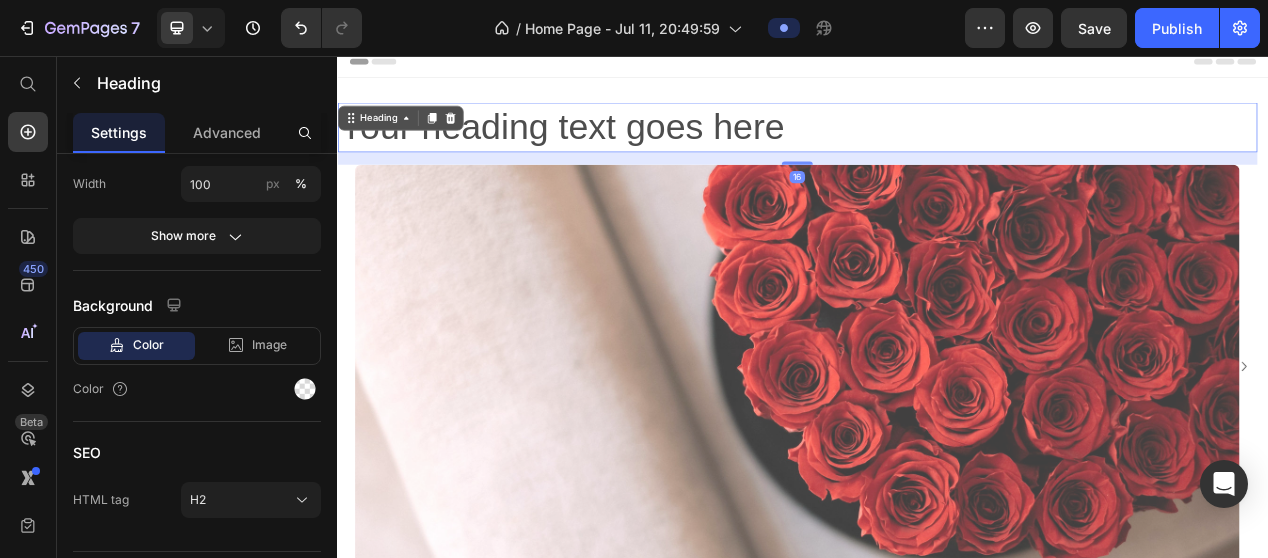scroll, scrollTop: 0, scrollLeft: 0, axis: both 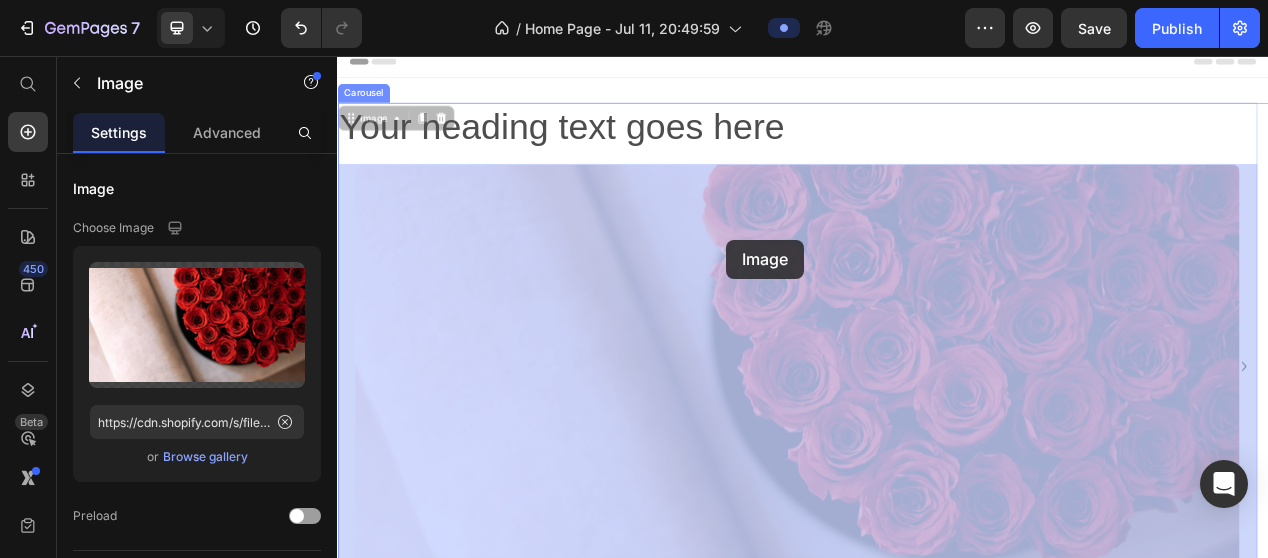drag, startPoint x: 775, startPoint y: 126, endPoint x: 838, endPoint y: 293, distance: 178.4881 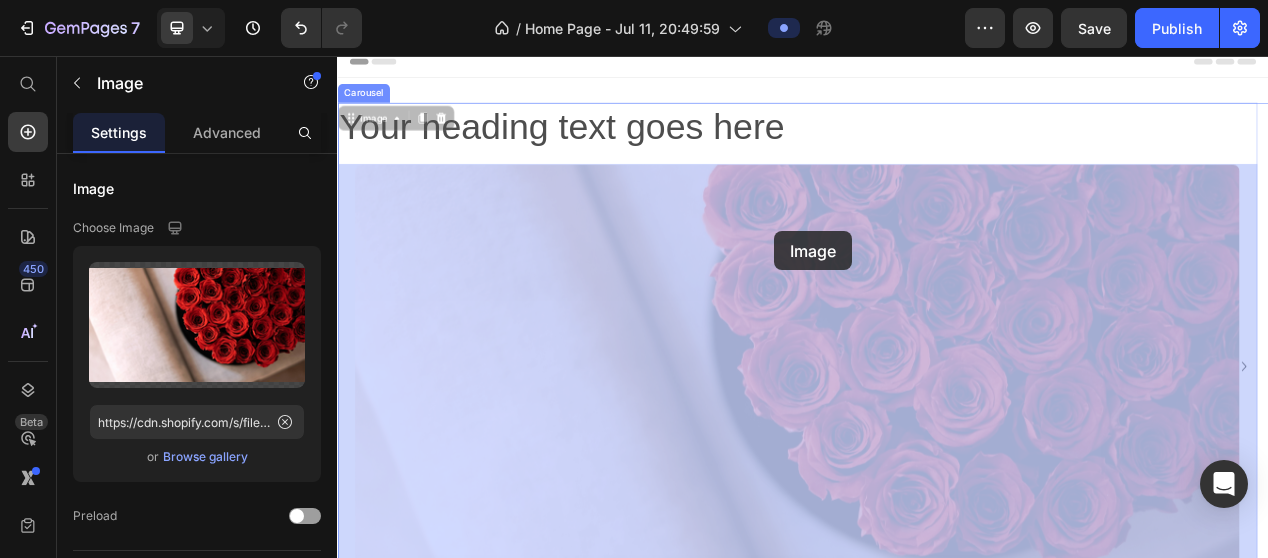 drag, startPoint x: 916, startPoint y: 152, endPoint x: 900, endPoint y: 282, distance: 130.98091 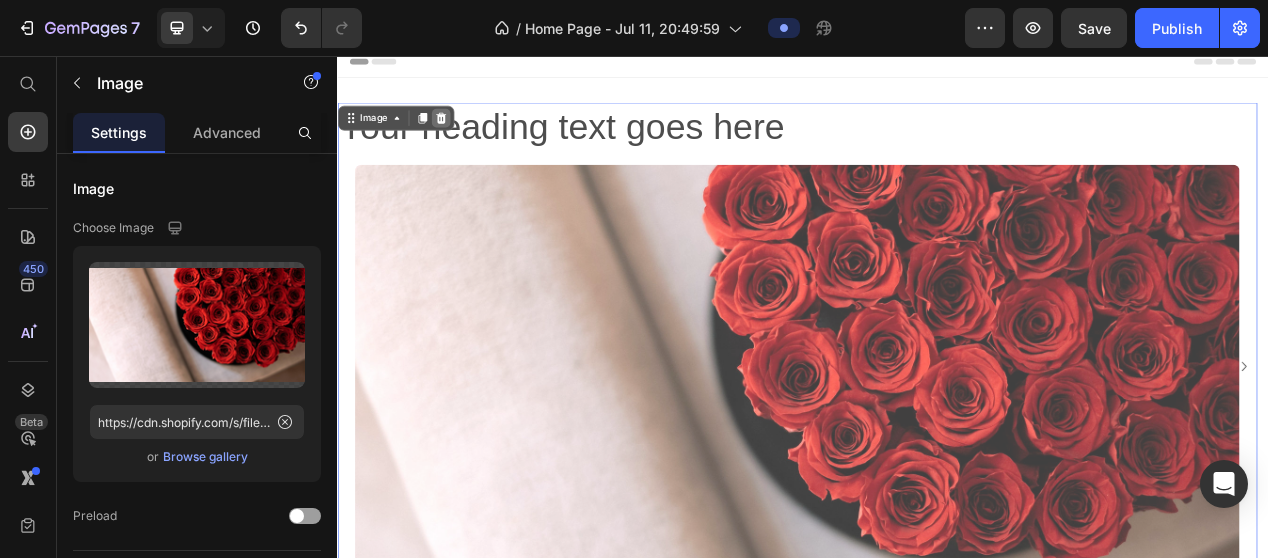 click at bounding box center [470, 137] 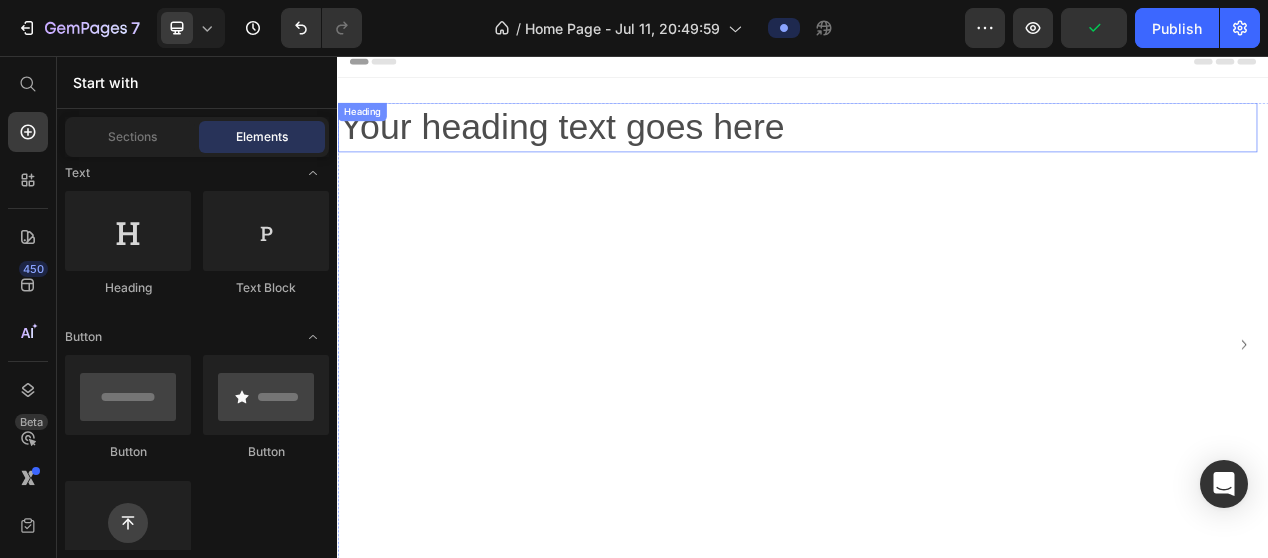 click on "Your heading text goes here" at bounding box center (929, 149) 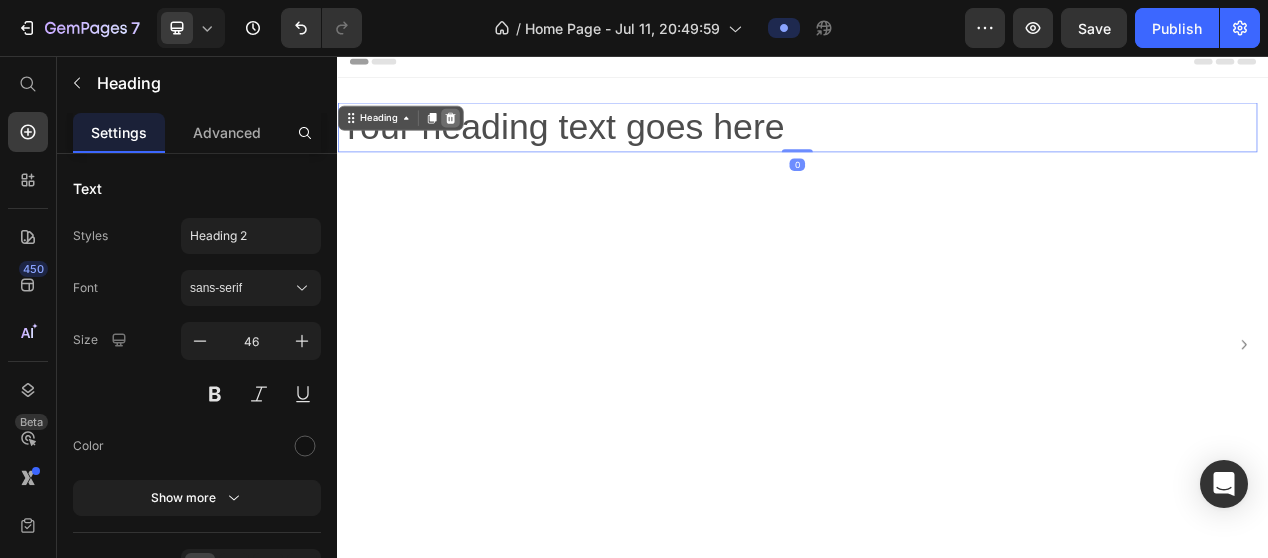 click 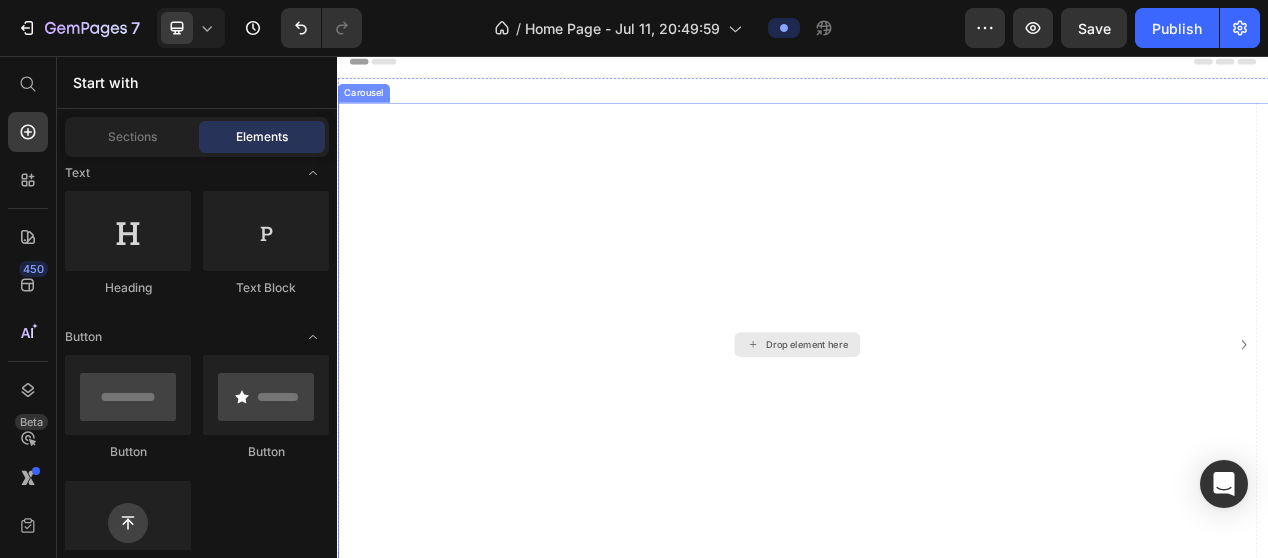 click on "Drop element here" at bounding box center (929, 429) 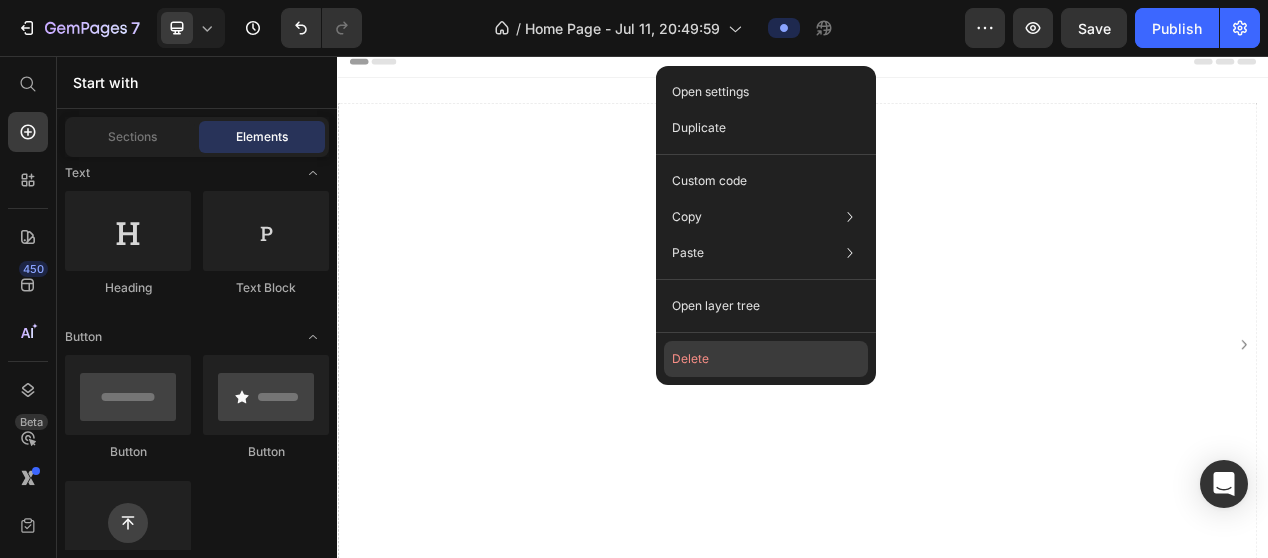 click on "Delete" 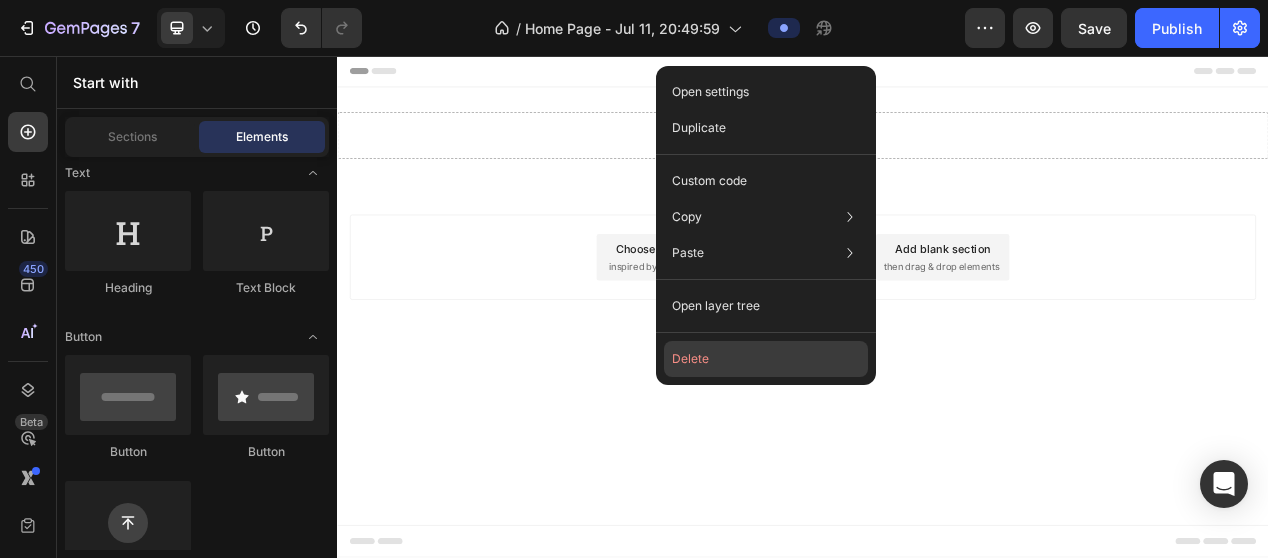 scroll, scrollTop: 0, scrollLeft: 0, axis: both 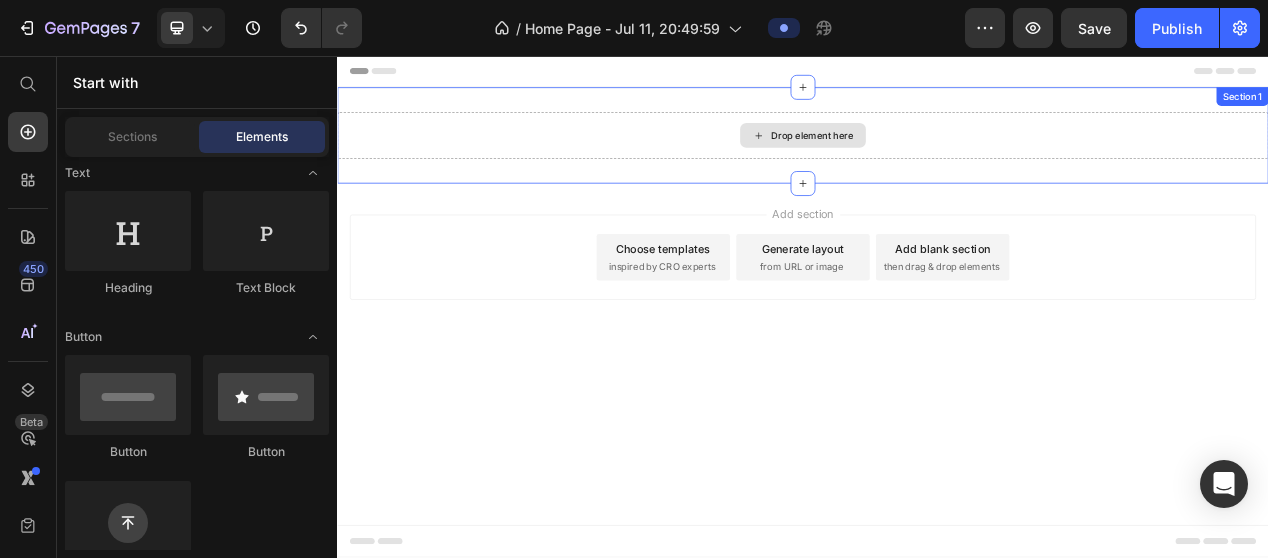 click on "Drop element here" at bounding box center [937, 159] 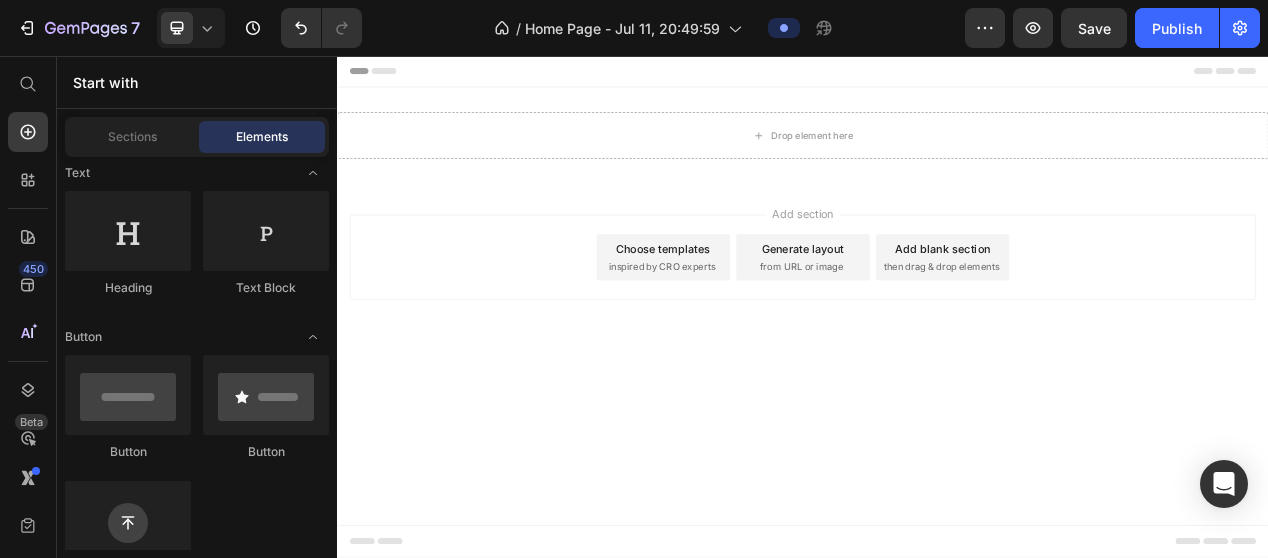 click on "inspired by CRO experts" at bounding box center [755, 329] 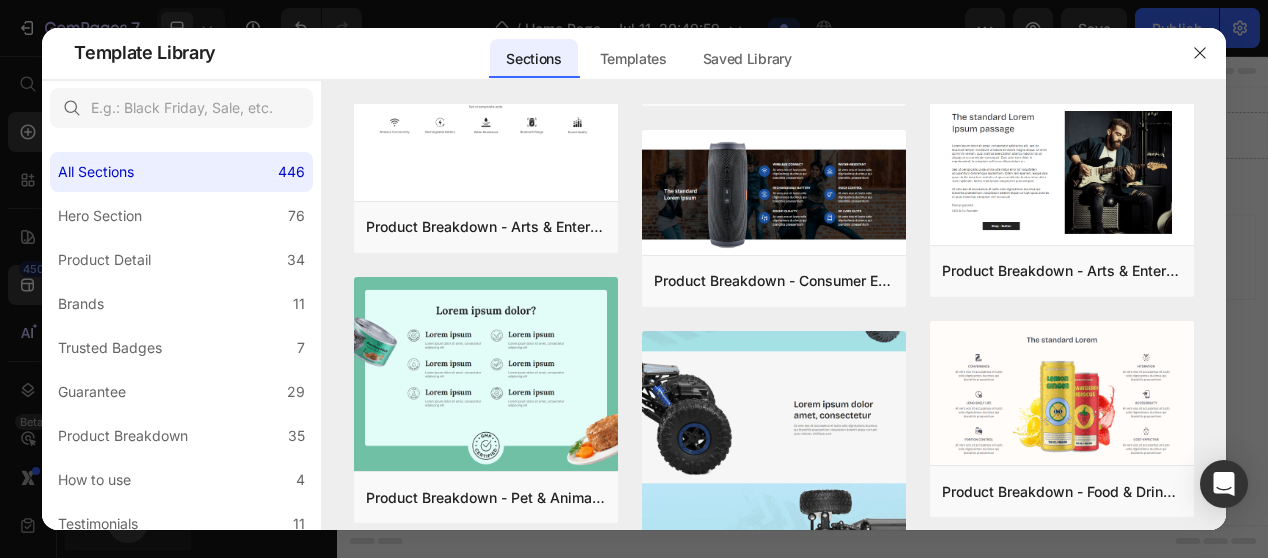 scroll, scrollTop: 7822, scrollLeft: 0, axis: vertical 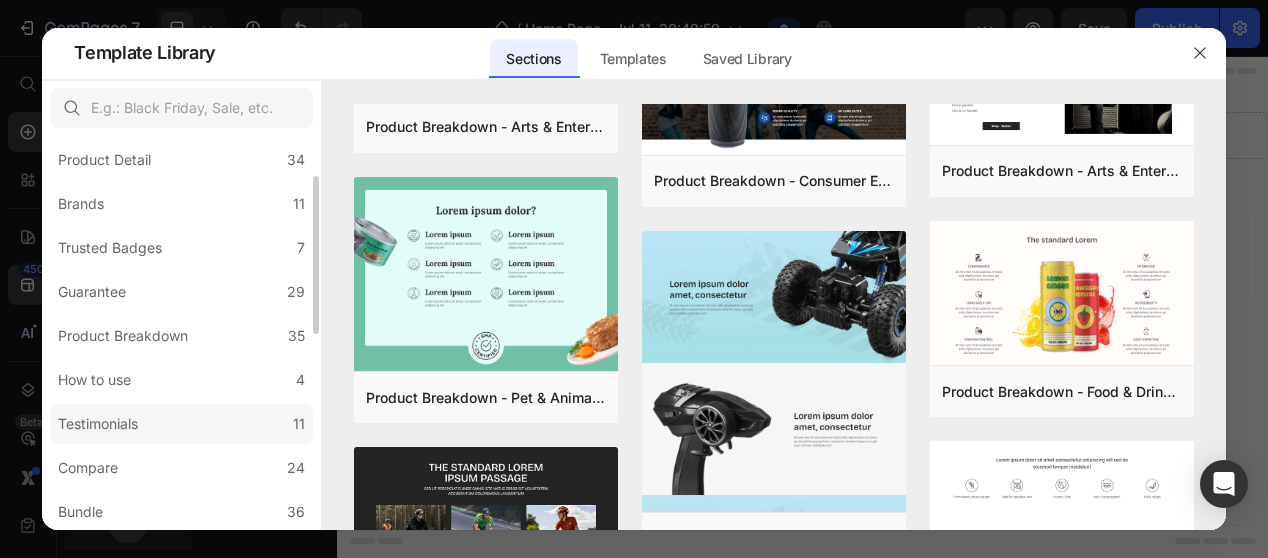 click on "Testimonials" at bounding box center (98, 424) 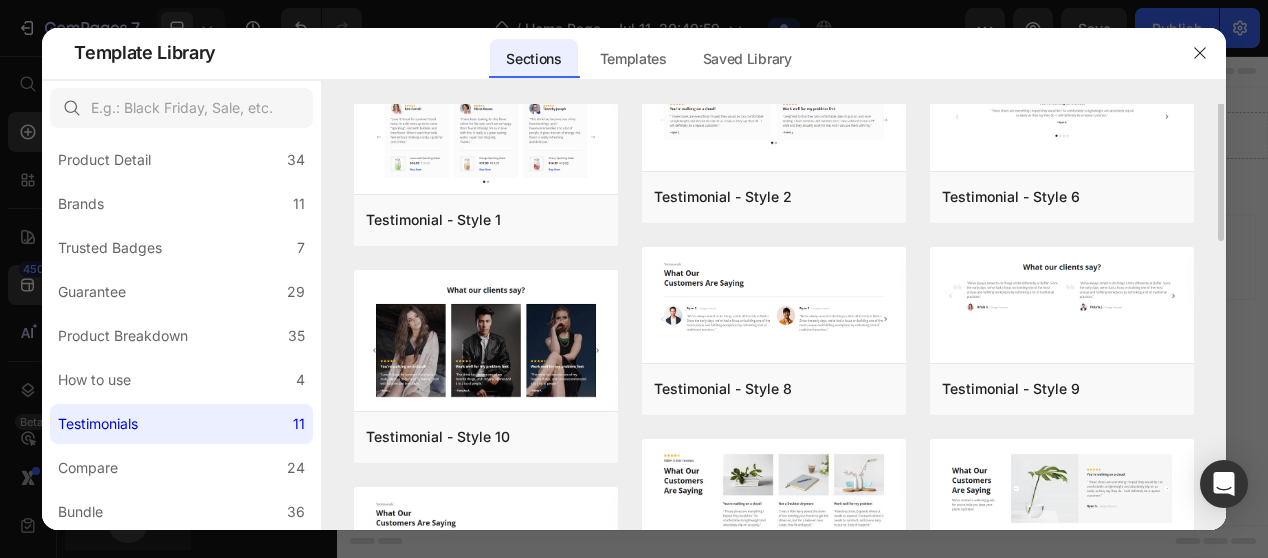 scroll, scrollTop: 0, scrollLeft: 0, axis: both 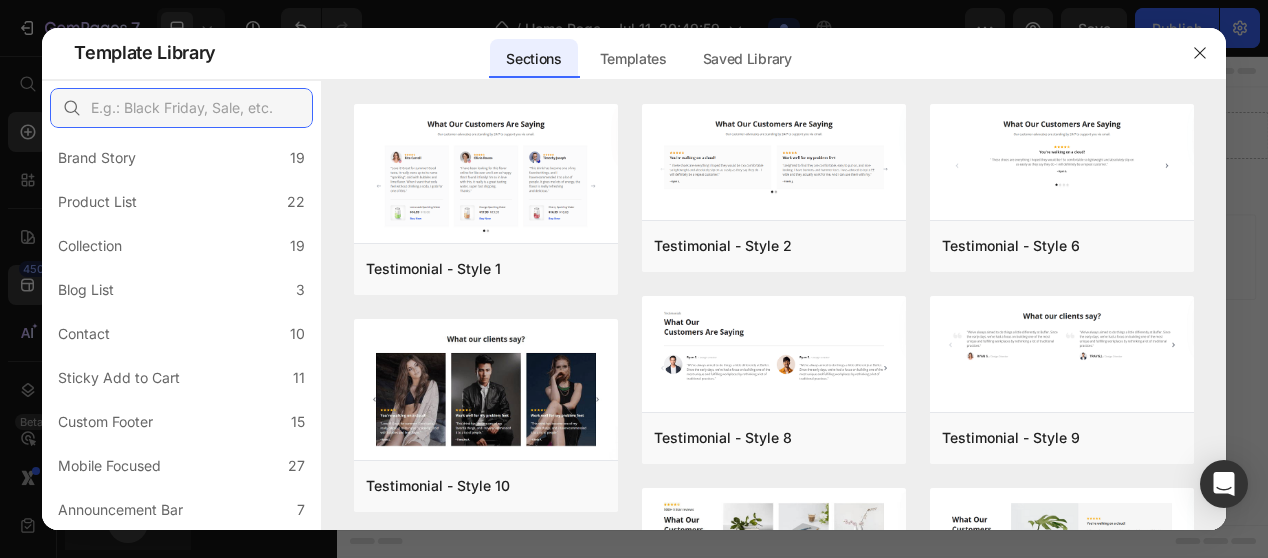 click at bounding box center (181, 108) 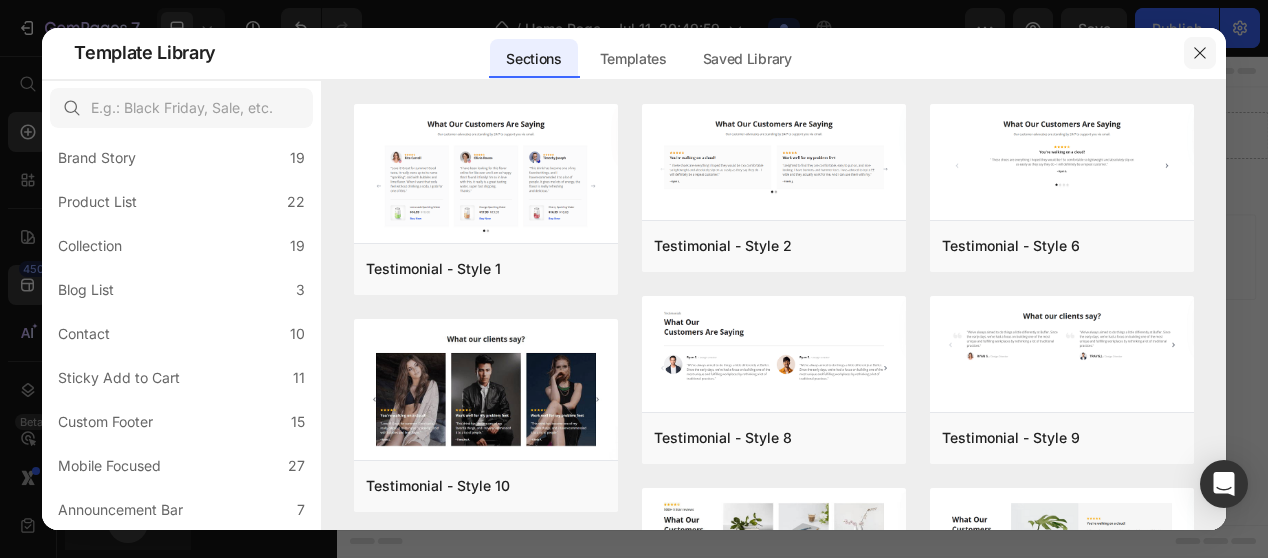 click 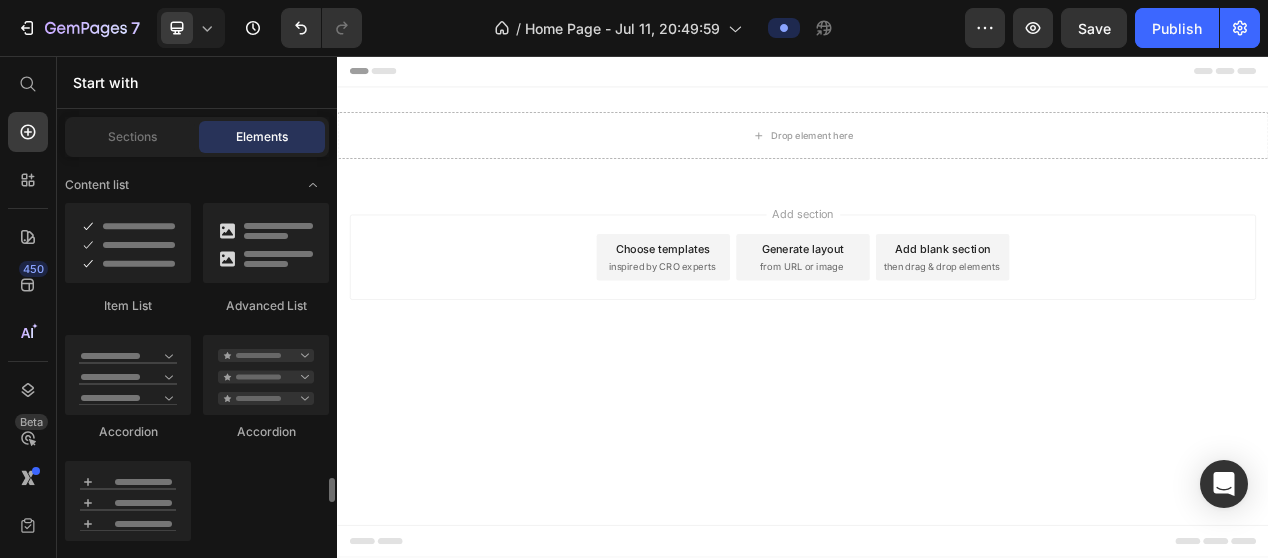 scroll, scrollTop: 2000, scrollLeft: 0, axis: vertical 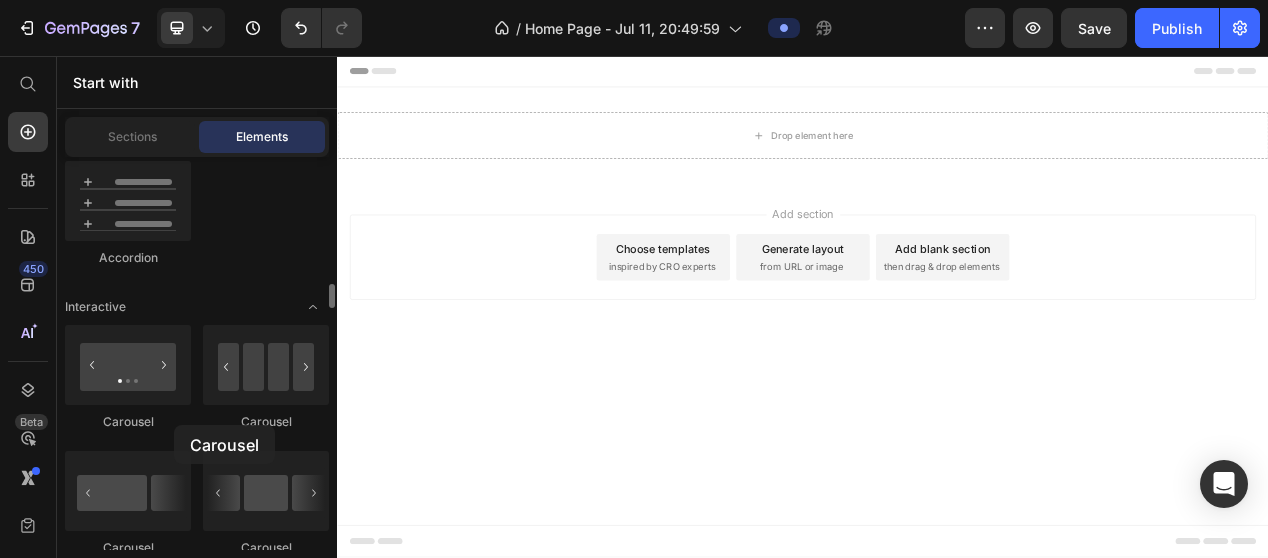 drag, startPoint x: 159, startPoint y: 424, endPoint x: 174, endPoint y: 425, distance: 15.033297 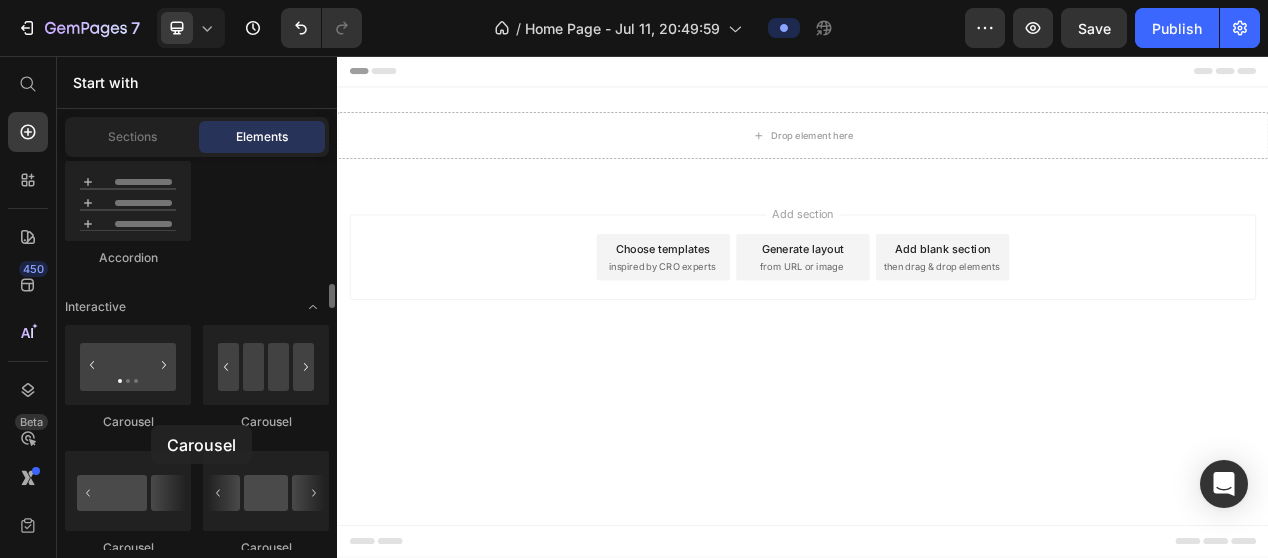 click on "Carousel" 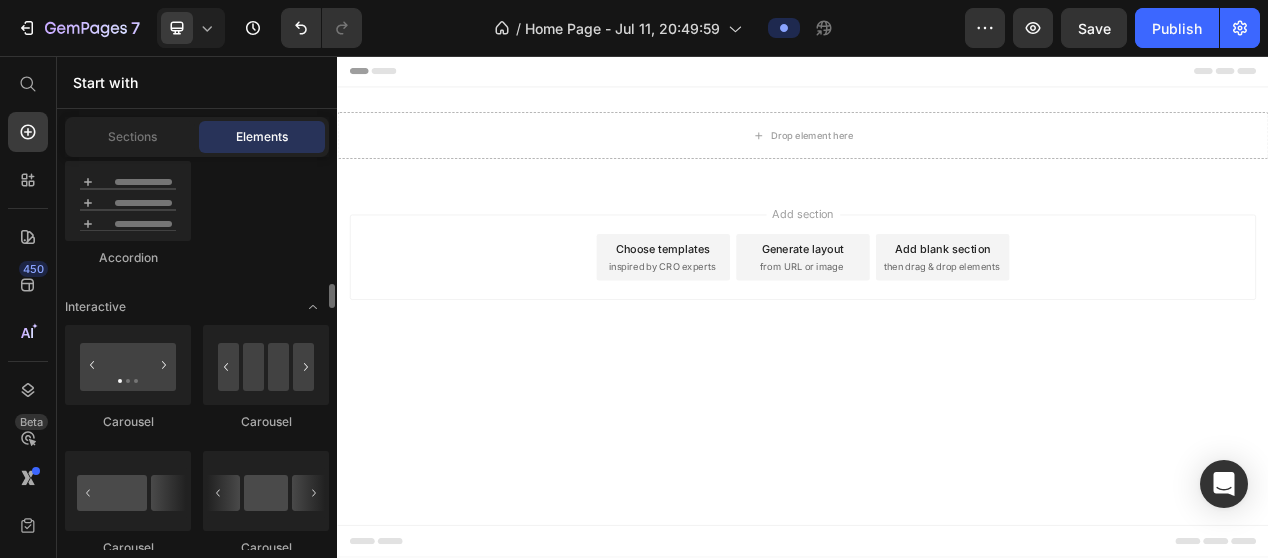 click on "Carousel" 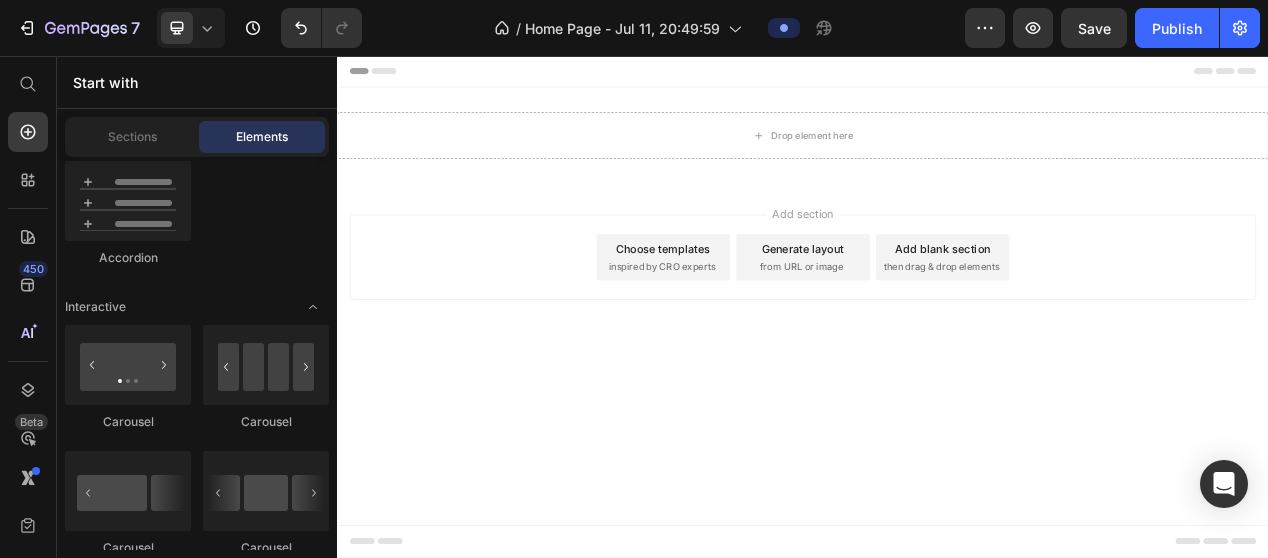 click on "Choose templates" at bounding box center (757, 305) 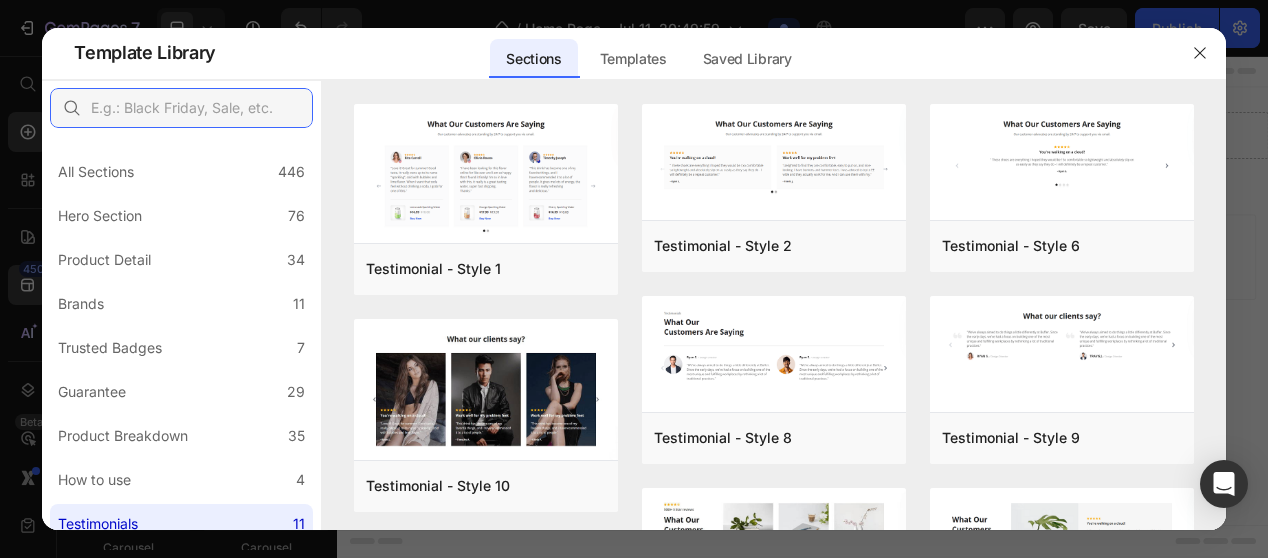 paste on "Carousel" 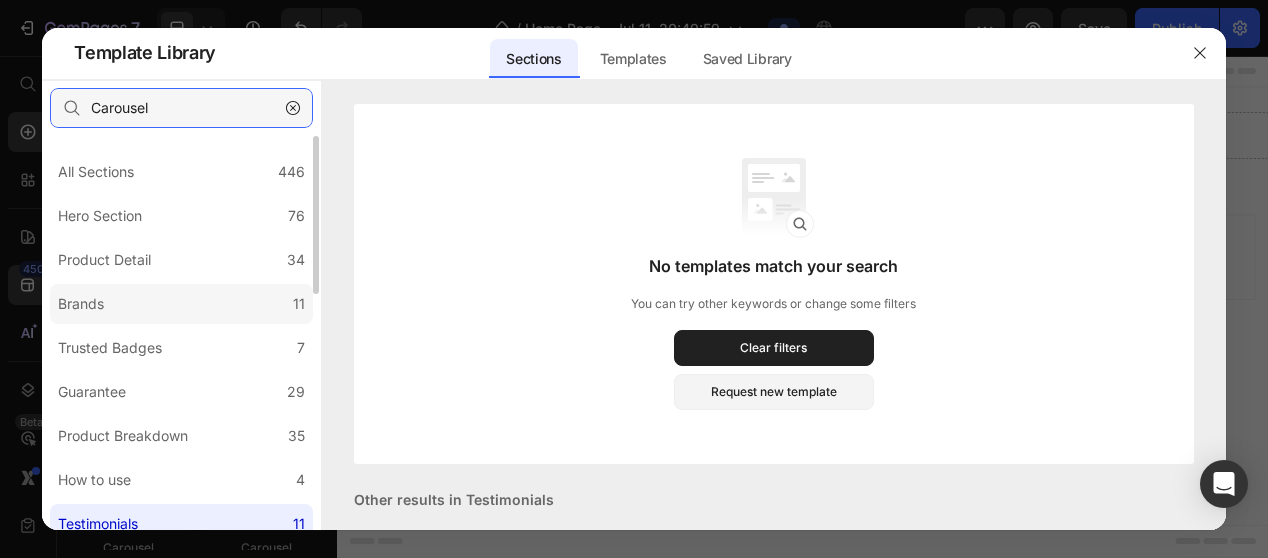 scroll, scrollTop: 100, scrollLeft: 0, axis: vertical 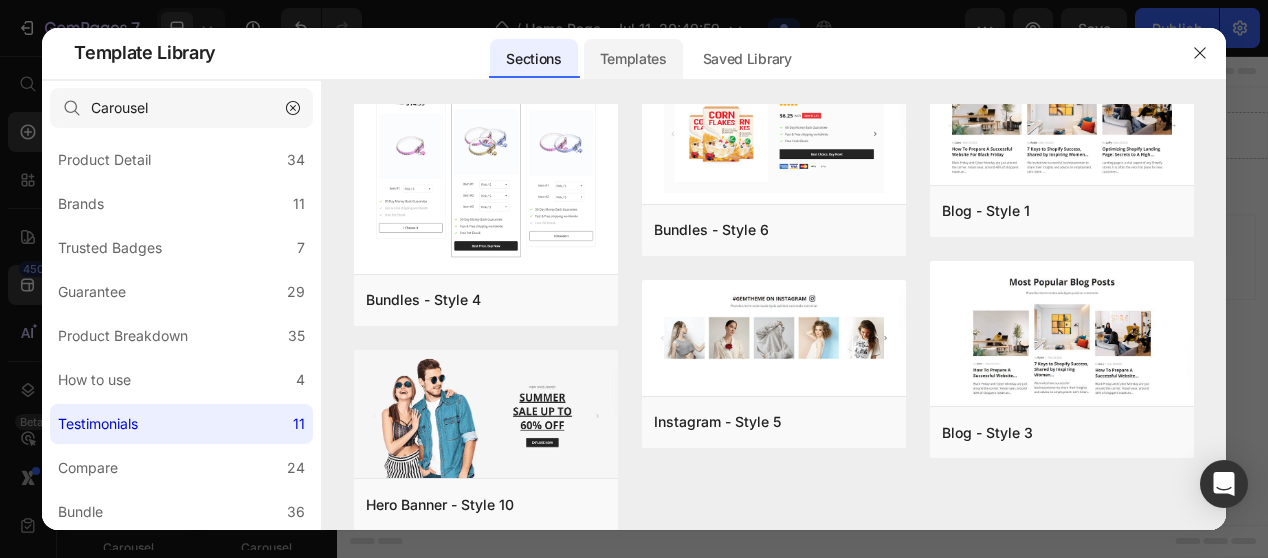 click on "Templates" 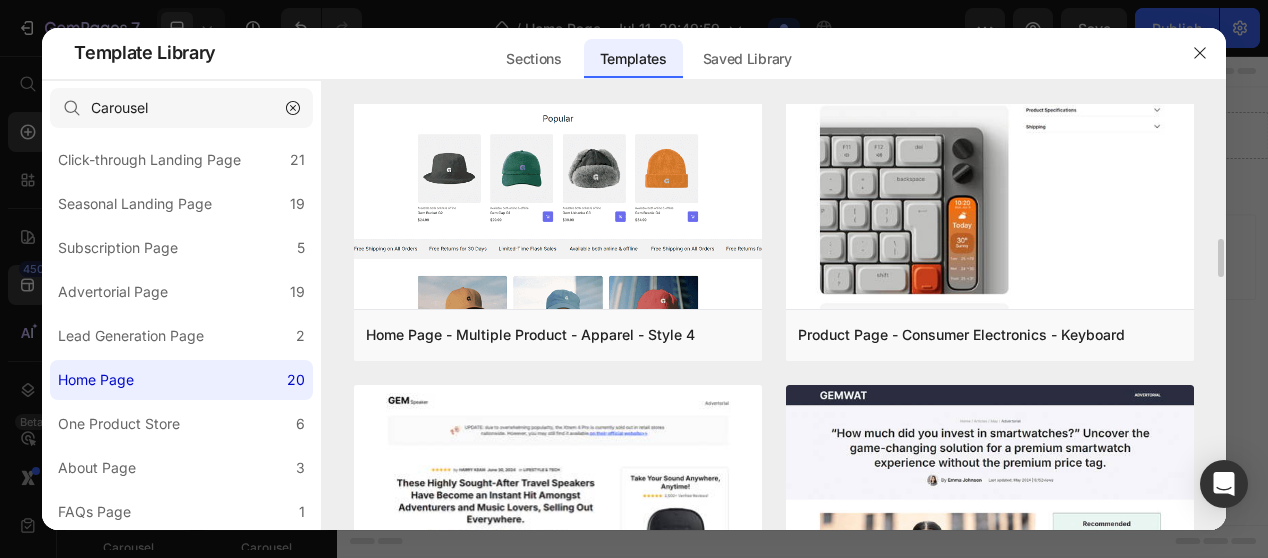 scroll, scrollTop: 0, scrollLeft: 0, axis: both 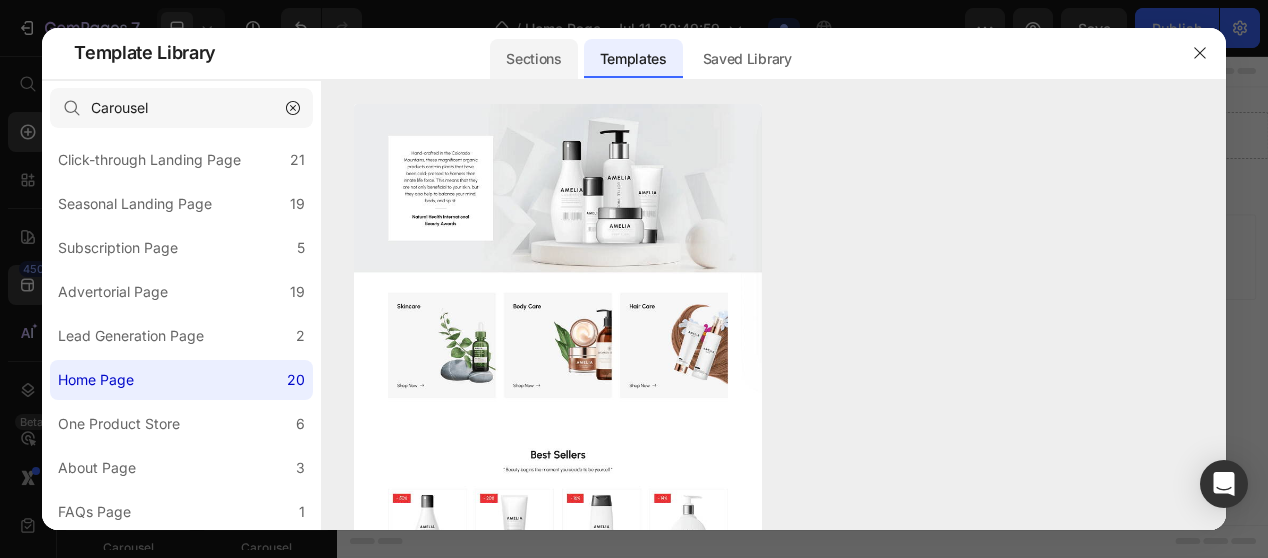click on "Sections" 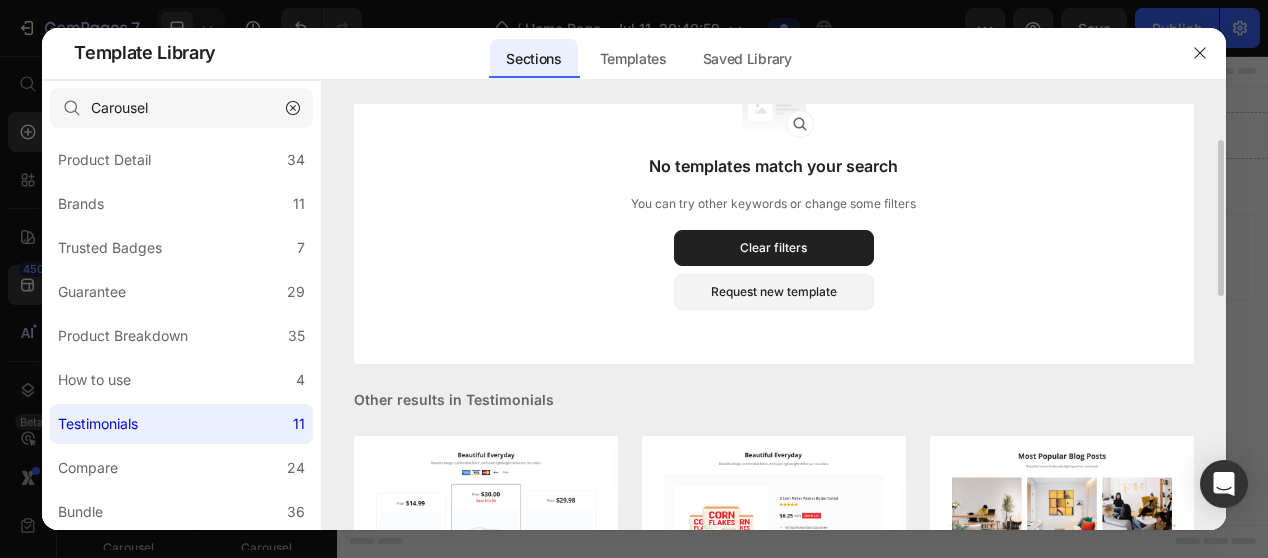 scroll, scrollTop: 0, scrollLeft: 0, axis: both 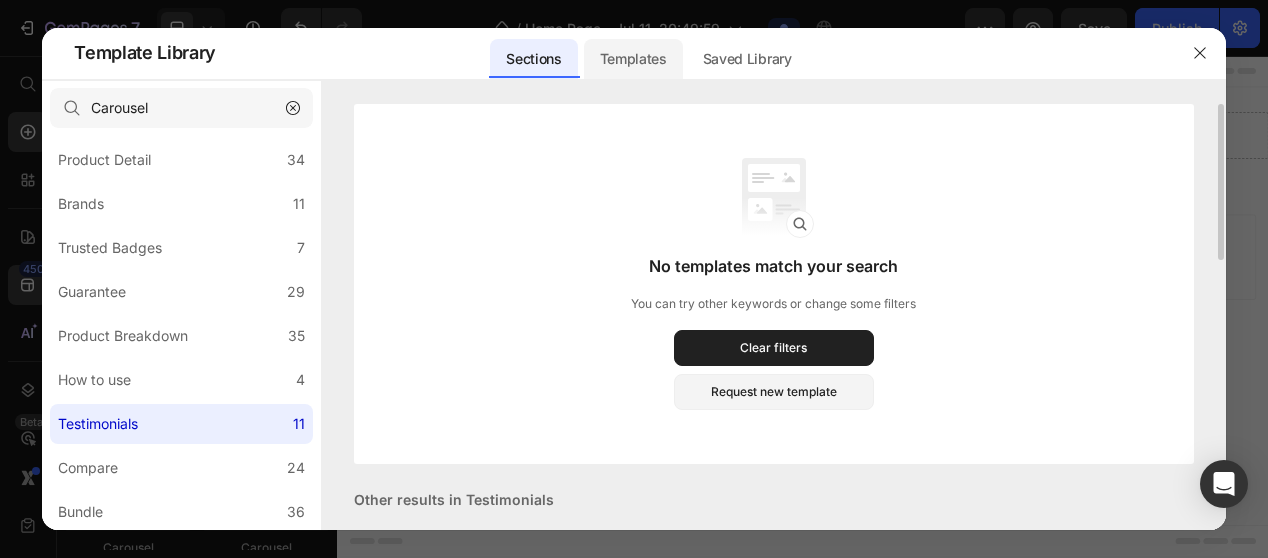 click on "Templates" 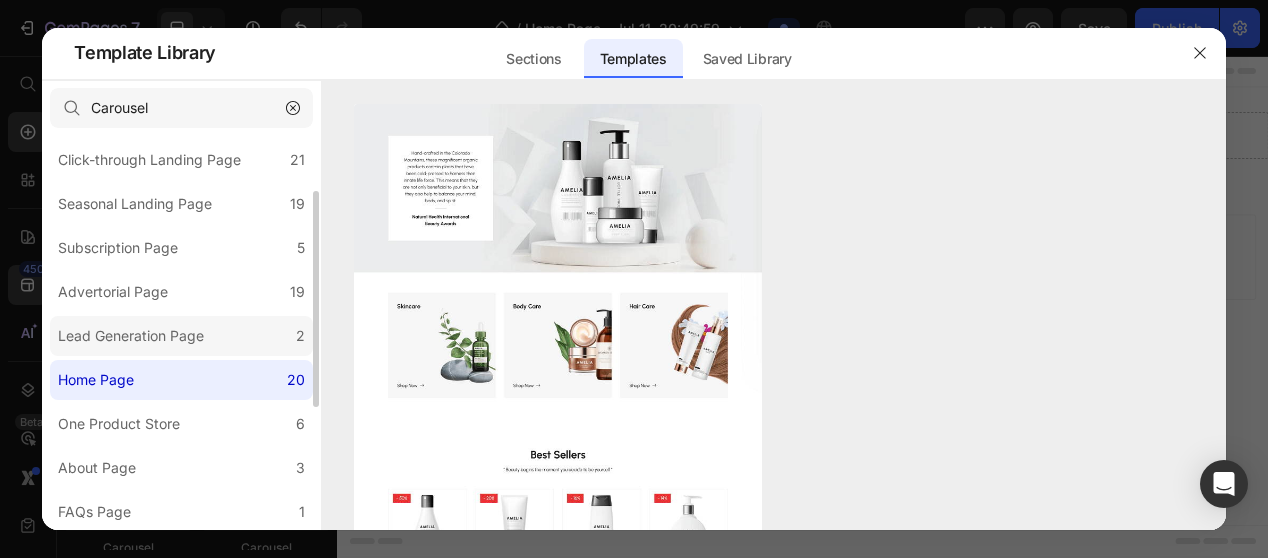 scroll, scrollTop: 200, scrollLeft: 0, axis: vertical 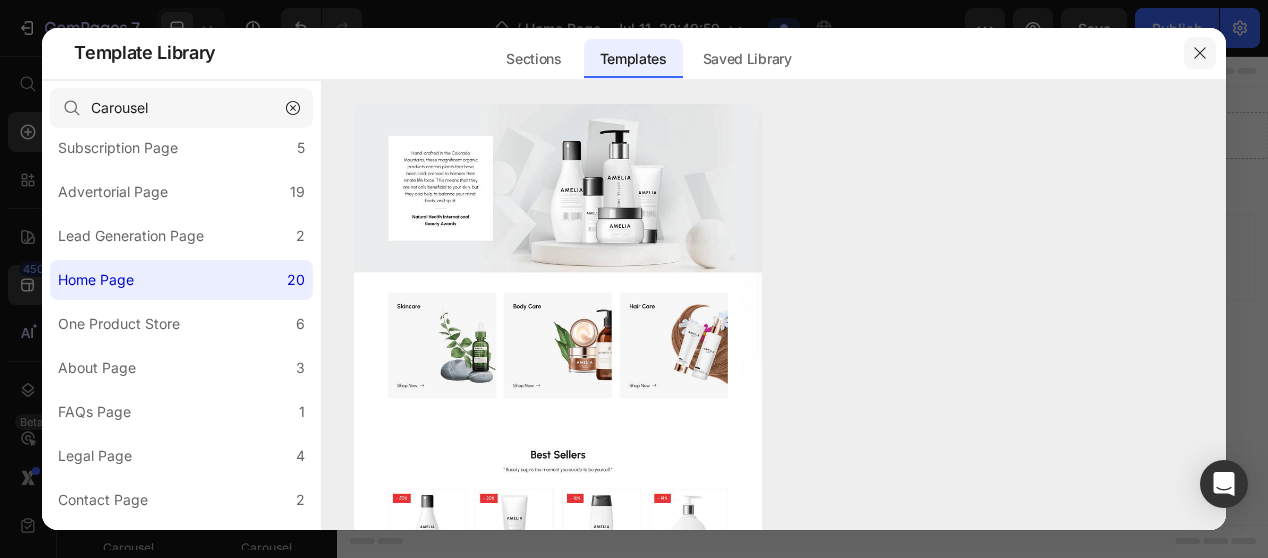 click 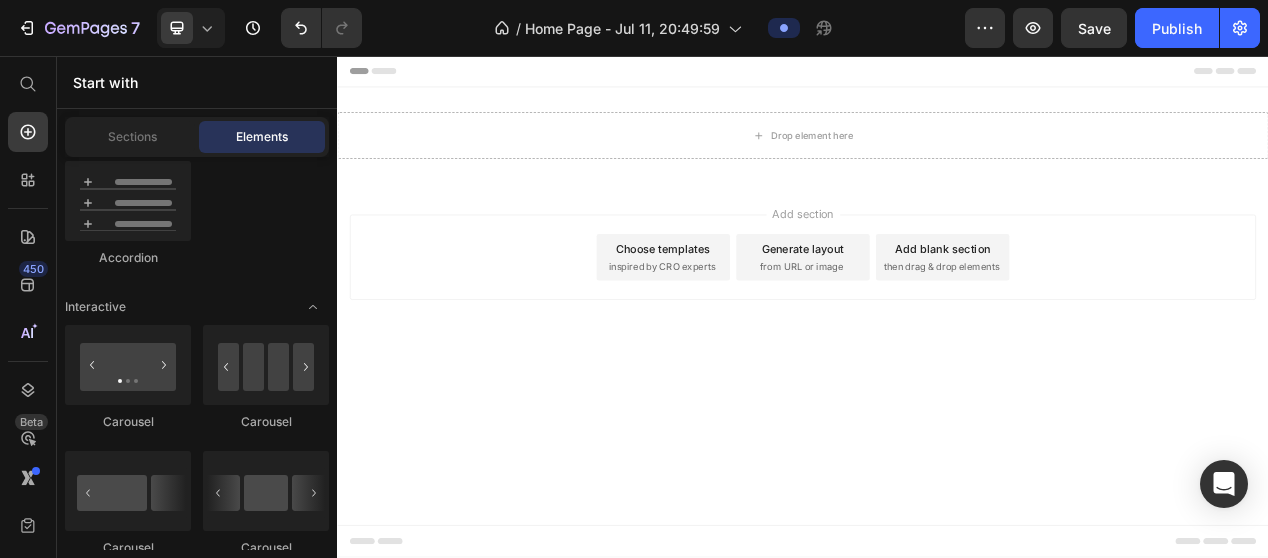 click on "inspired by CRO experts" at bounding box center (755, 329) 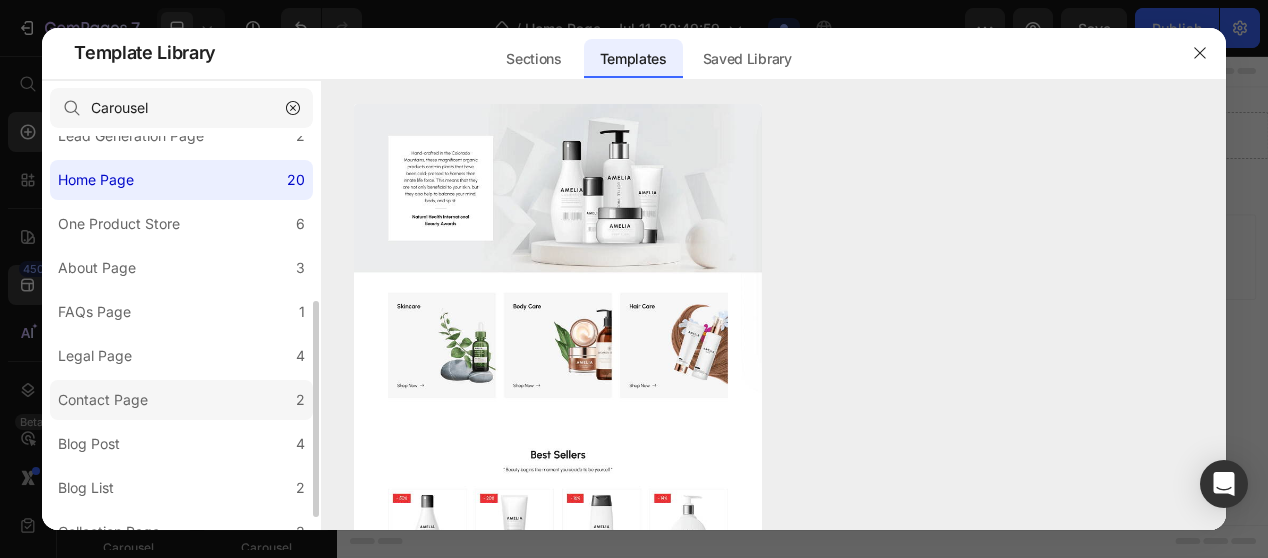 scroll, scrollTop: 322, scrollLeft: 0, axis: vertical 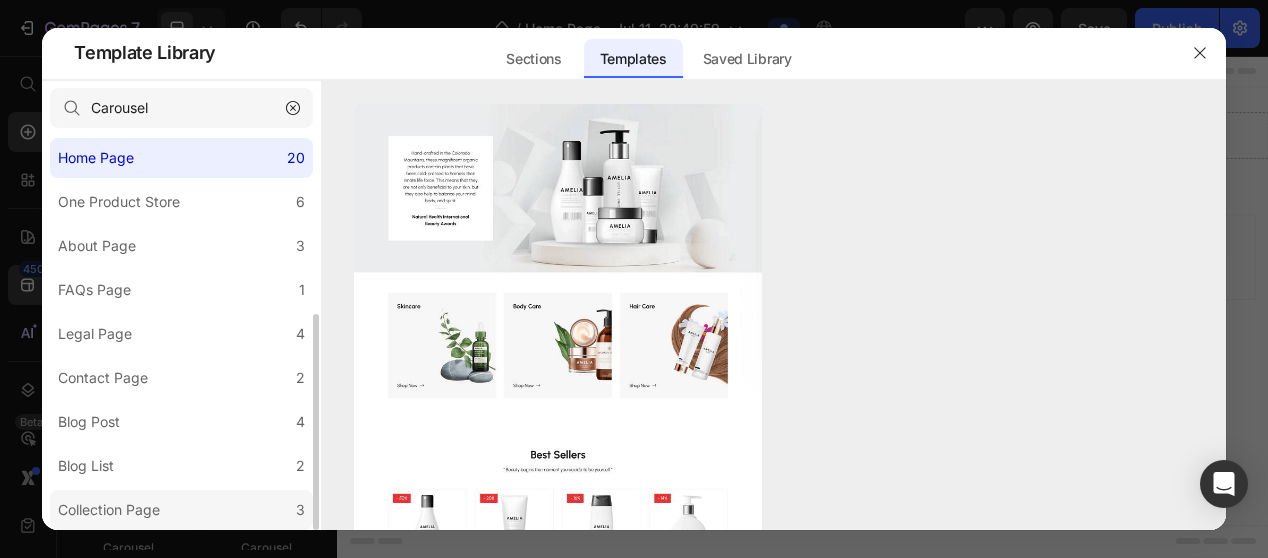 click on "Collection Page 3" 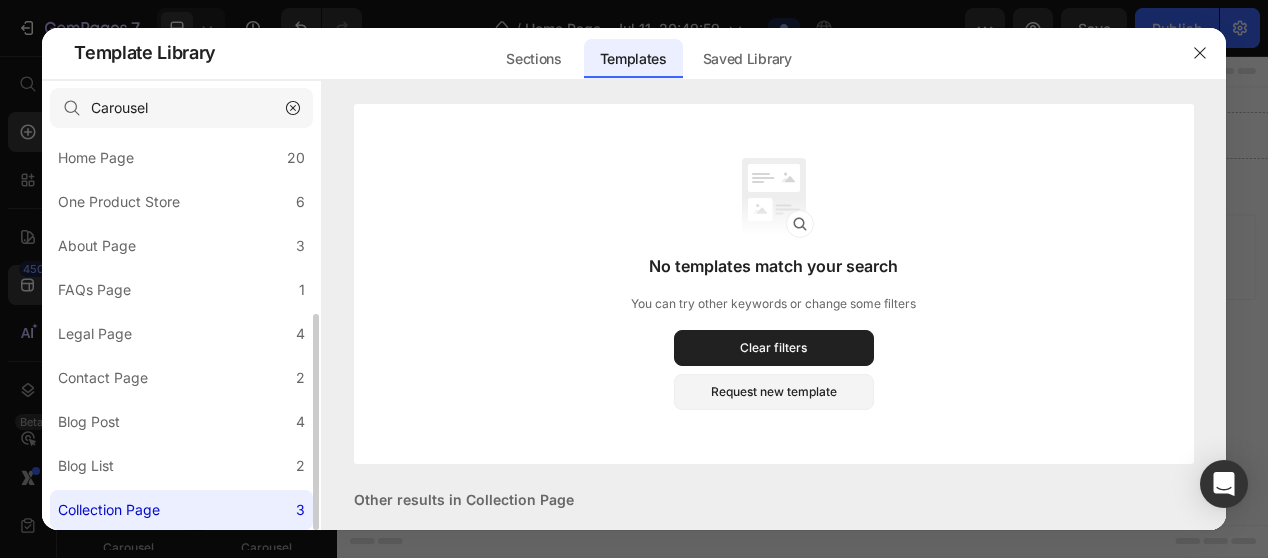 click on "Collection Page 3" 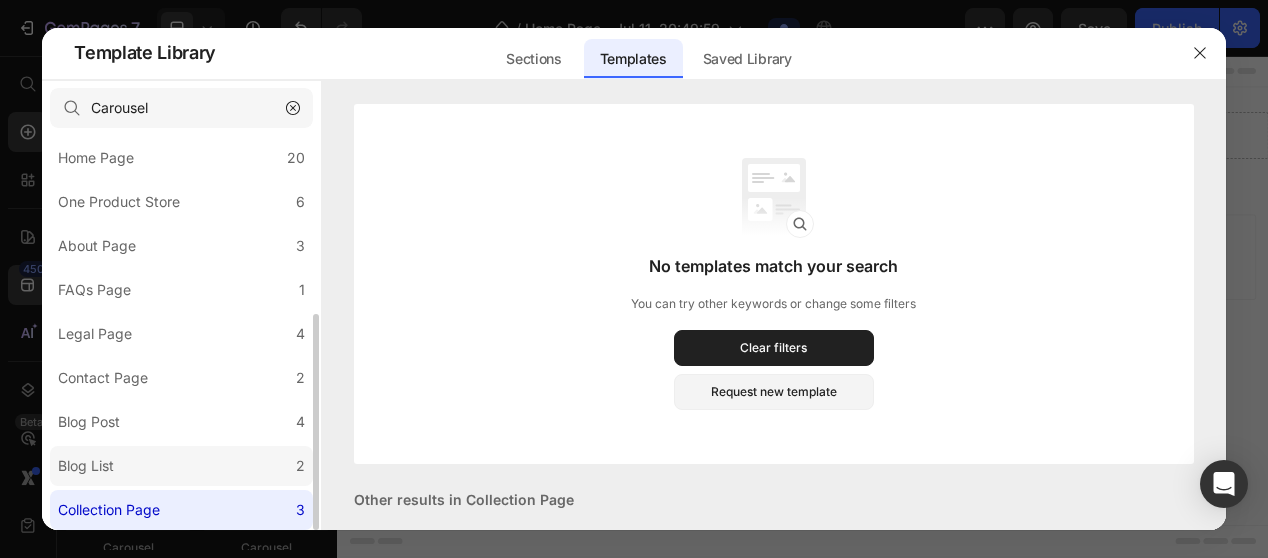 click on "Blog List 2" 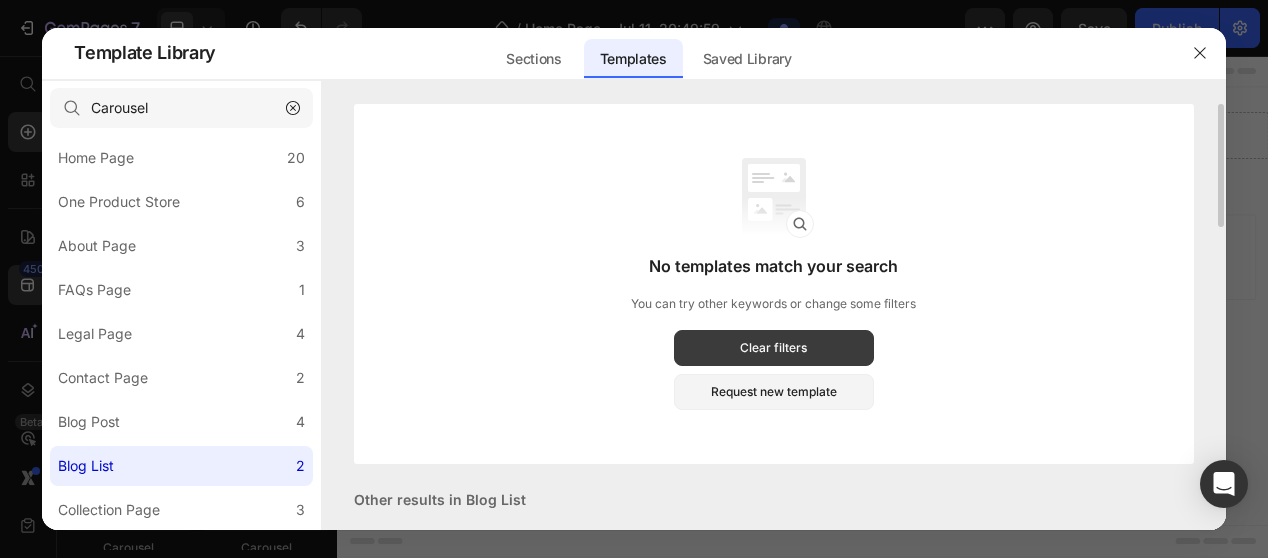 click on "Clear filters" at bounding box center (774, 348) 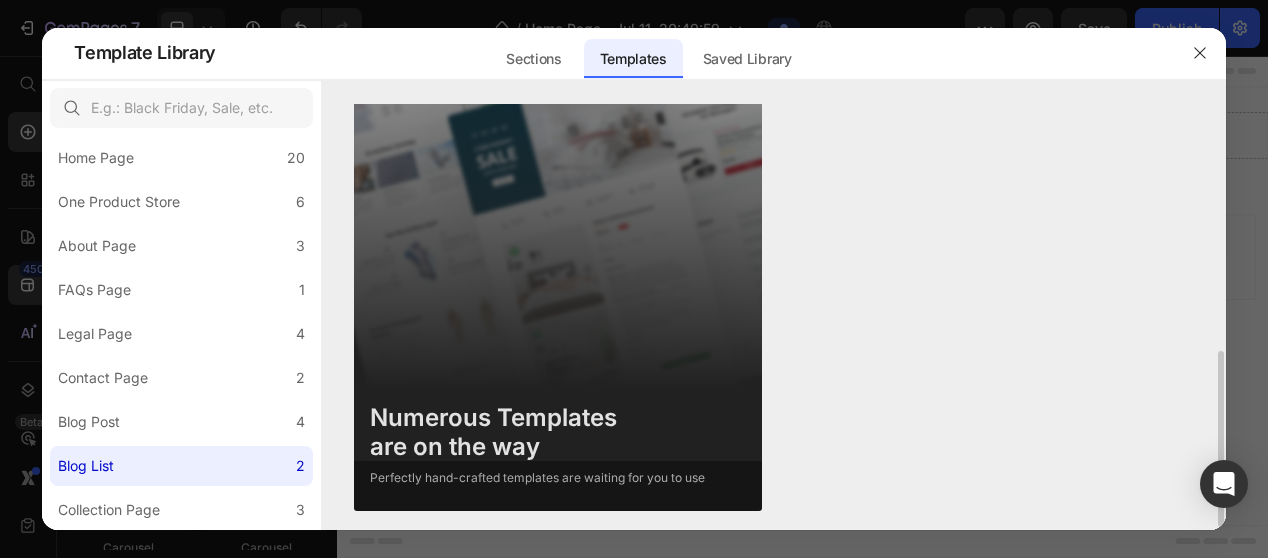 scroll, scrollTop: 605, scrollLeft: 0, axis: vertical 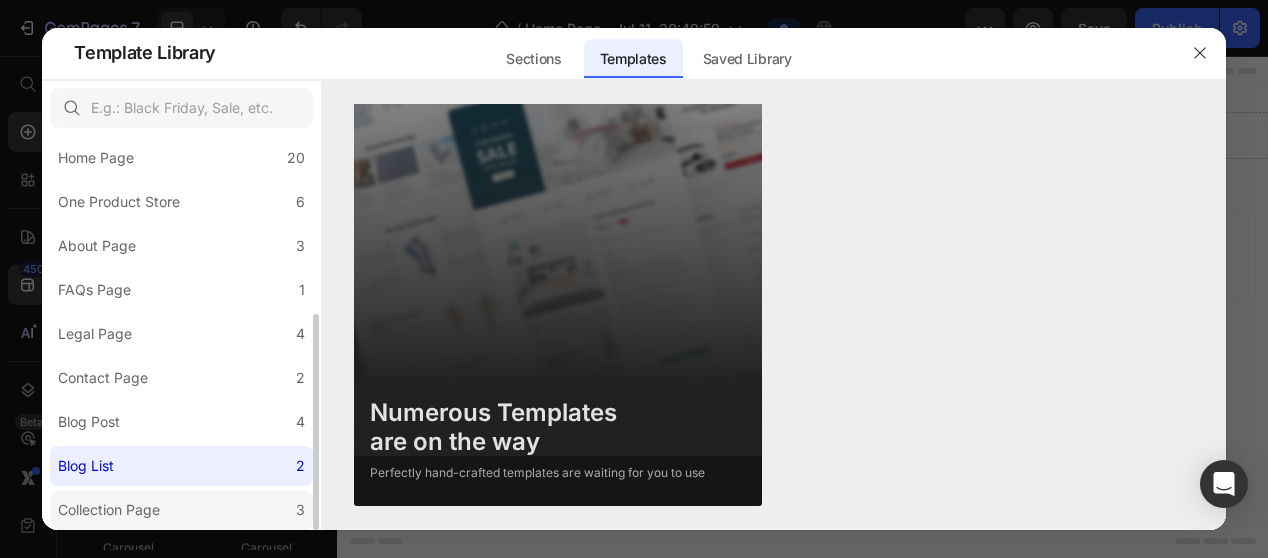 click on "Collection Page 3" 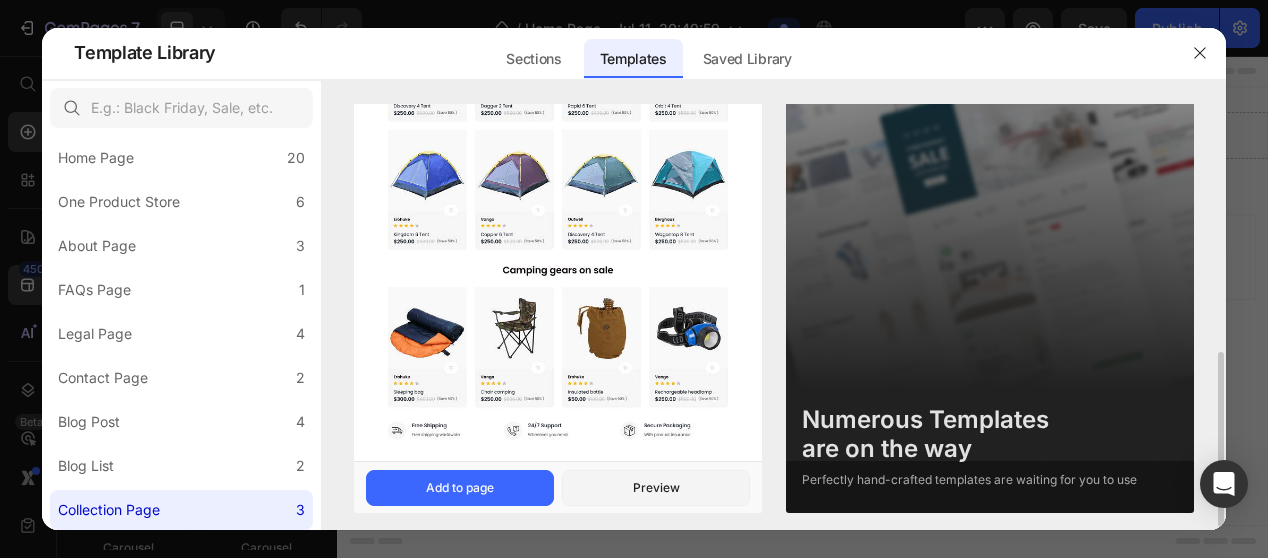 scroll, scrollTop: 607, scrollLeft: 0, axis: vertical 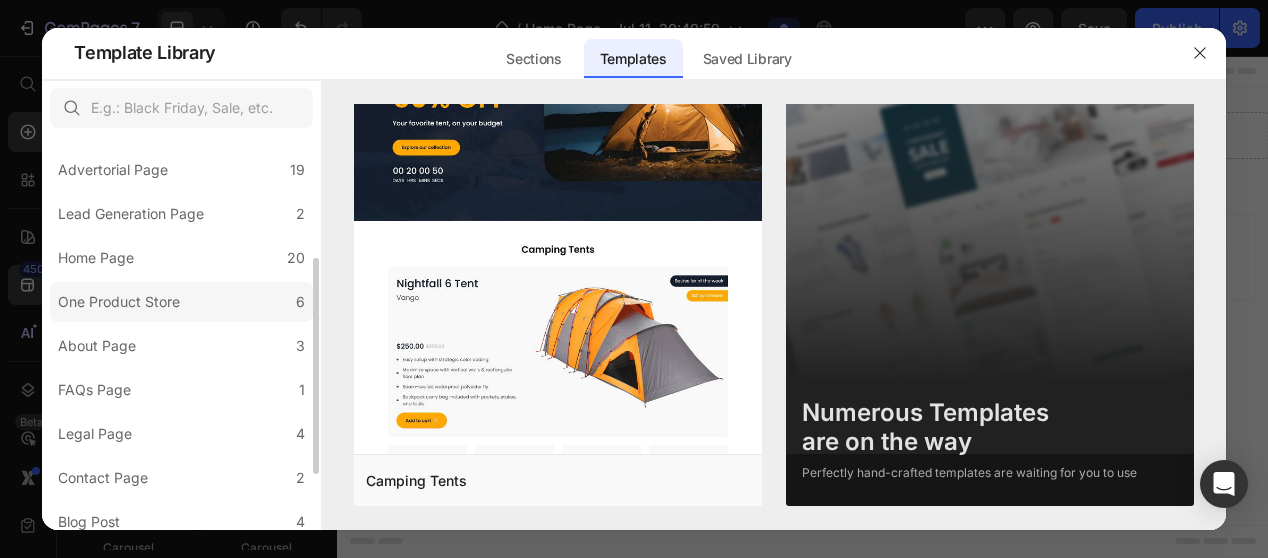 click on "One Product Store" at bounding box center [119, 302] 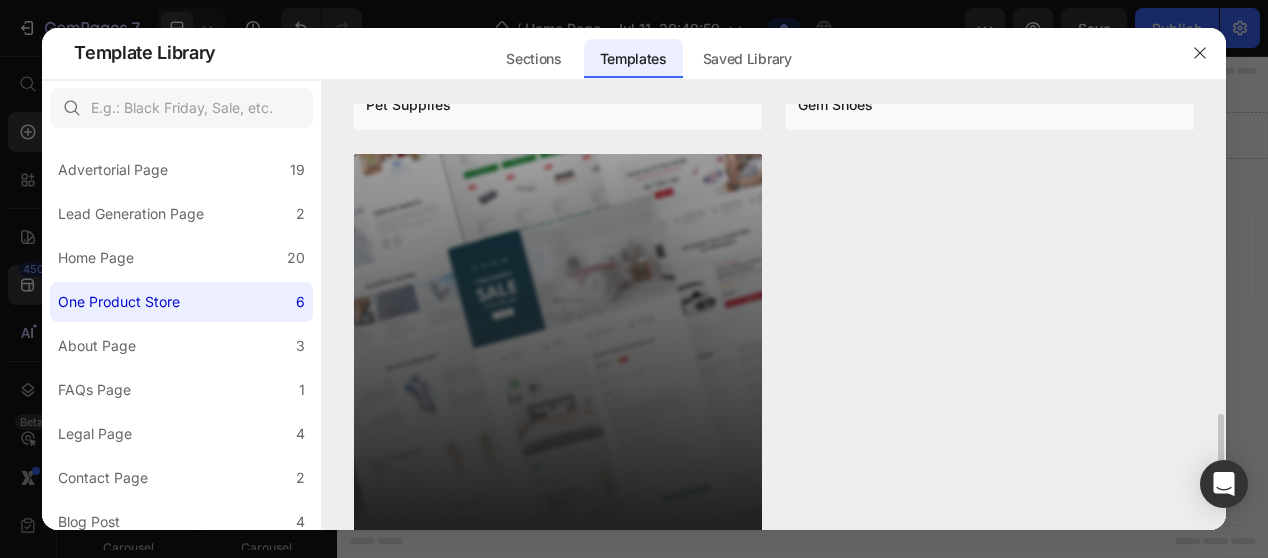 scroll, scrollTop: 1638, scrollLeft: 0, axis: vertical 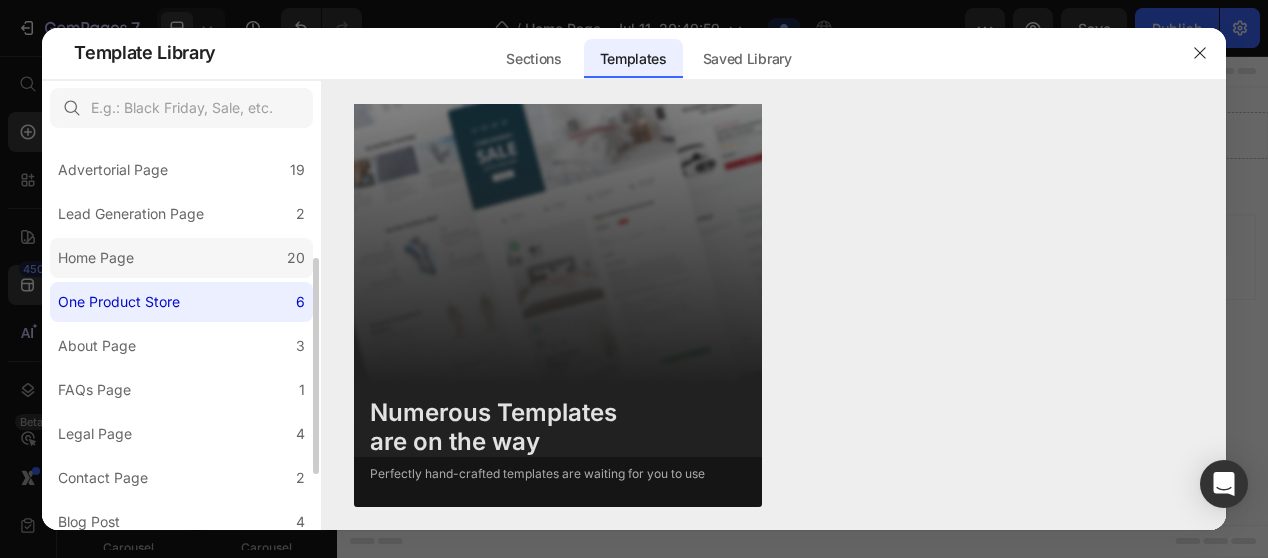 click on "Home Page 20" 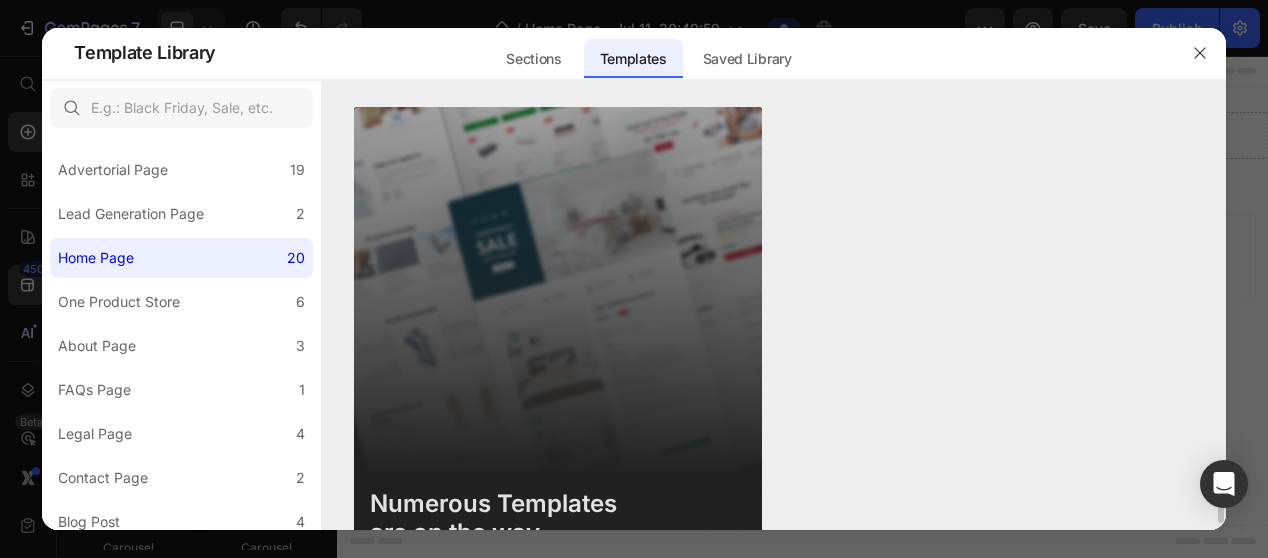 scroll, scrollTop: 5256, scrollLeft: 0, axis: vertical 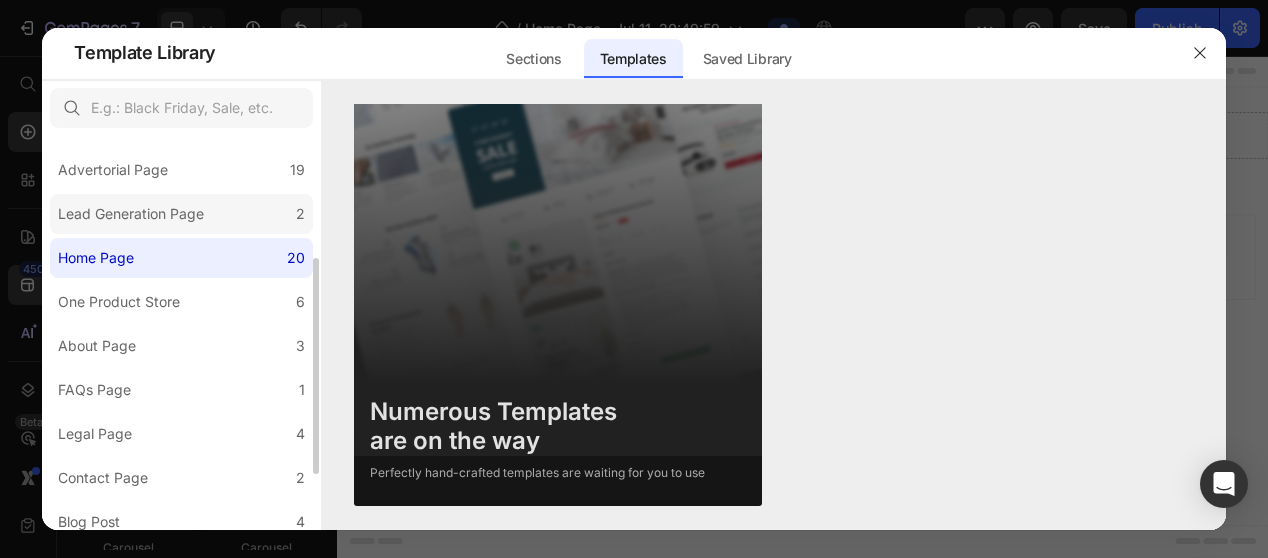 click on "Lead Generation Page" at bounding box center (131, 214) 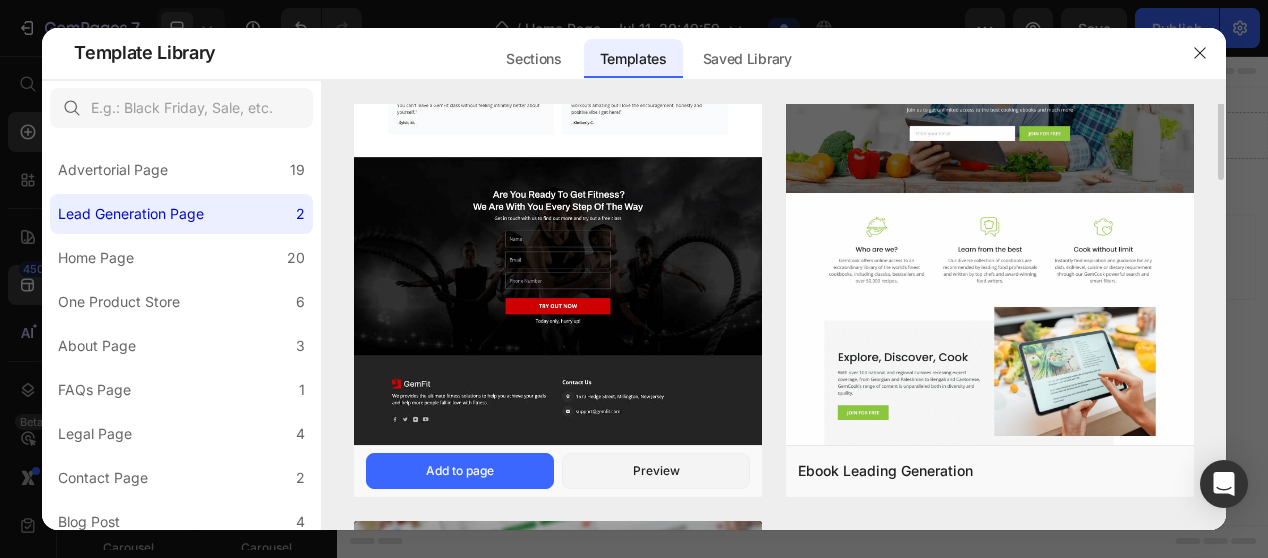 scroll, scrollTop: 0, scrollLeft: 0, axis: both 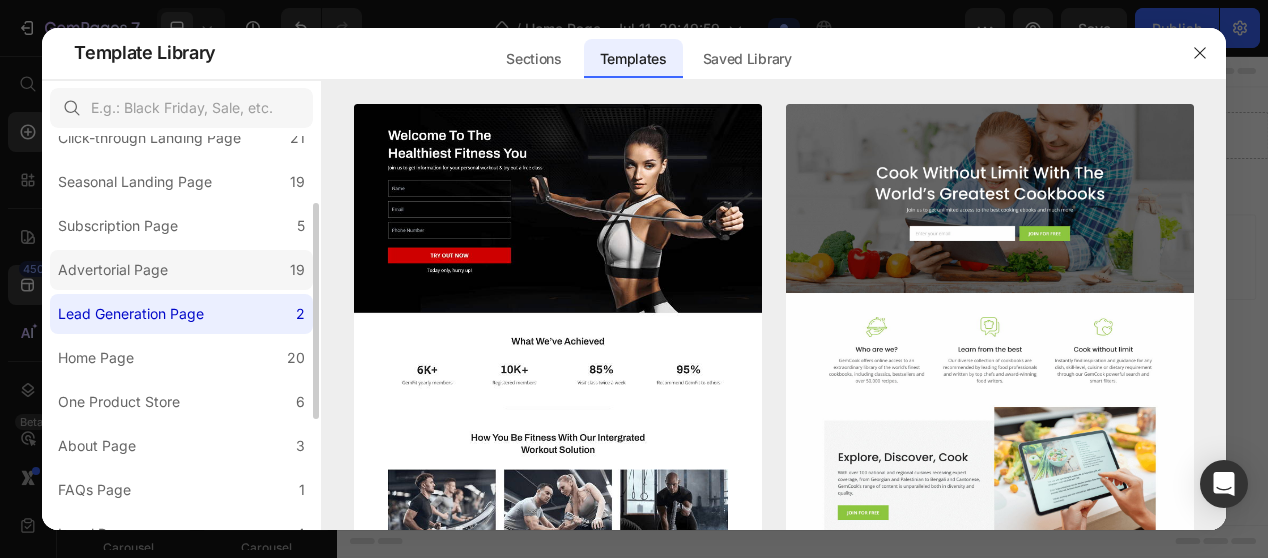 click on "Advertorial Page" at bounding box center (113, 270) 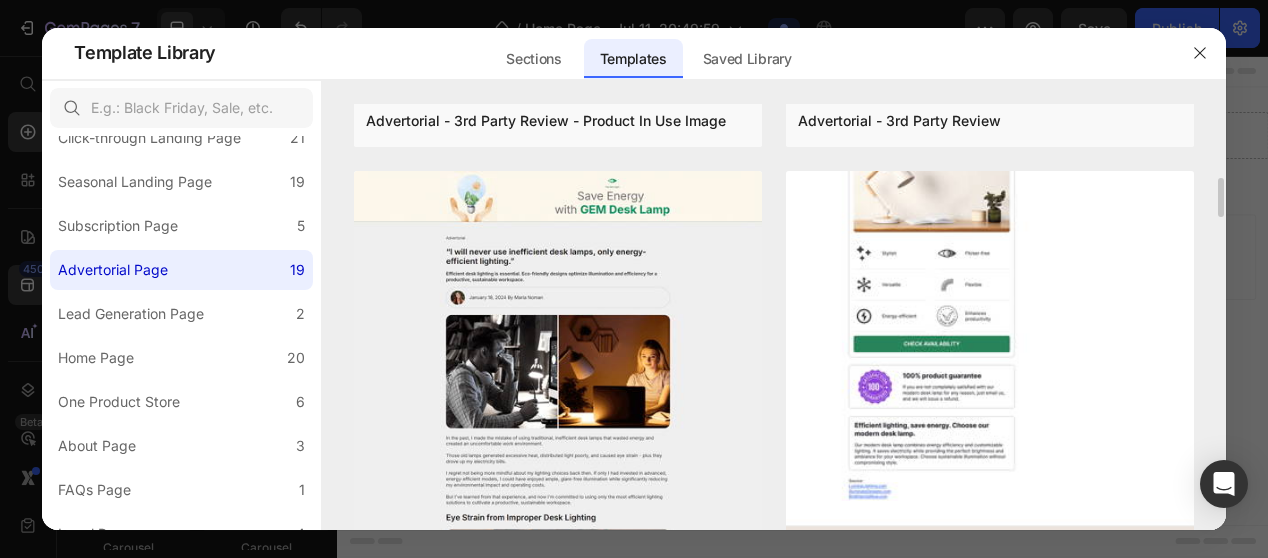 scroll, scrollTop: 2100, scrollLeft: 0, axis: vertical 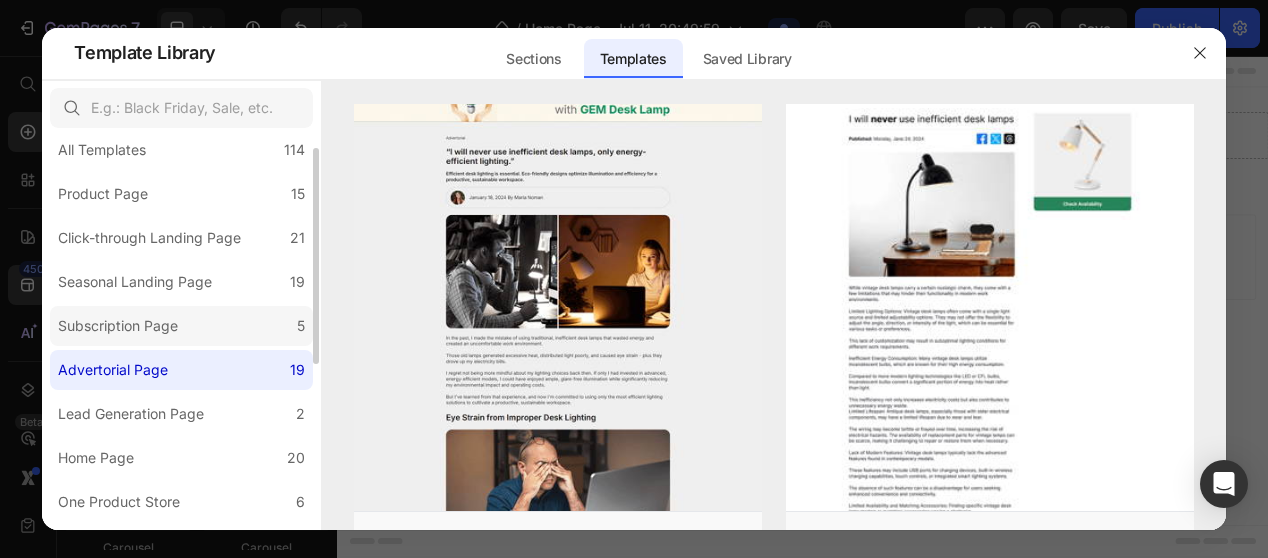 click on "Subscription Page" at bounding box center [118, 326] 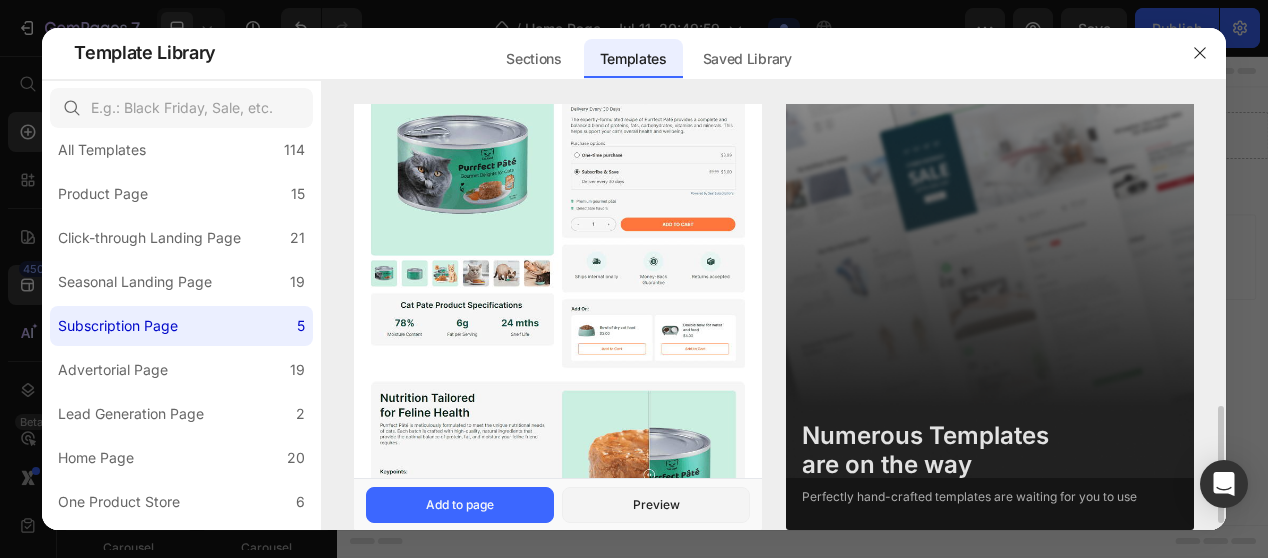scroll, scrollTop: 1124, scrollLeft: 0, axis: vertical 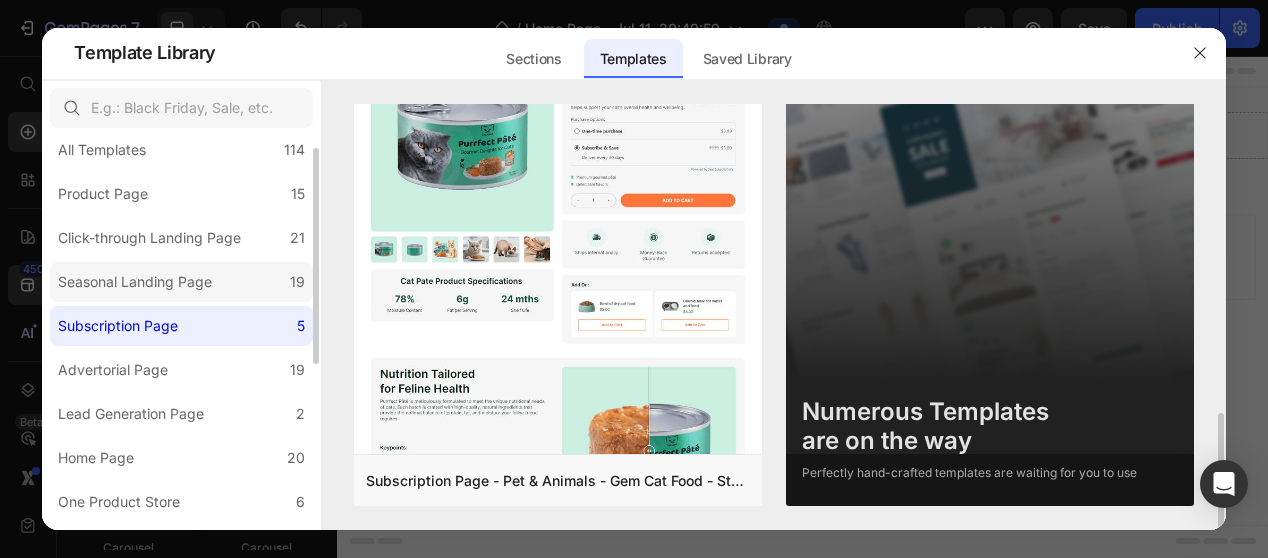 click on "Seasonal Landing Page" at bounding box center (135, 282) 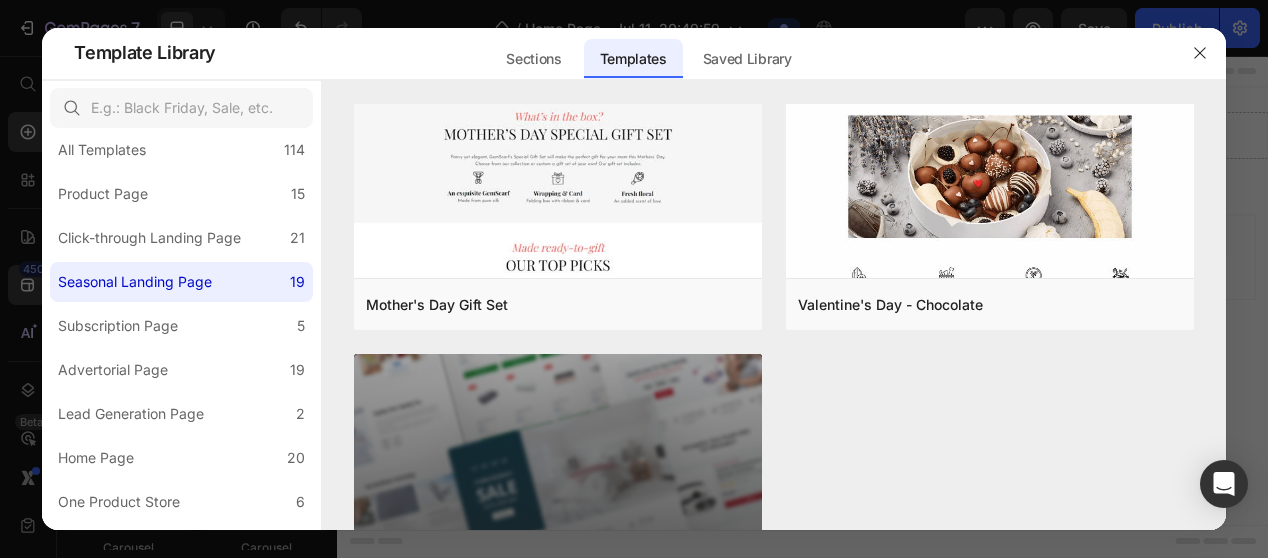 scroll, scrollTop: 4600, scrollLeft: 0, axis: vertical 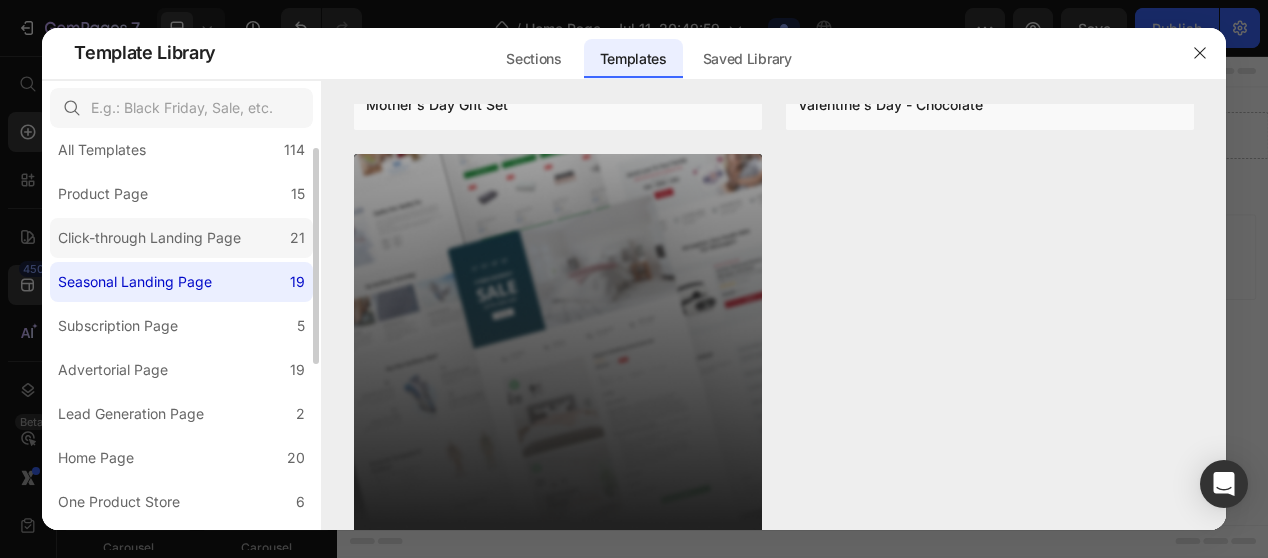 click on "Click-through Landing Page" at bounding box center (153, 238) 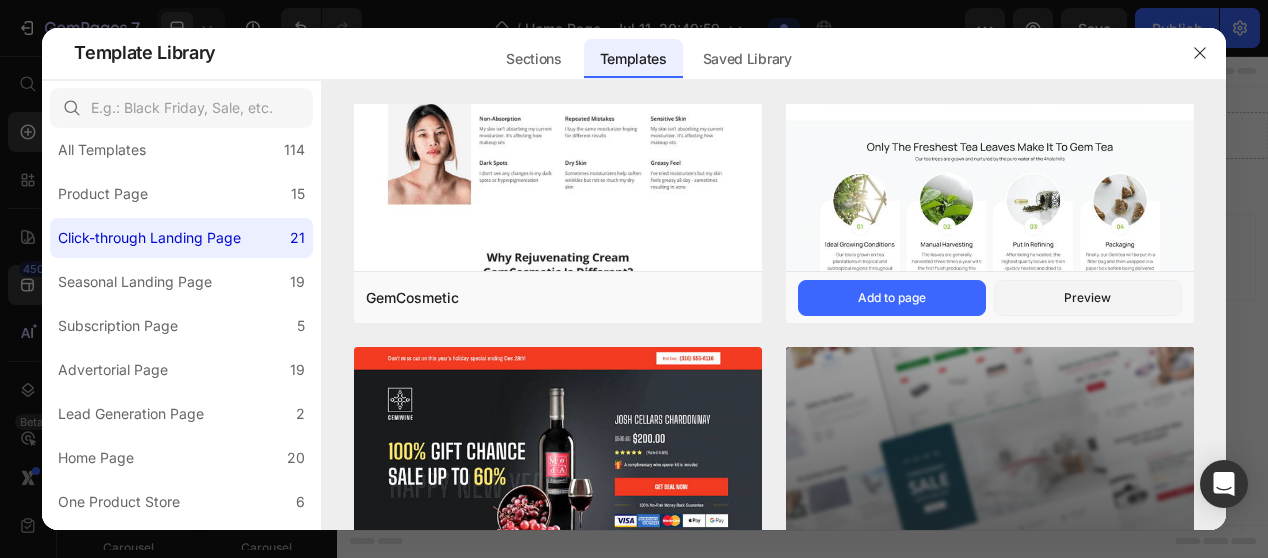 scroll, scrollTop: 5224, scrollLeft: 0, axis: vertical 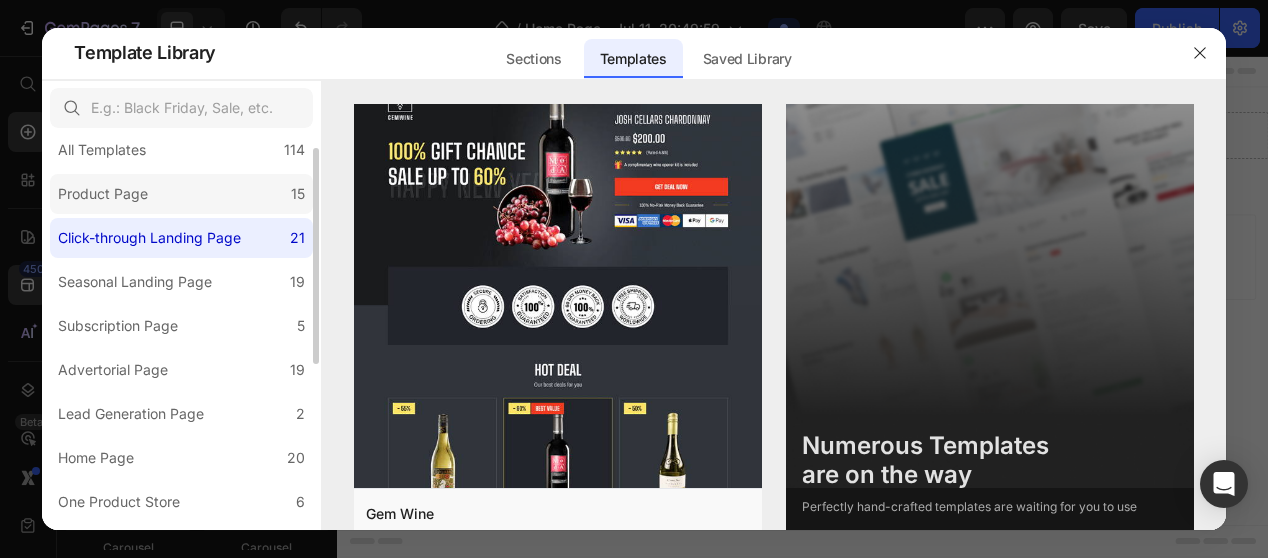 click on "Product Page" at bounding box center [103, 194] 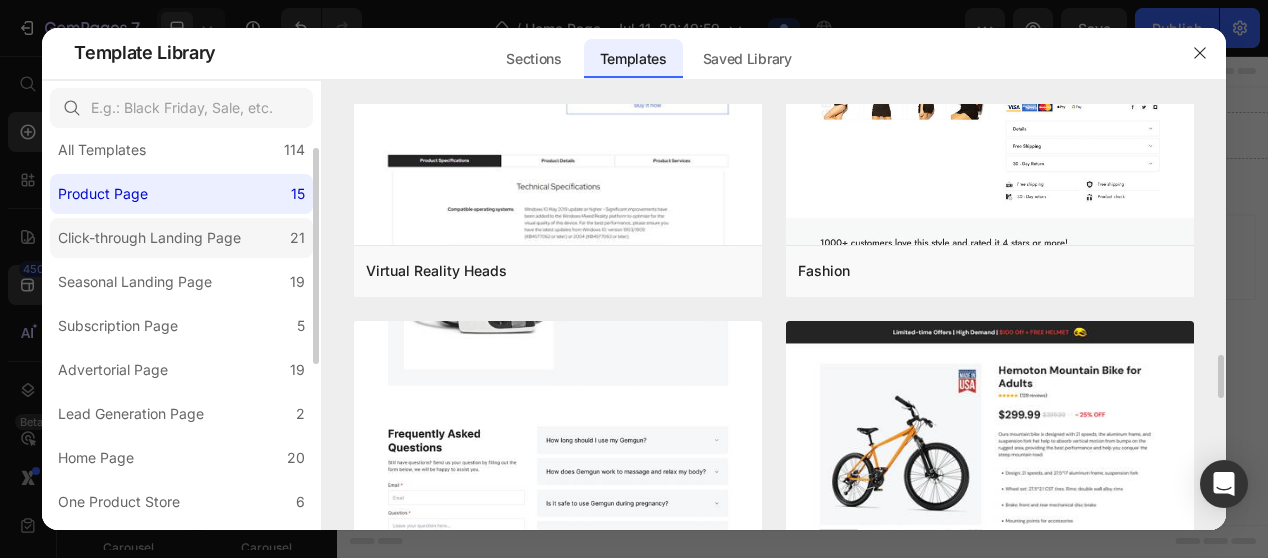 scroll, scrollTop: 500, scrollLeft: 0, axis: vertical 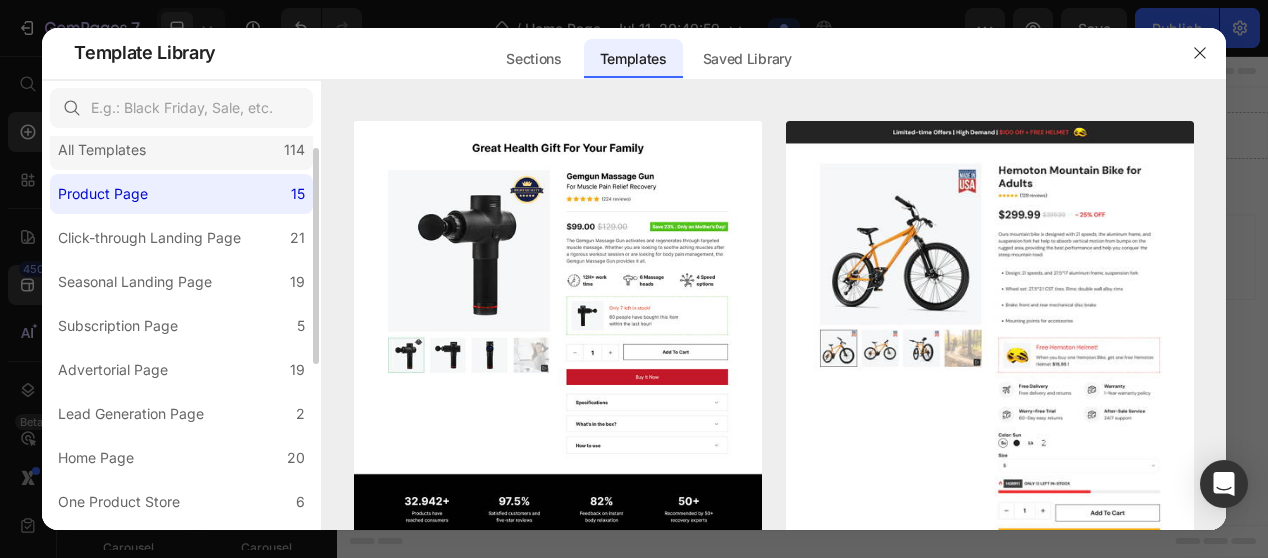 click on "All Templates 114" 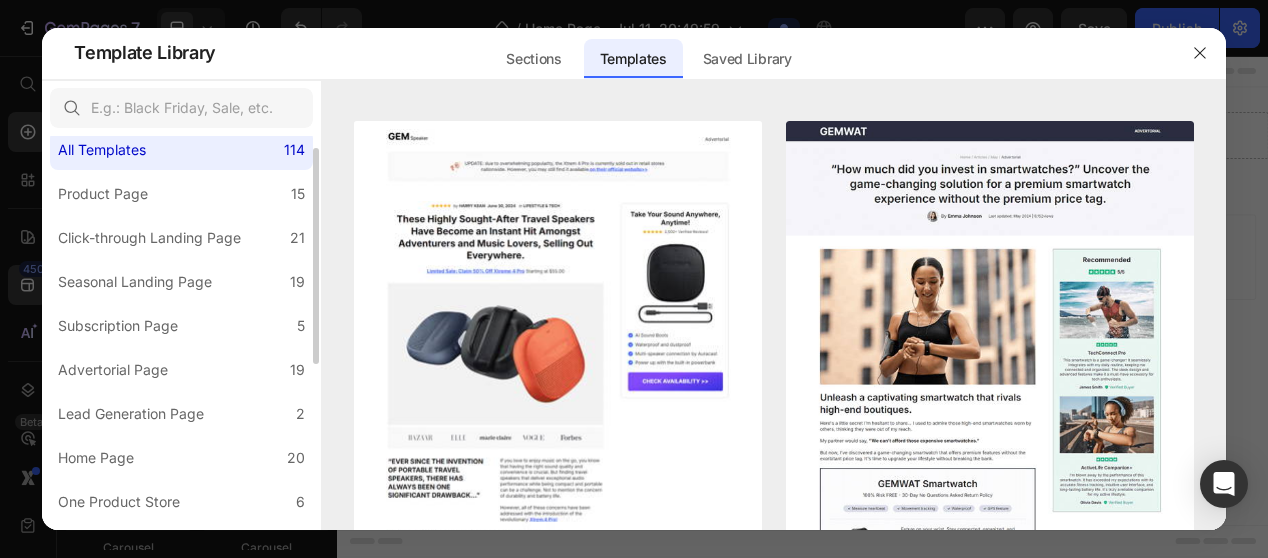 scroll, scrollTop: 0, scrollLeft: 0, axis: both 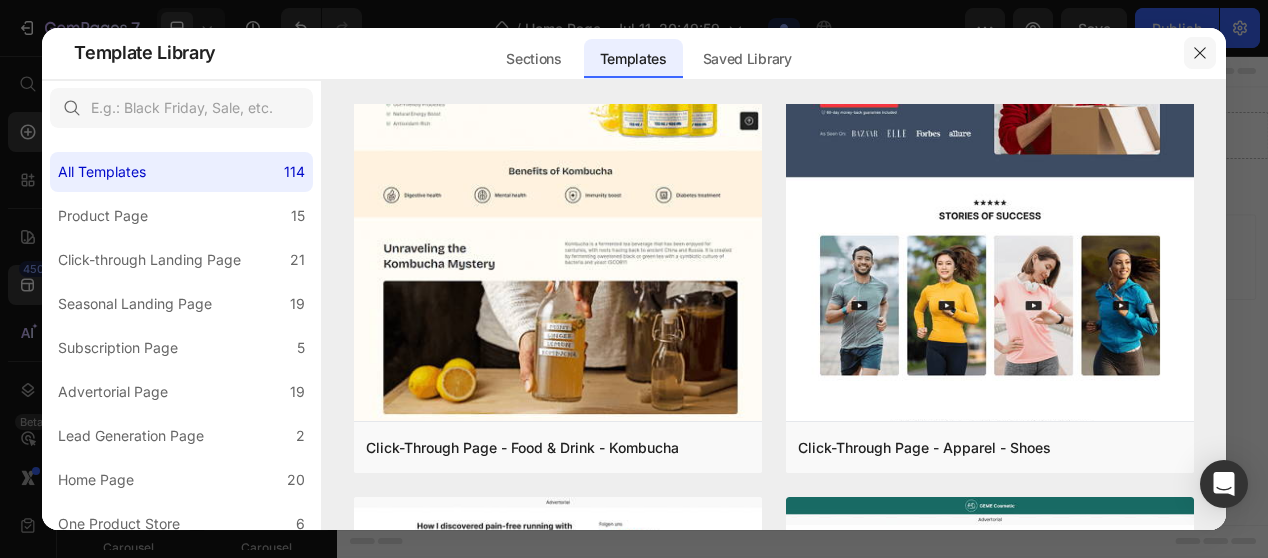 click at bounding box center (1200, 53) 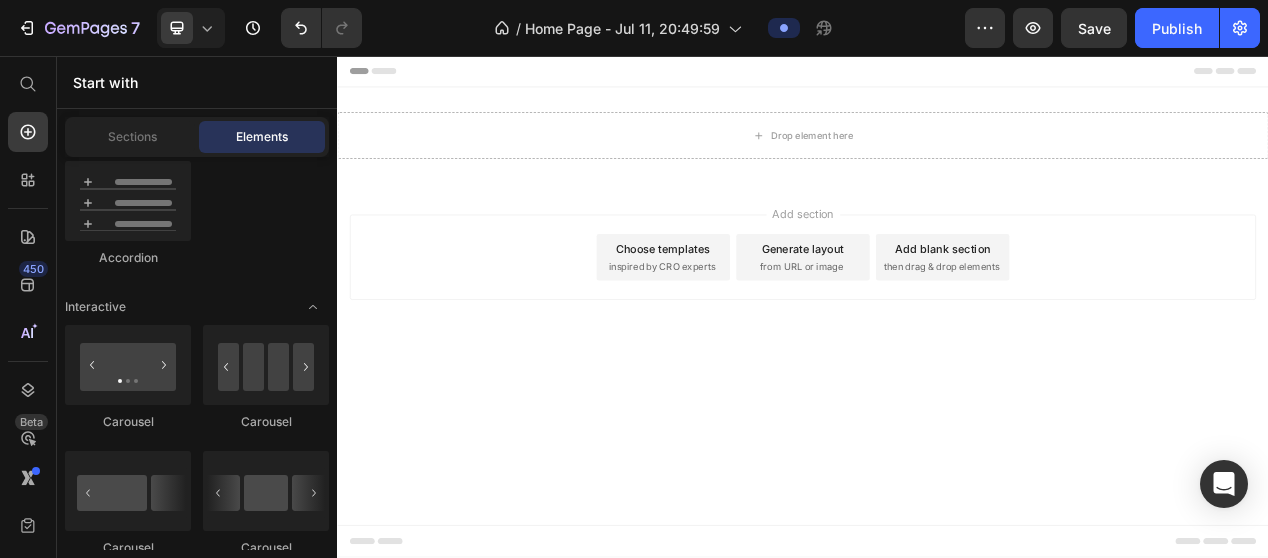 click on "Choose templates" at bounding box center [757, 305] 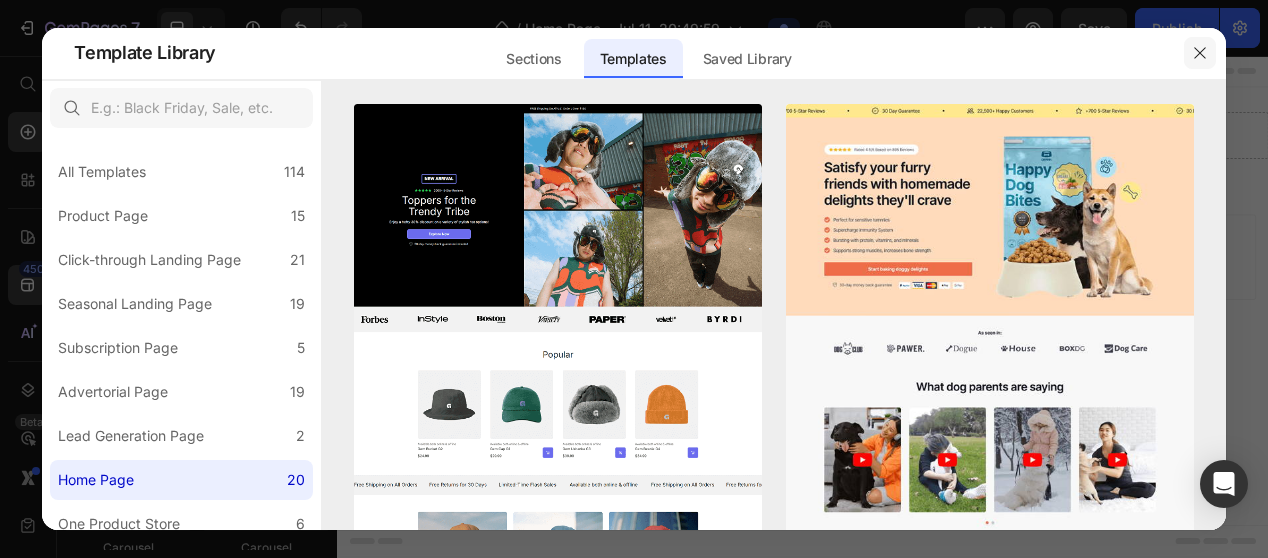 click 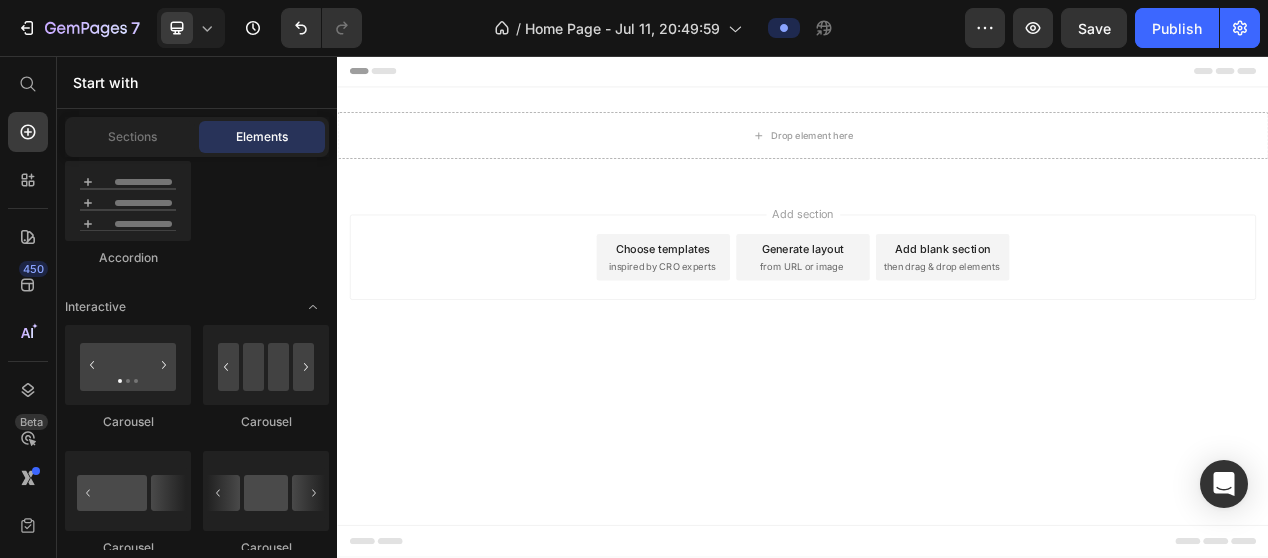 click on "Choose templates inspired by CRO experts" at bounding box center [757, 316] 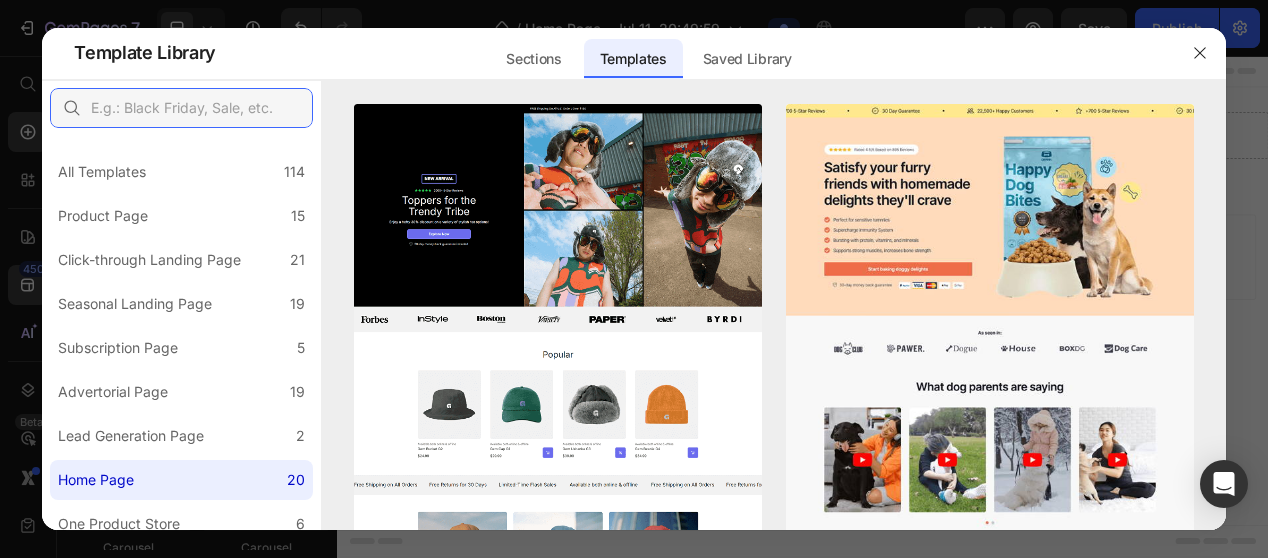 click at bounding box center (181, 108) 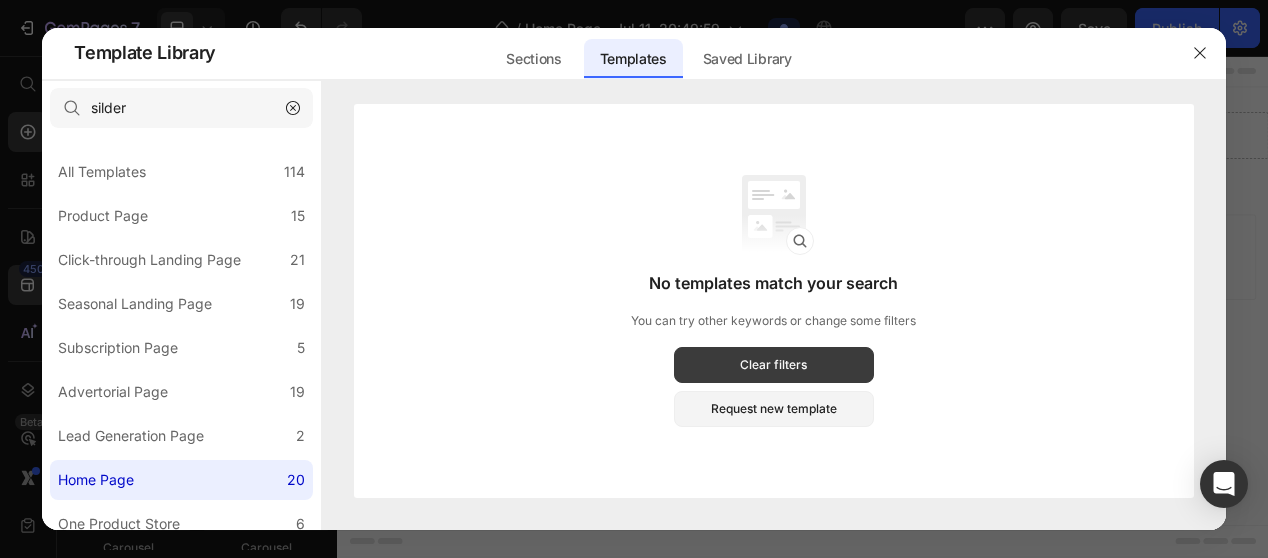 click on "Clear filters" at bounding box center [773, 365] 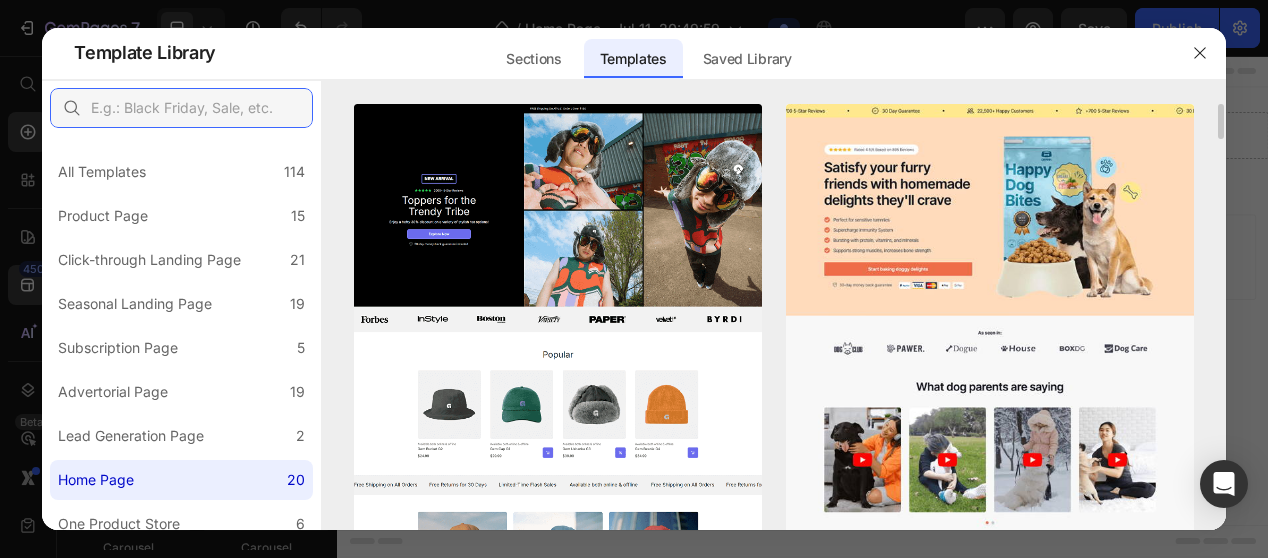 click at bounding box center [181, 108] 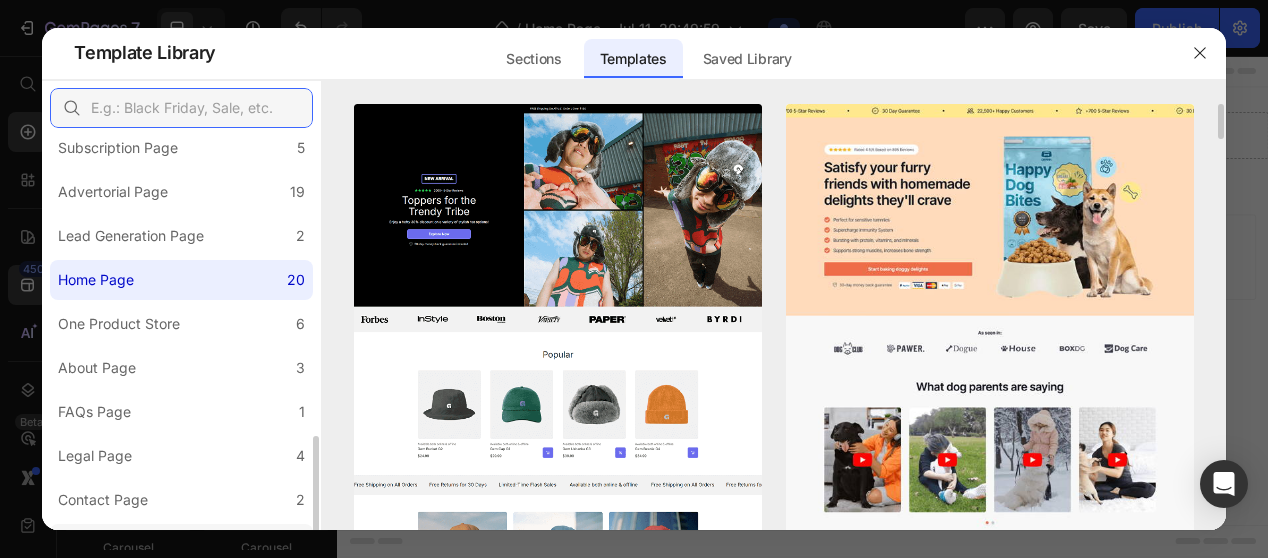 scroll, scrollTop: 322, scrollLeft: 0, axis: vertical 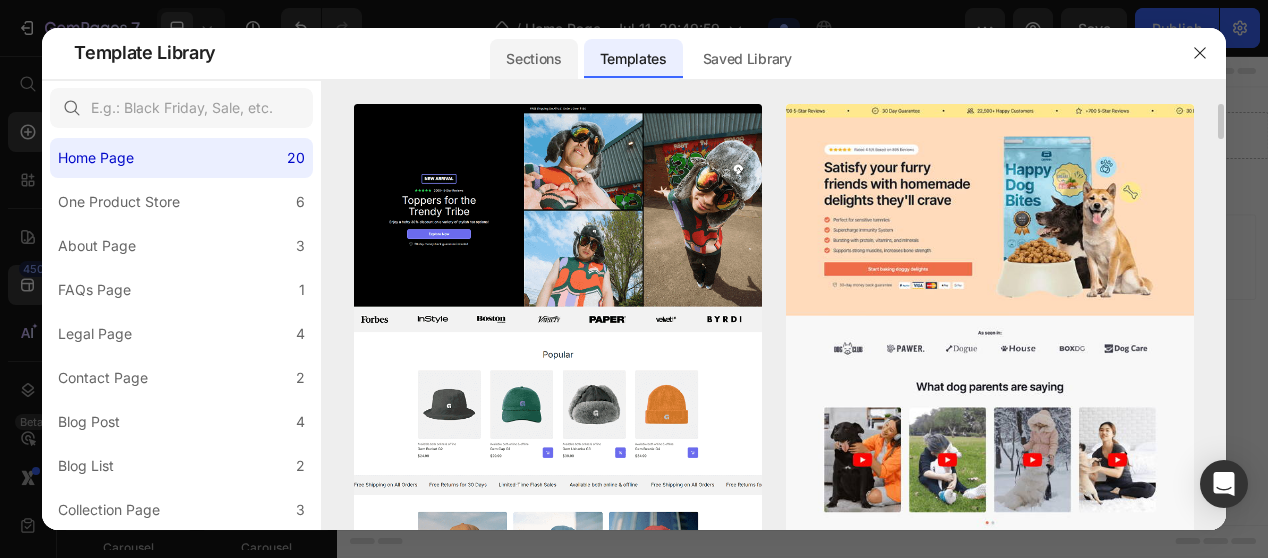 click on "Sections" 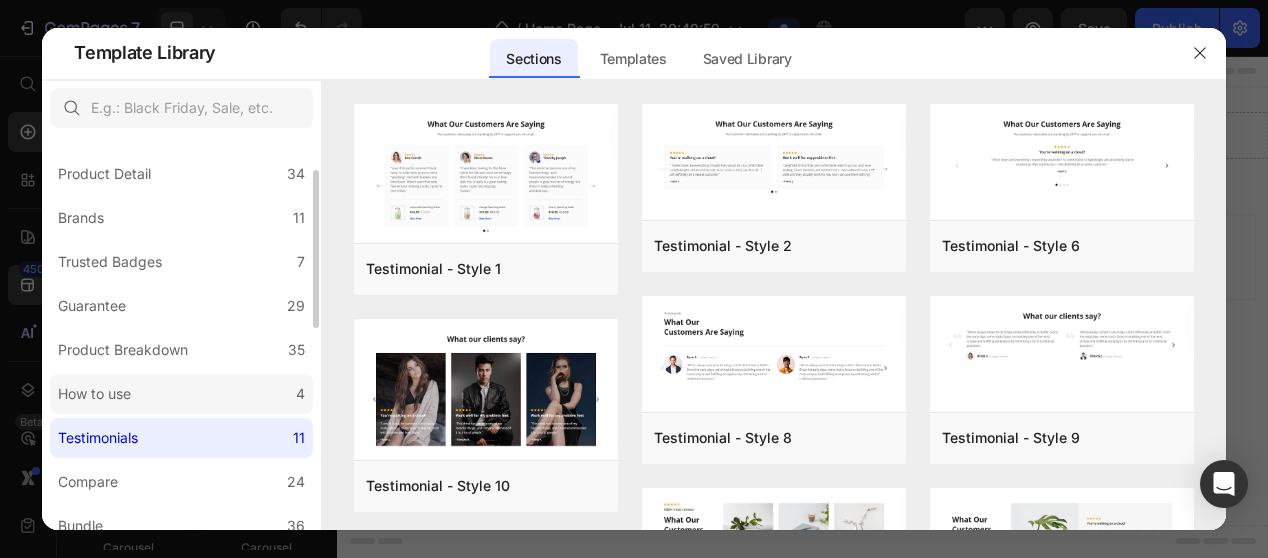 scroll, scrollTop: 0, scrollLeft: 0, axis: both 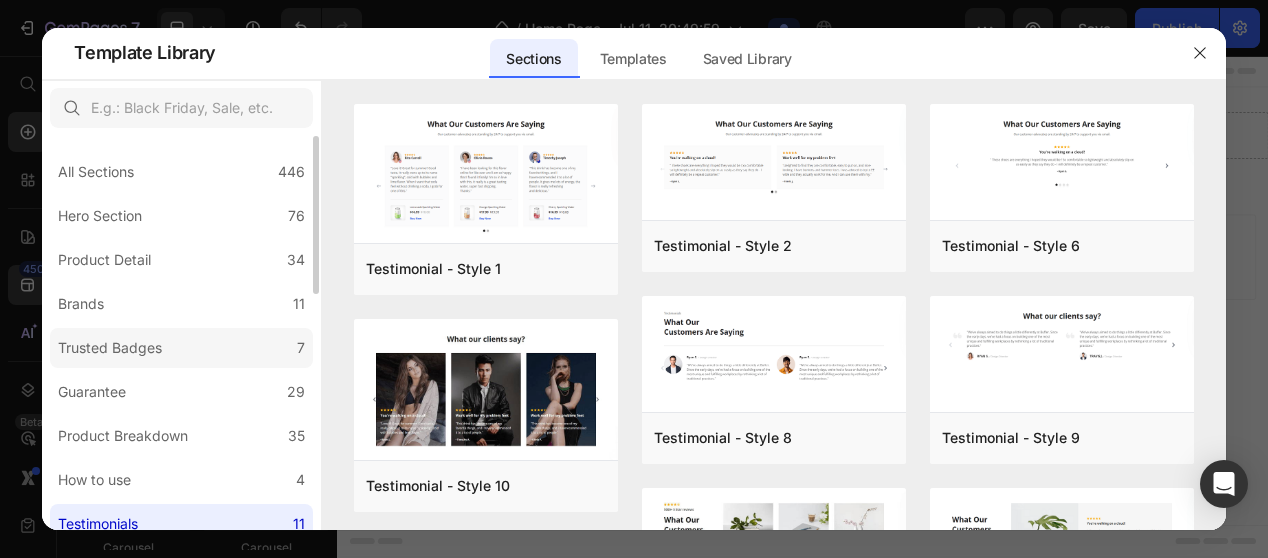 click on "Trusted Badges" at bounding box center [110, 348] 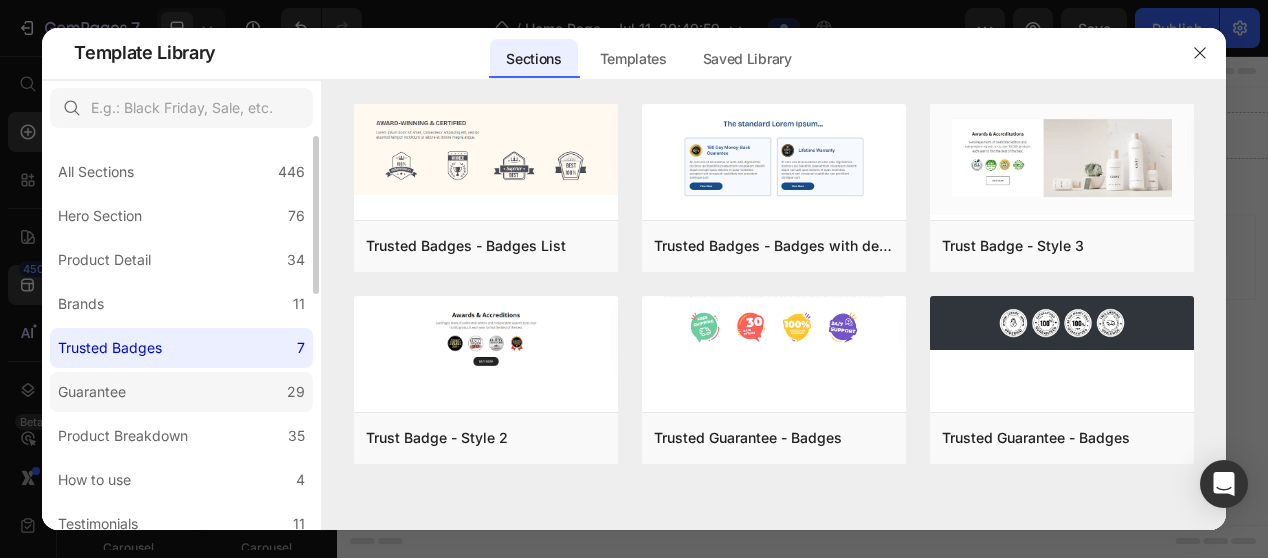 click on "Guarantee" at bounding box center (96, 392) 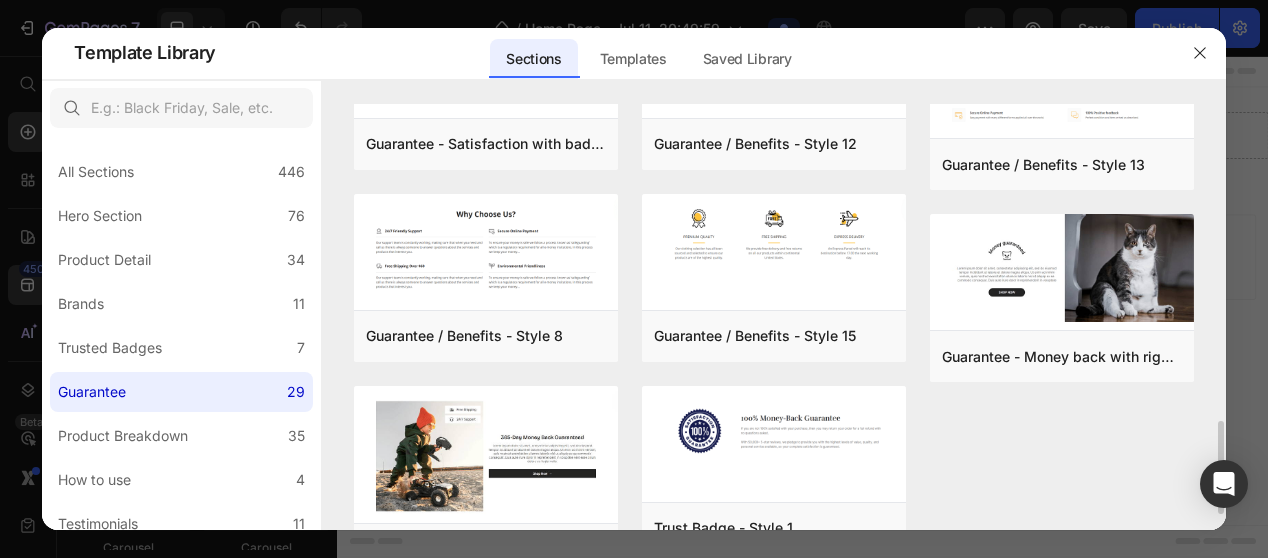 scroll, scrollTop: 1515, scrollLeft: 0, axis: vertical 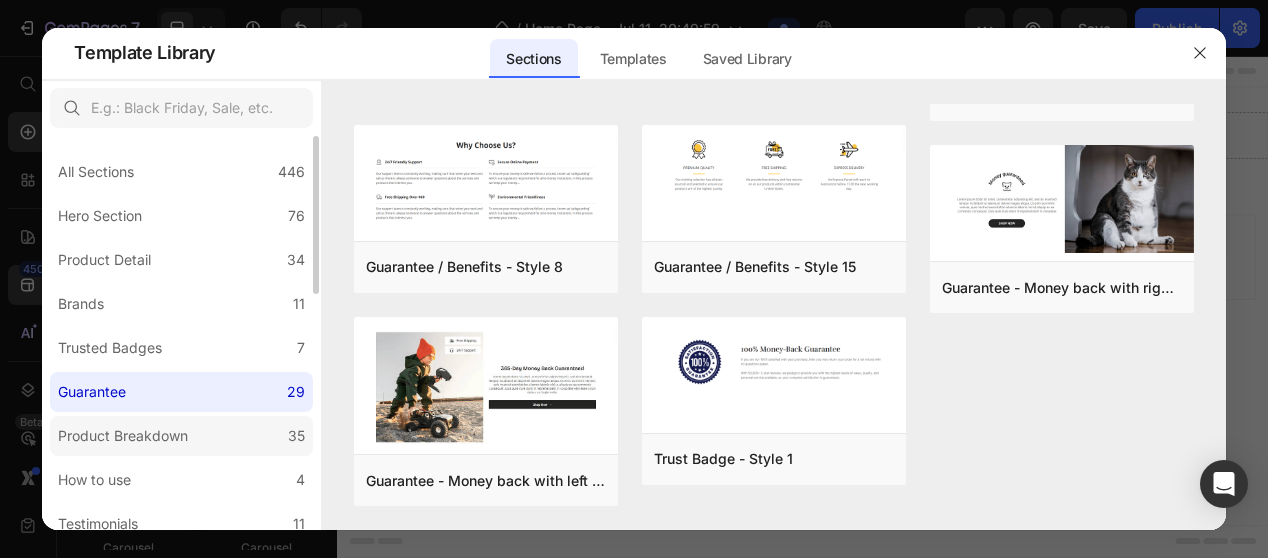 click on "Product Breakdown" at bounding box center [123, 436] 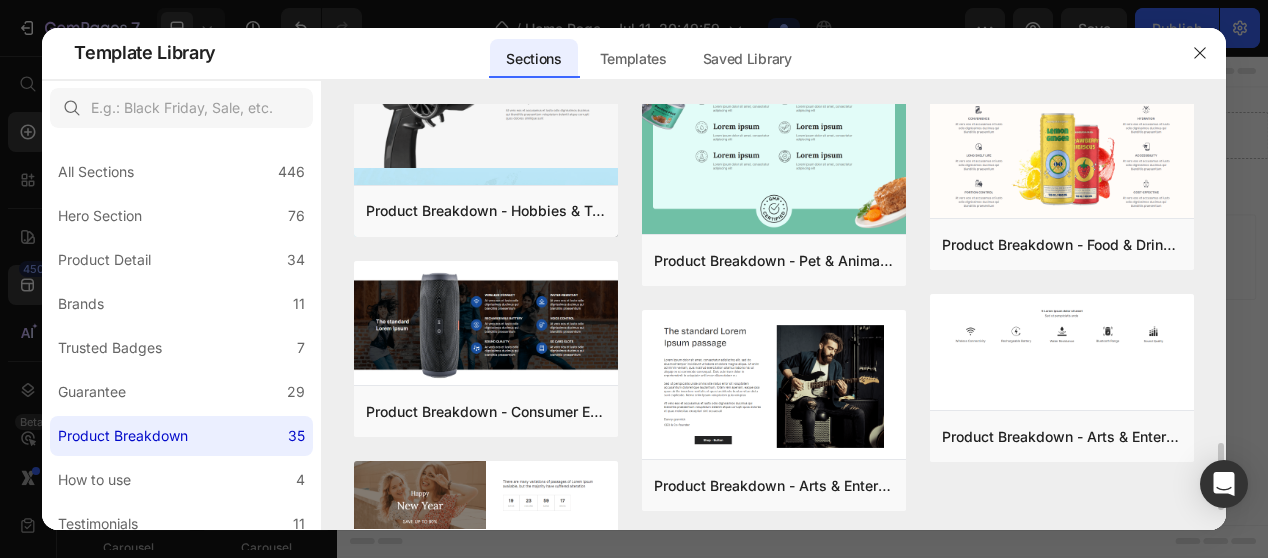 scroll, scrollTop: 2252, scrollLeft: 0, axis: vertical 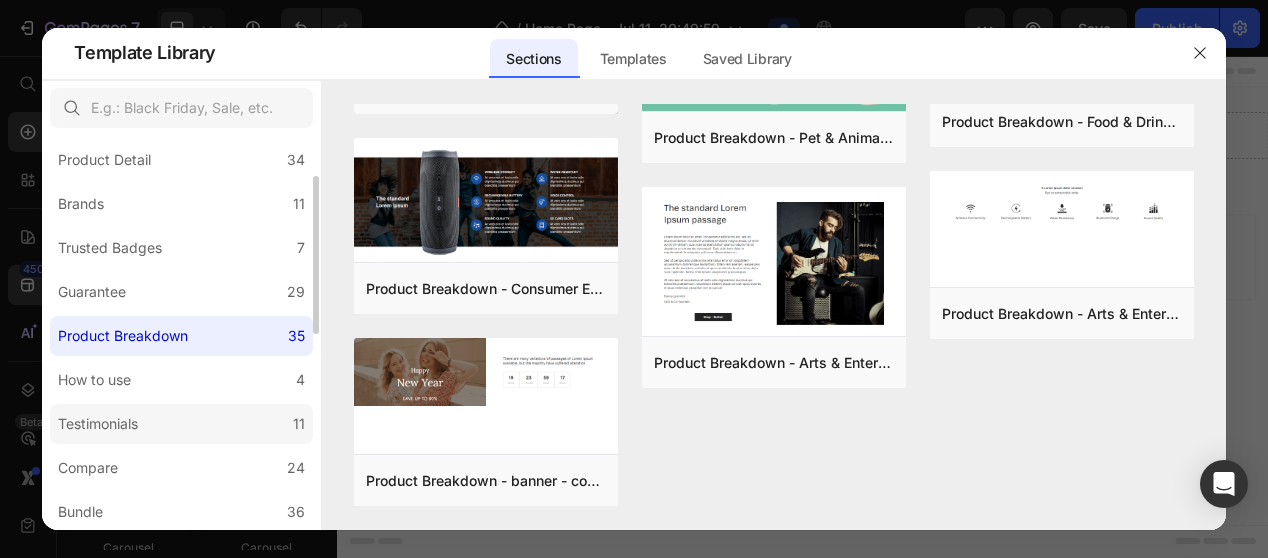 click on "Testimonials" at bounding box center [98, 424] 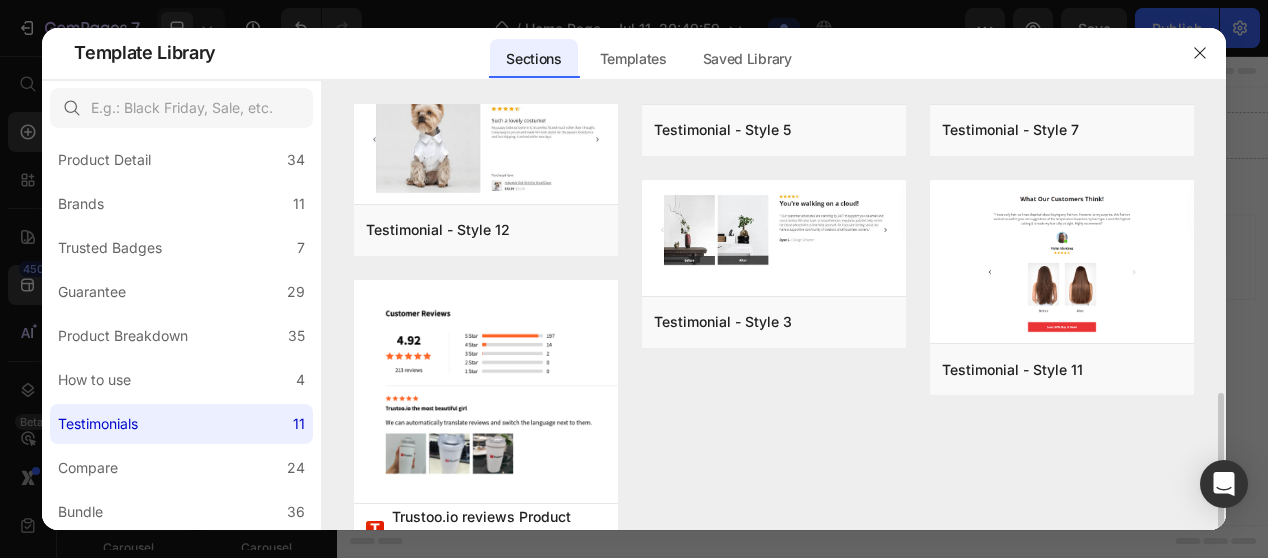 scroll, scrollTop: 549, scrollLeft: 0, axis: vertical 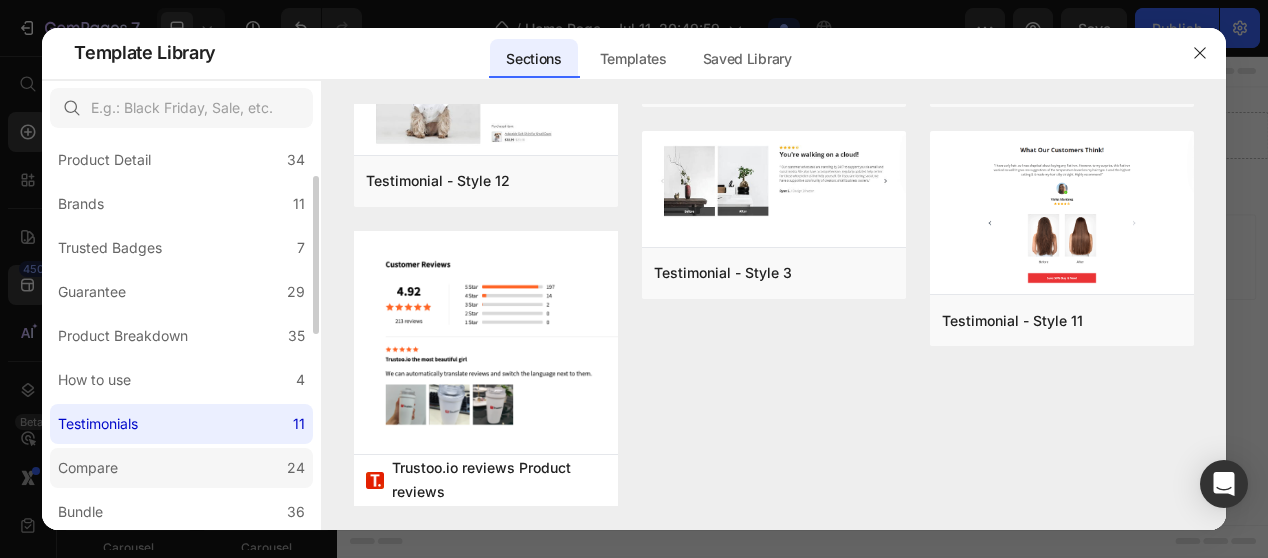 click on "Compare" at bounding box center (88, 468) 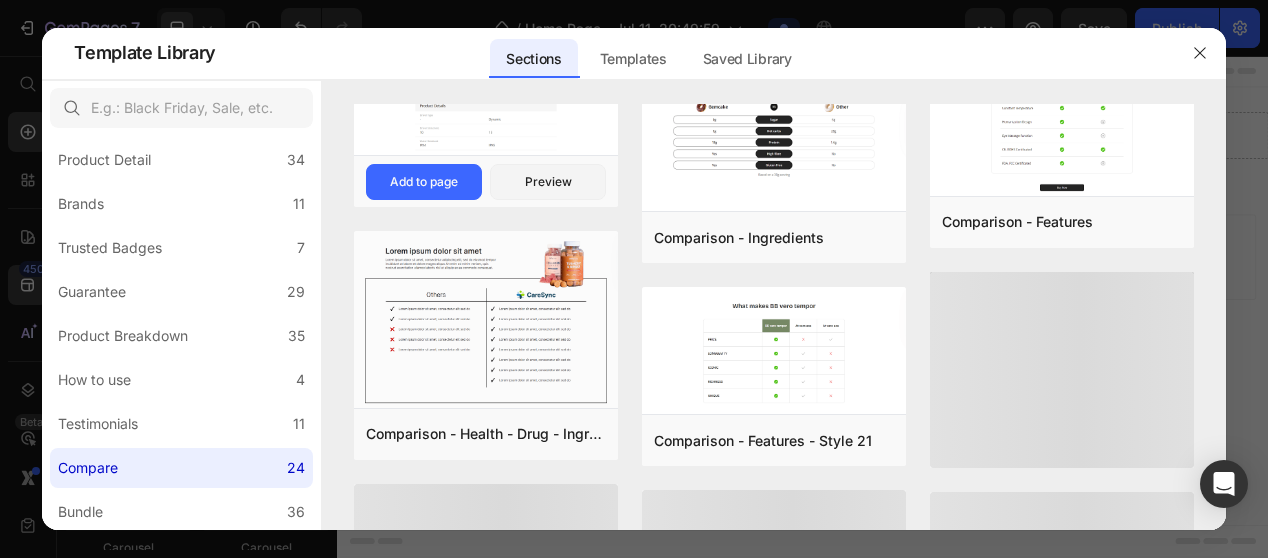 scroll, scrollTop: 769, scrollLeft: 0, axis: vertical 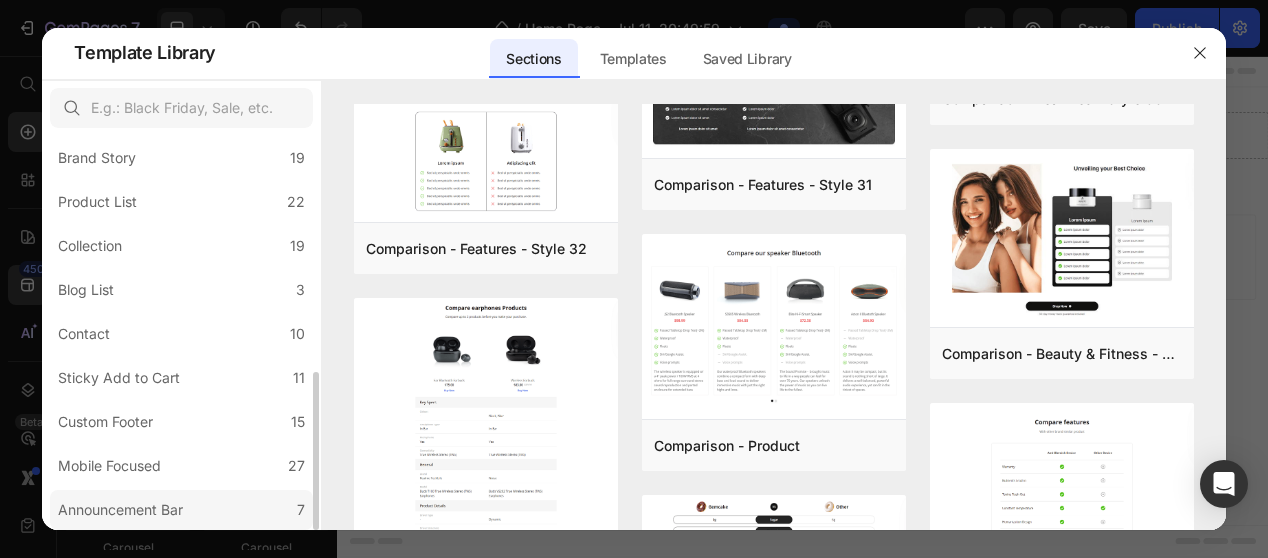 click on "Announcement Bar" at bounding box center (120, 510) 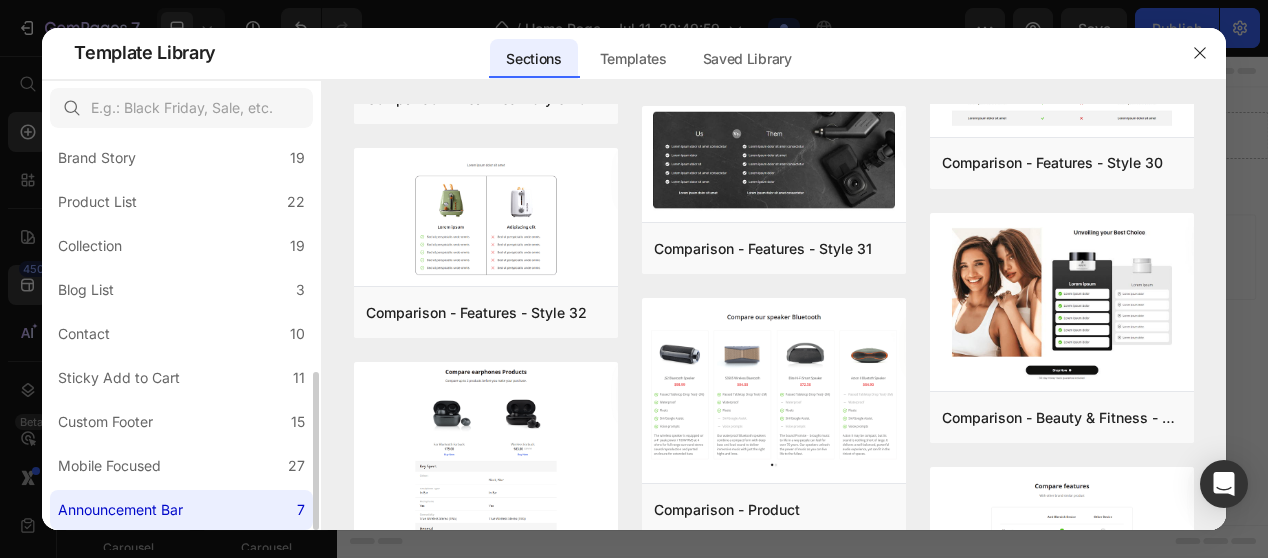 scroll, scrollTop: 0, scrollLeft: 0, axis: both 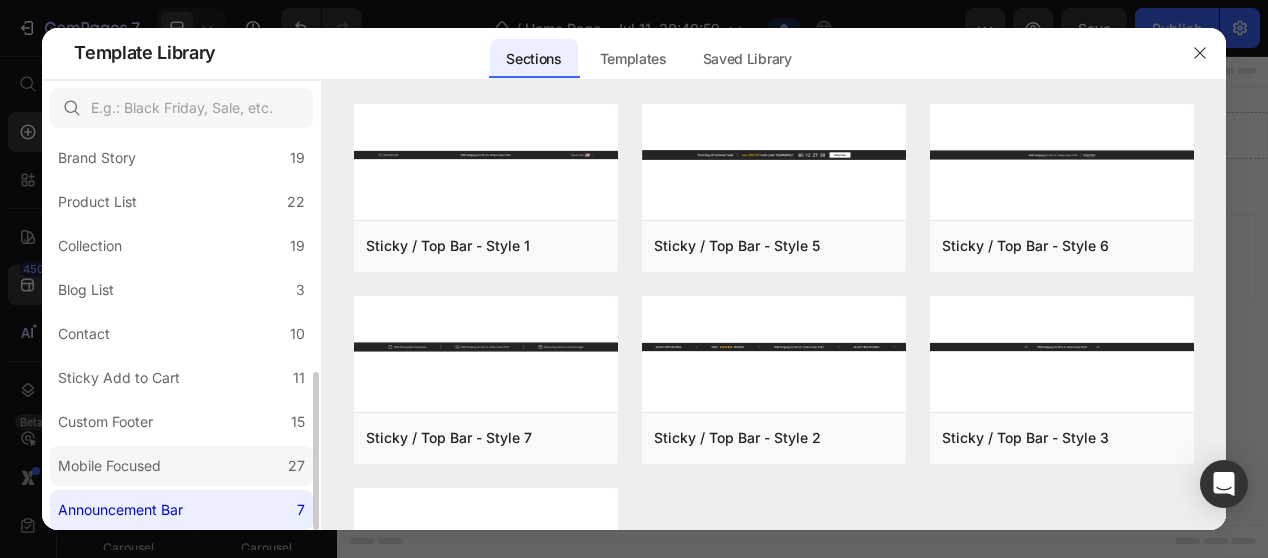 click on "Mobile Focused 27" 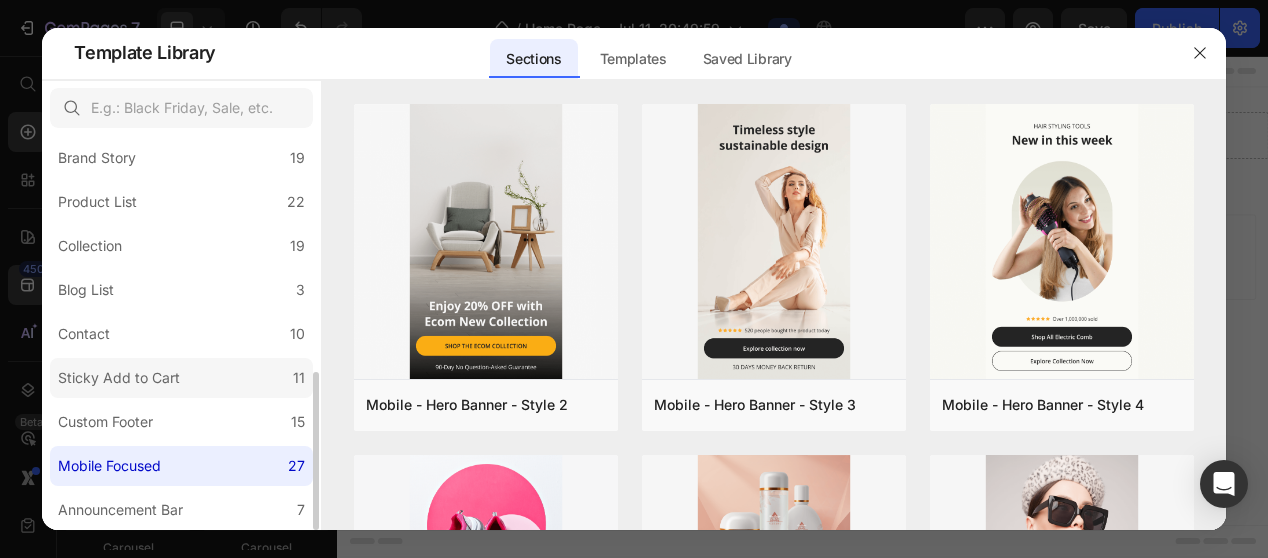 click on "Sticky Add to Cart" at bounding box center [119, 378] 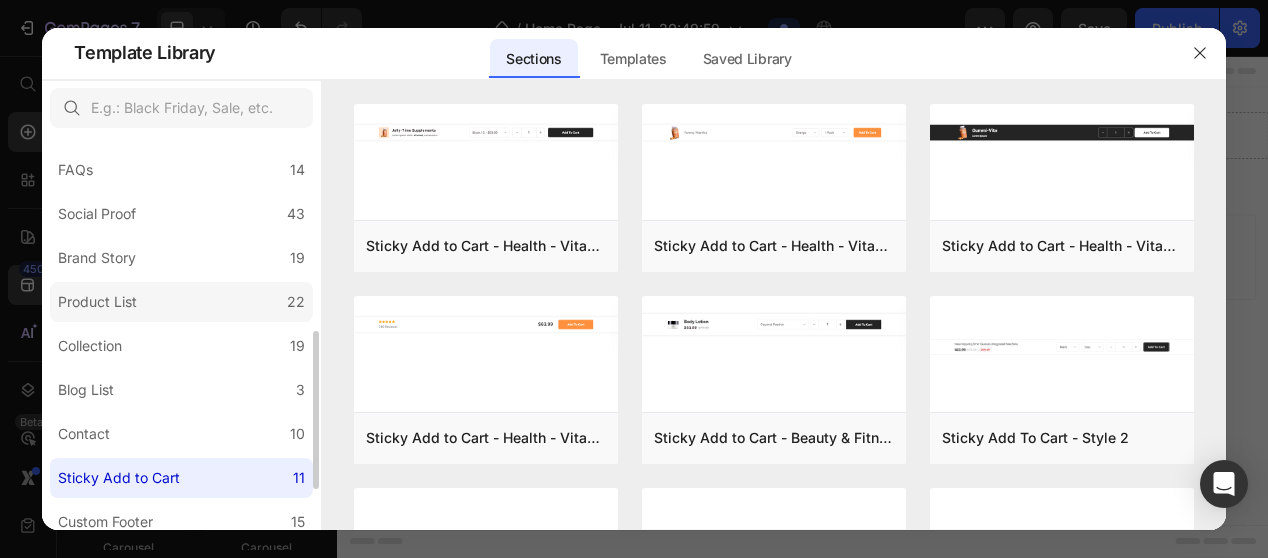 scroll, scrollTop: 386, scrollLeft: 0, axis: vertical 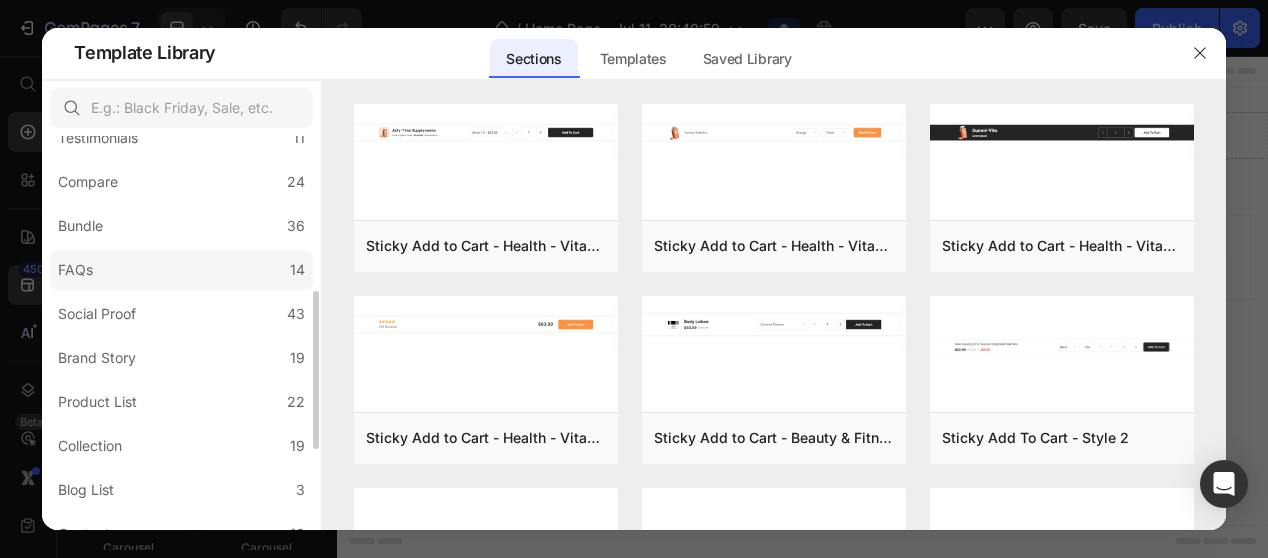 click on "FAQs 14" 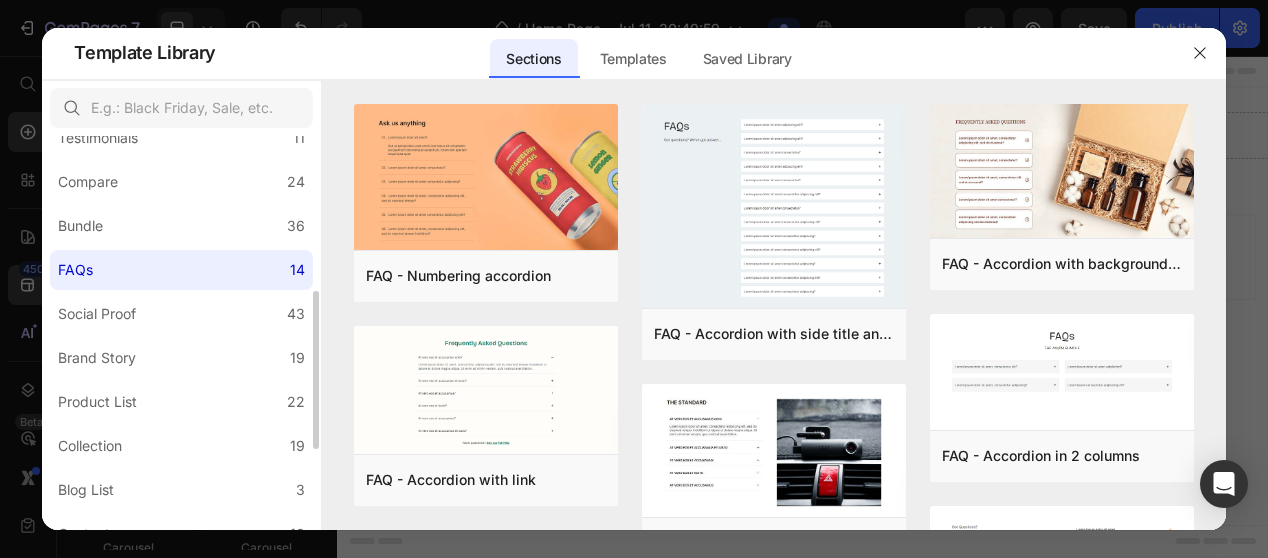 scroll, scrollTop: 286, scrollLeft: 0, axis: vertical 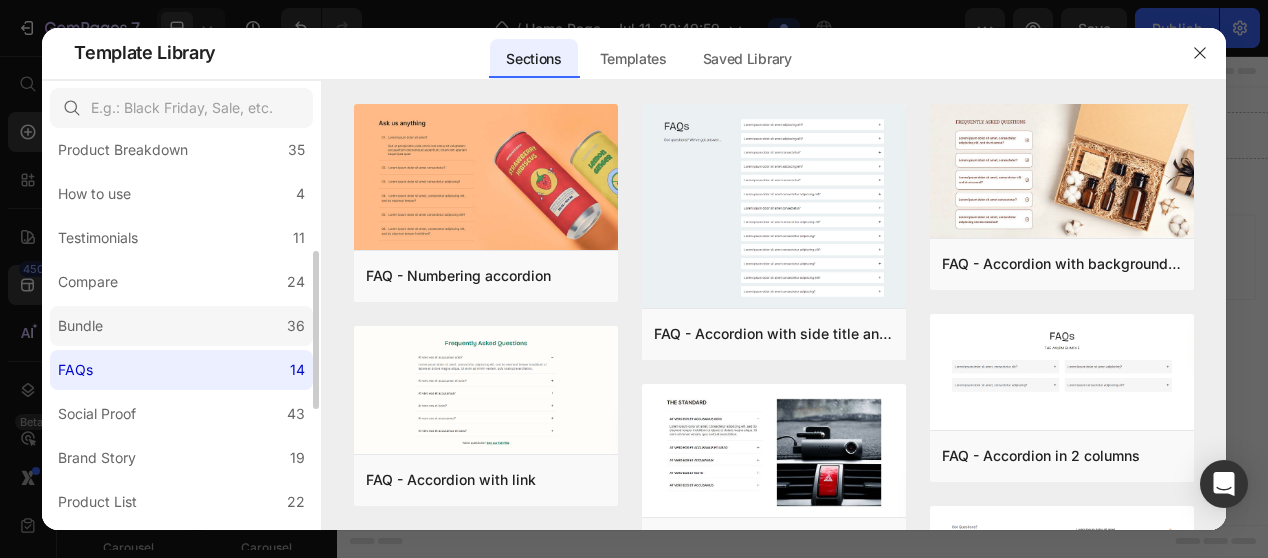 click on "Bundle" at bounding box center (80, 326) 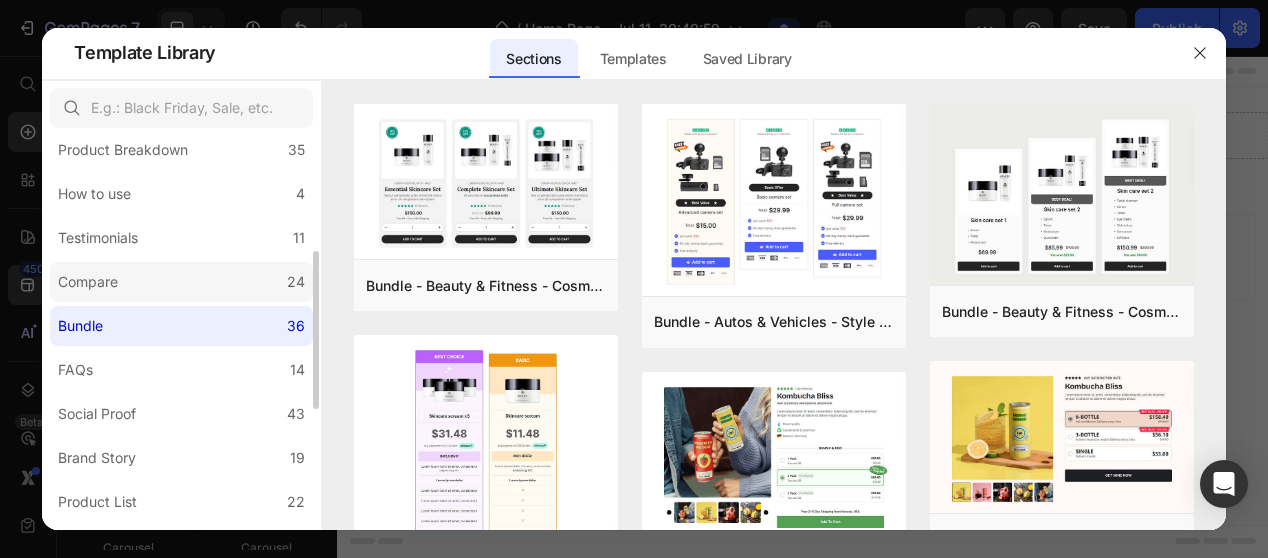 click on "Compare" at bounding box center [88, 282] 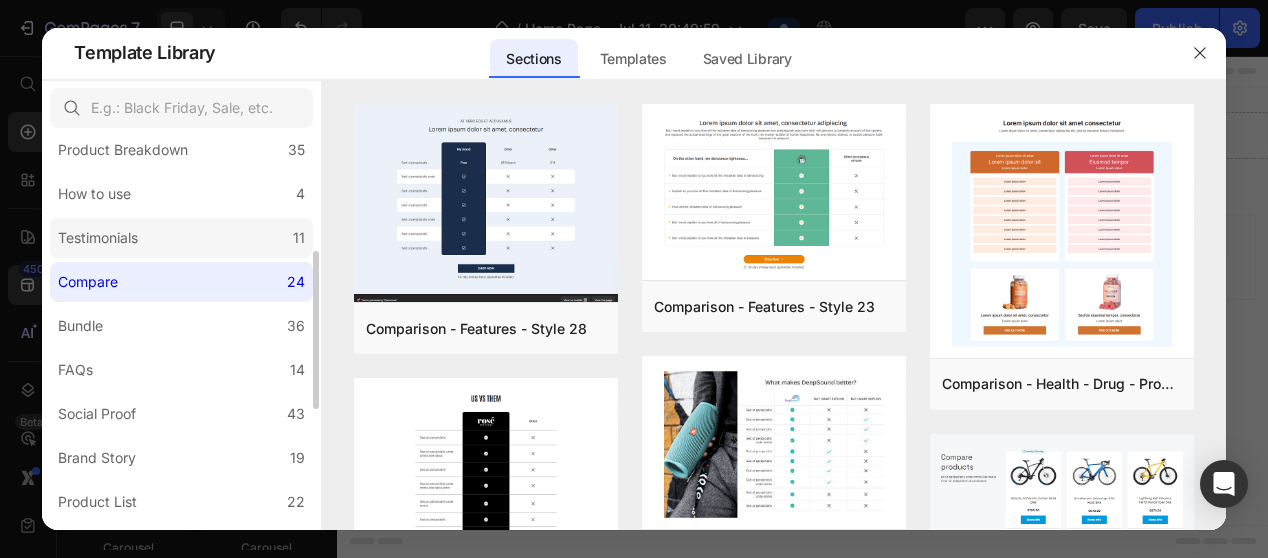 click on "Testimonials" at bounding box center [98, 238] 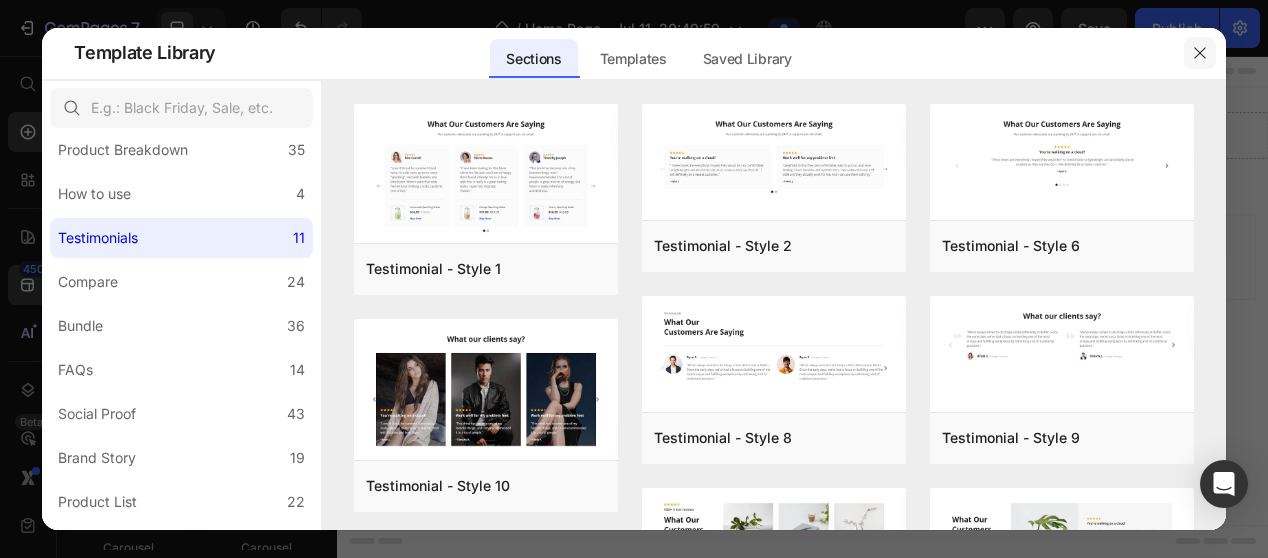 click 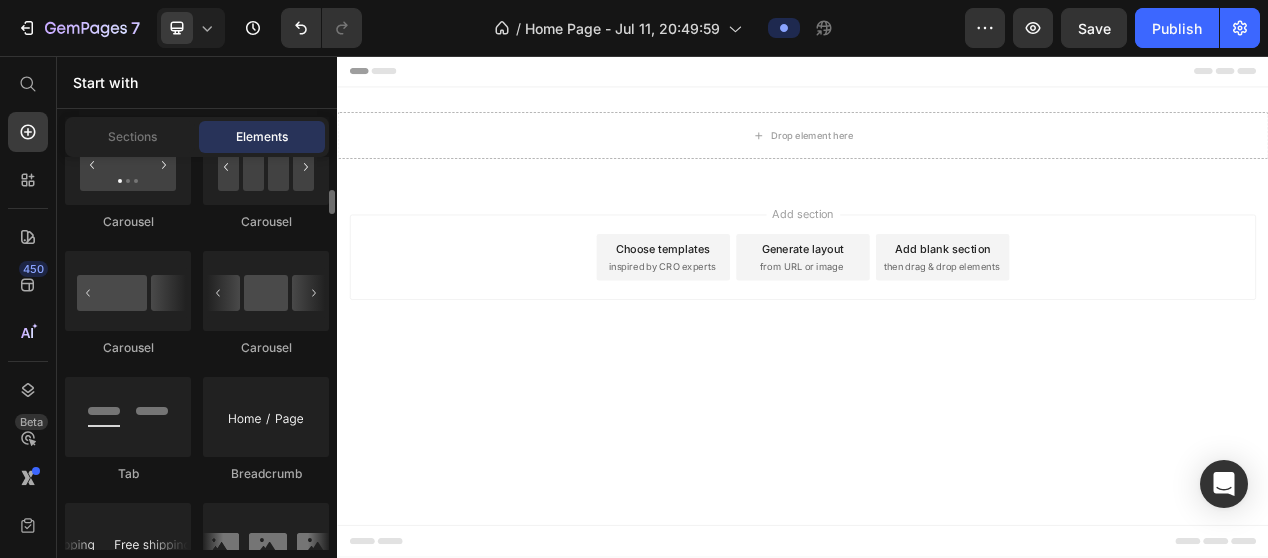 scroll, scrollTop: 2100, scrollLeft: 0, axis: vertical 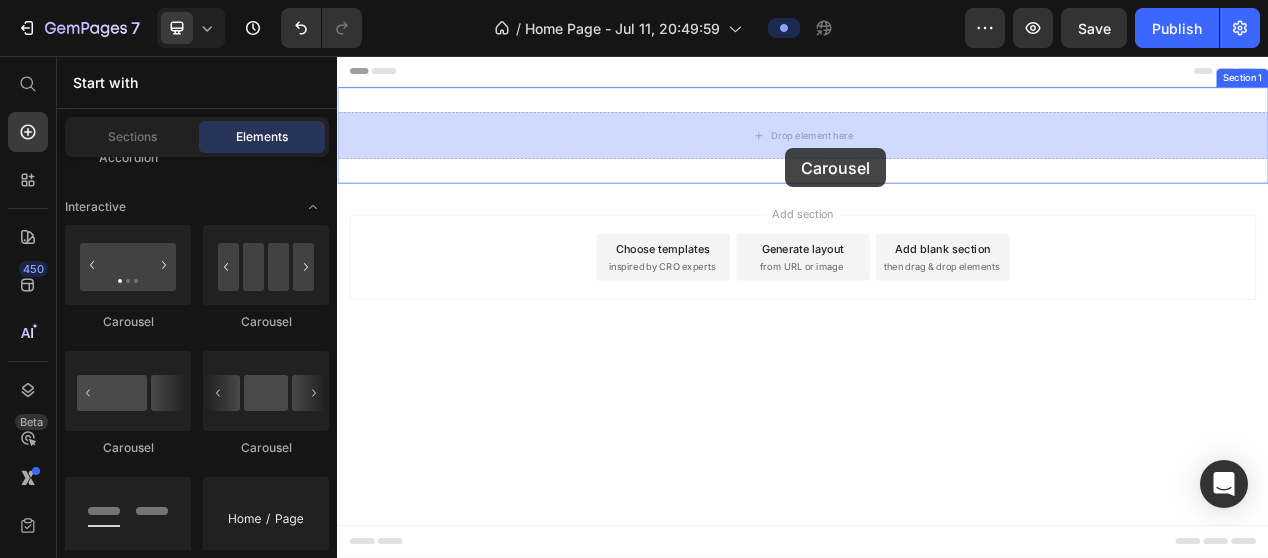drag, startPoint x: 477, startPoint y: 333, endPoint x: 915, endPoint y: 175, distance: 465.62646 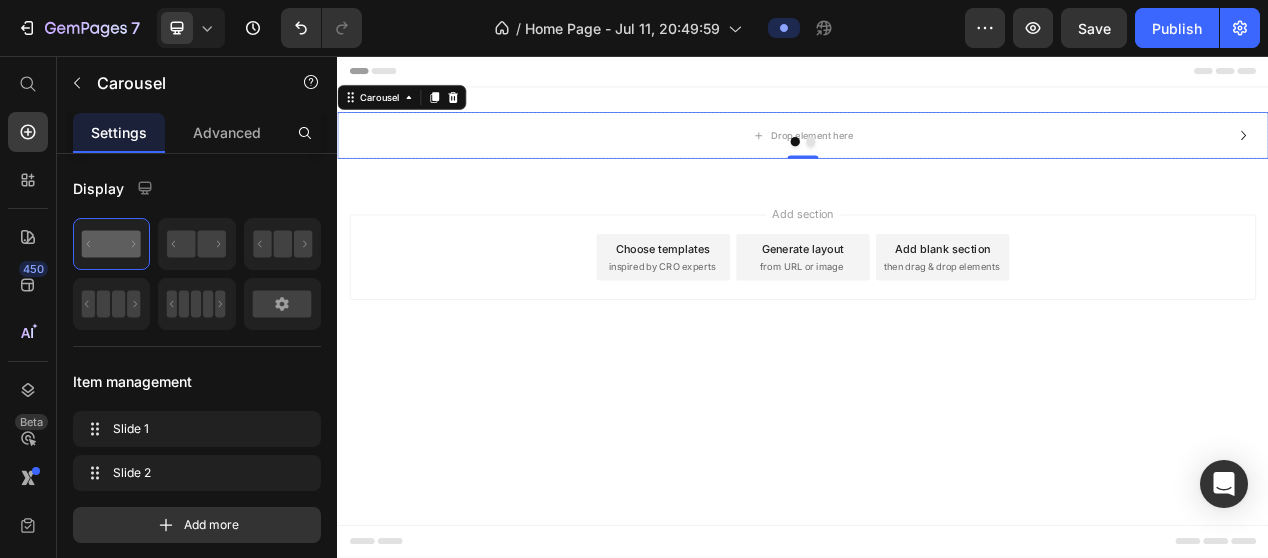 click at bounding box center (937, 167) 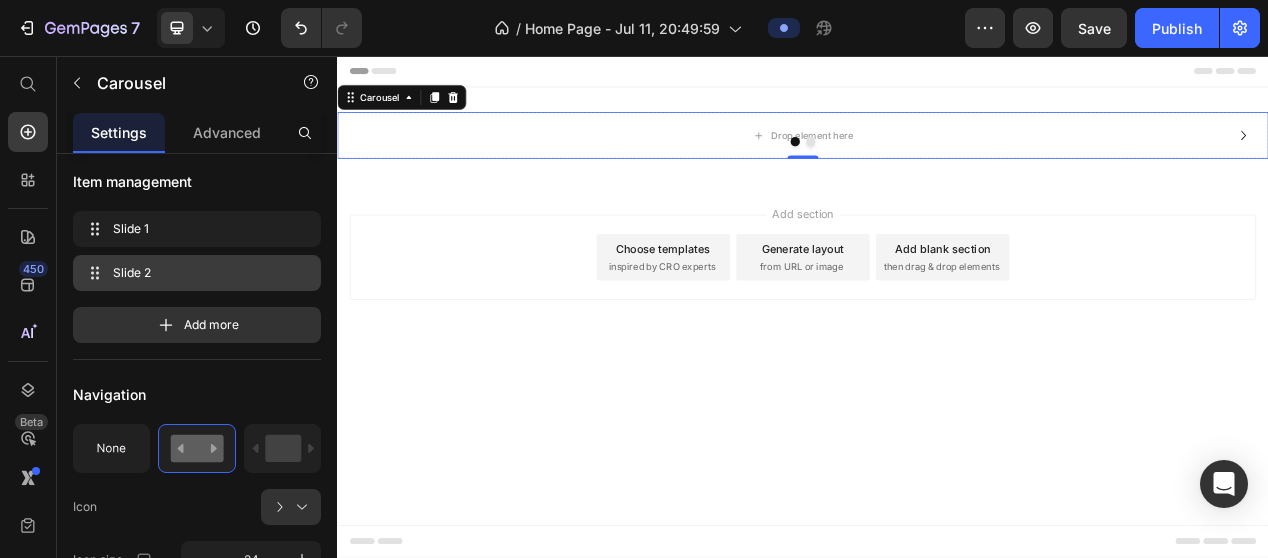 scroll, scrollTop: 0, scrollLeft: 0, axis: both 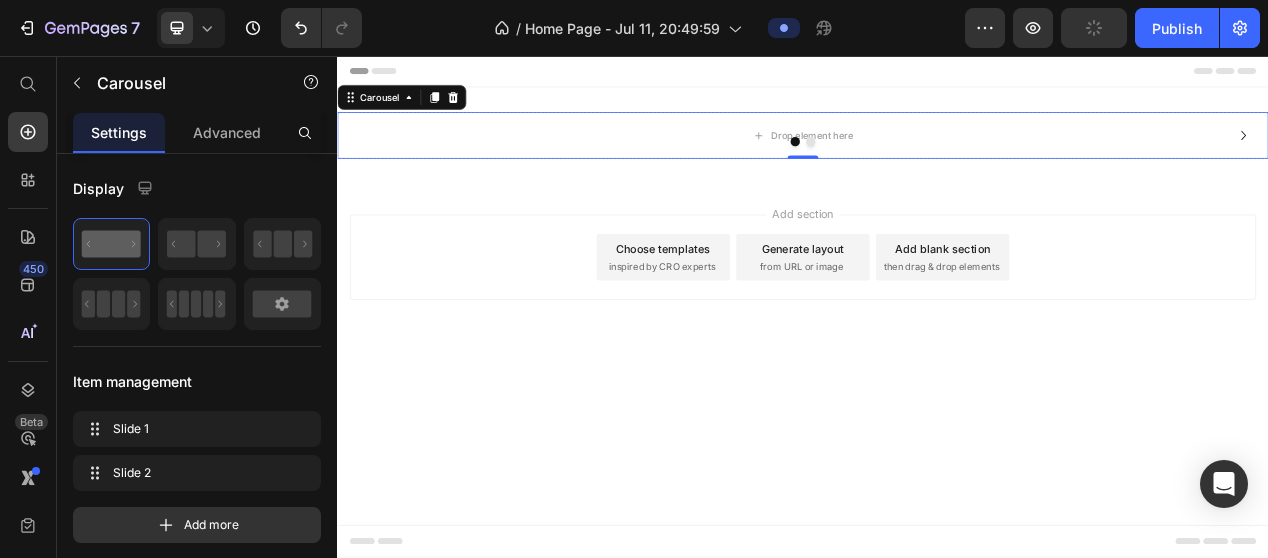 click on "Settings" at bounding box center [119, 132] 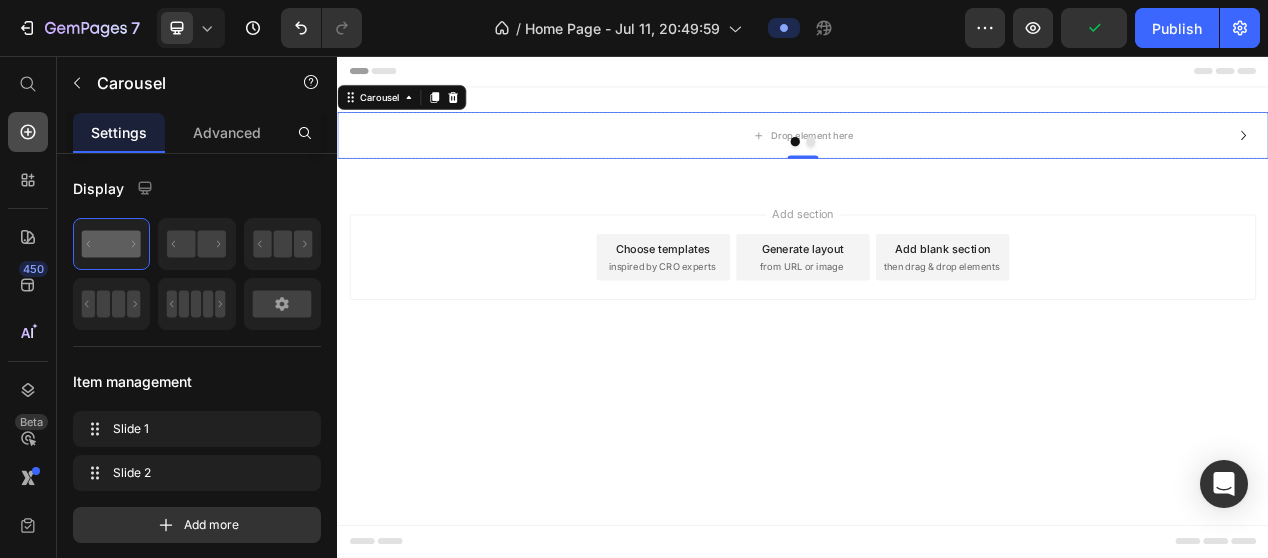 click 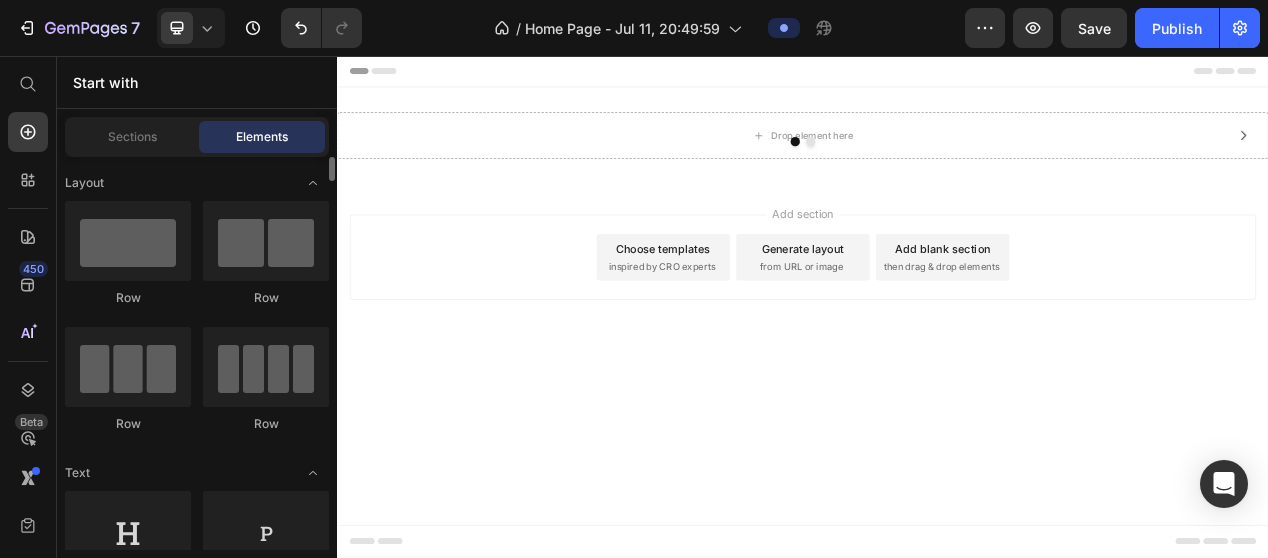 scroll, scrollTop: 100, scrollLeft: 0, axis: vertical 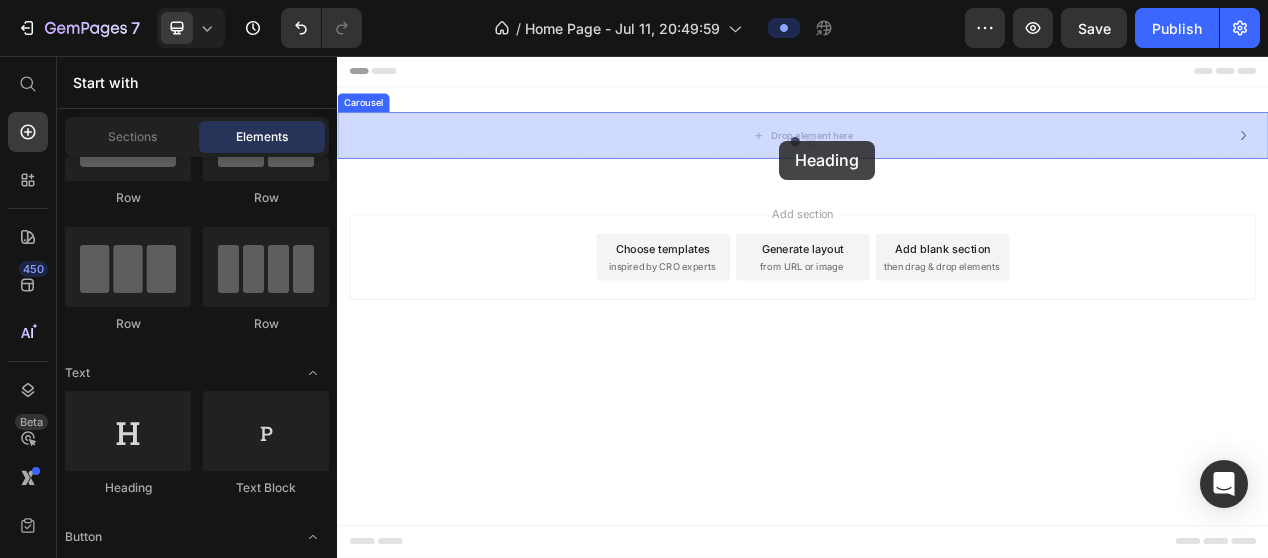 drag, startPoint x: 436, startPoint y: 493, endPoint x: 907, endPoint y: 165, distance: 573.95557 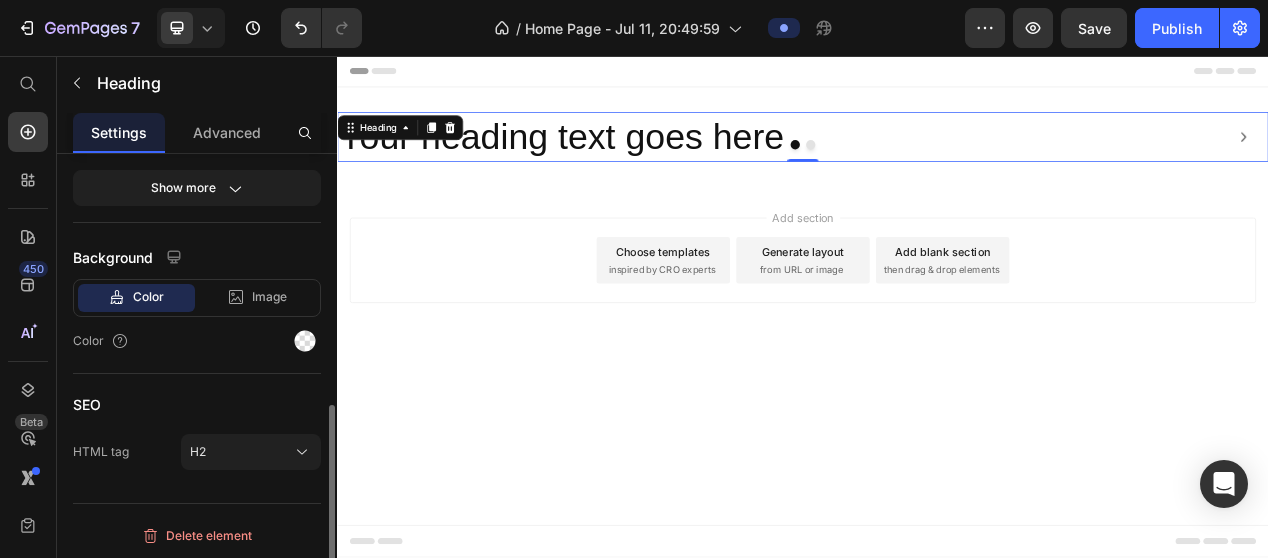 scroll, scrollTop: 248, scrollLeft: 0, axis: vertical 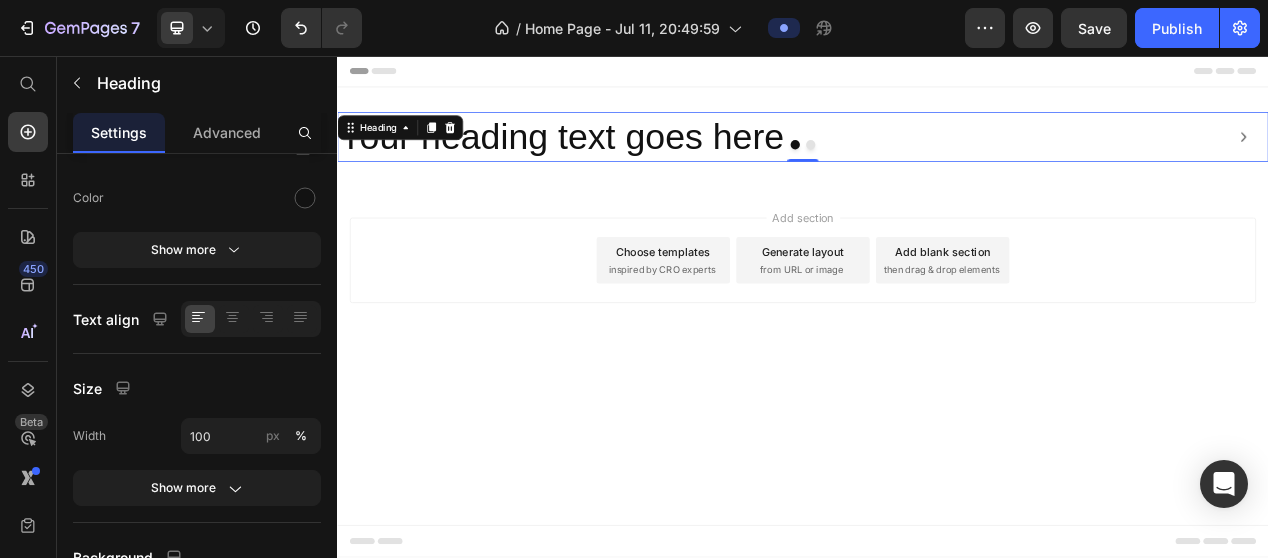 click on "Settings" at bounding box center (119, 132) 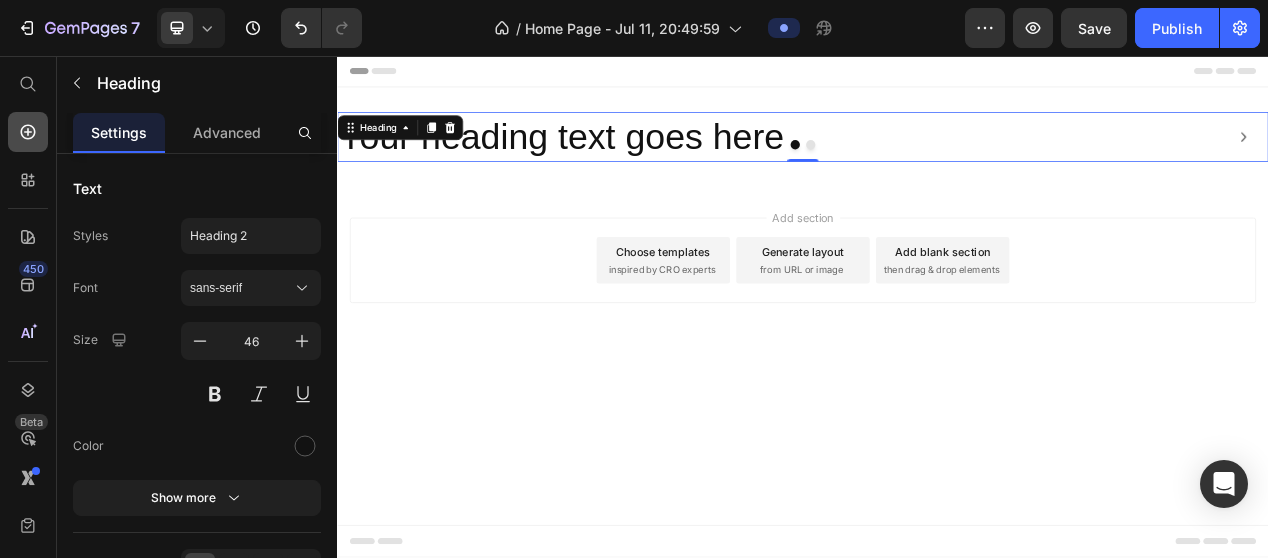 click 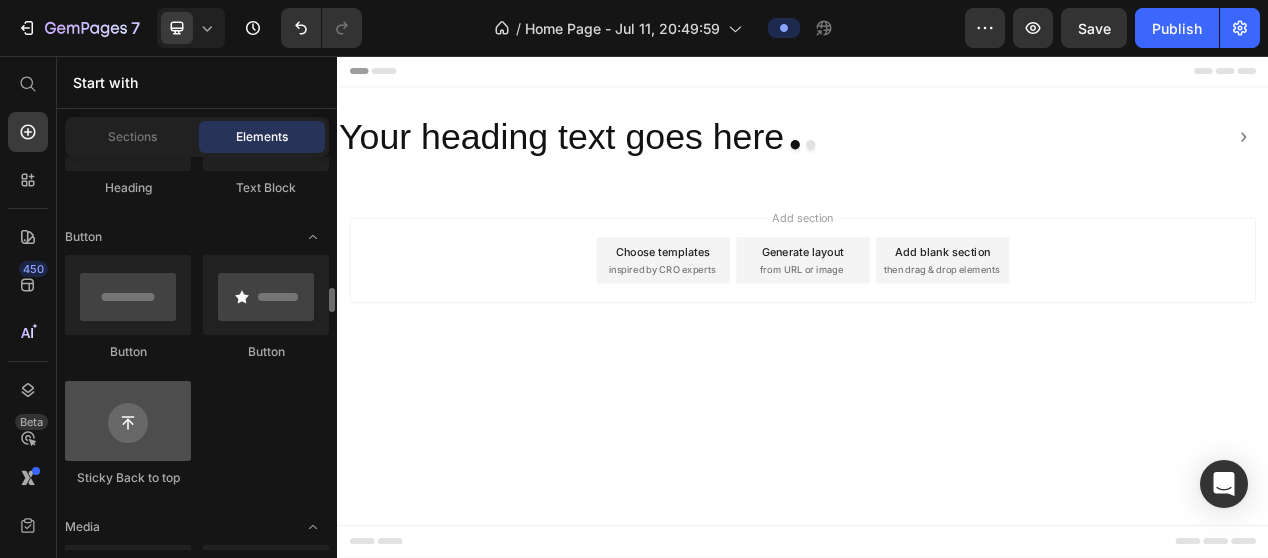 scroll, scrollTop: 500, scrollLeft: 0, axis: vertical 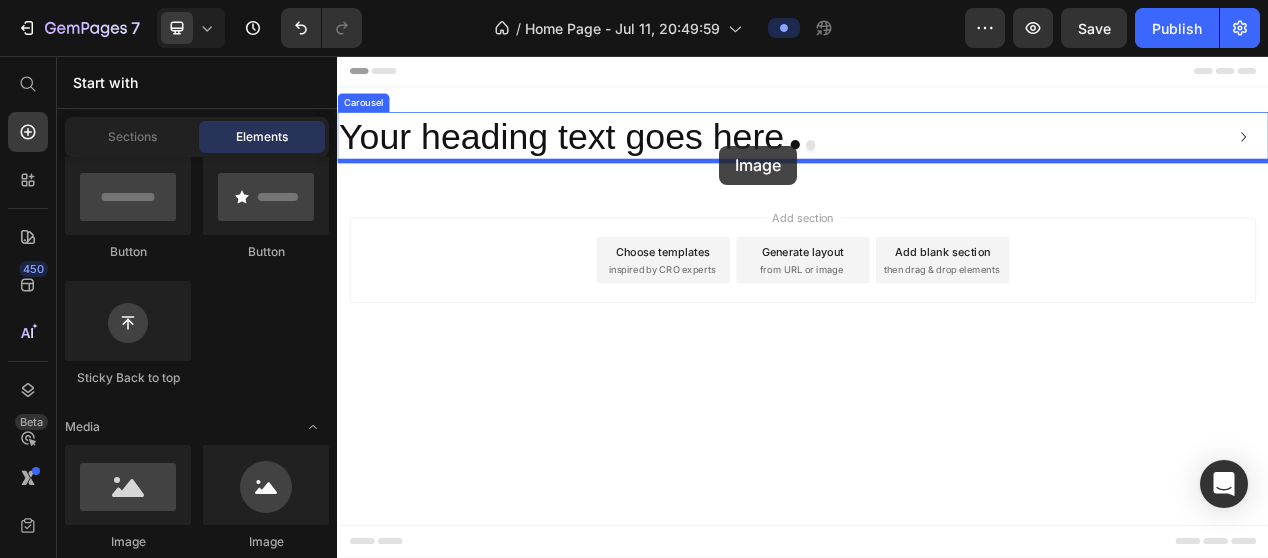 drag, startPoint x: 453, startPoint y: 558, endPoint x: 830, endPoint y: 172, distance: 539.56 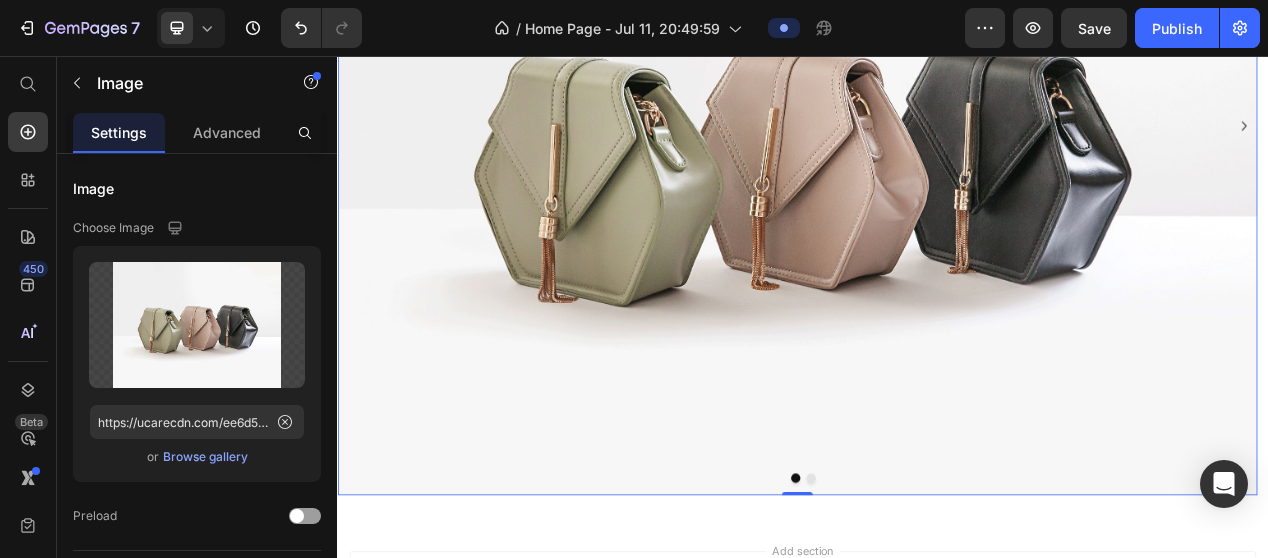 scroll, scrollTop: 400, scrollLeft: 0, axis: vertical 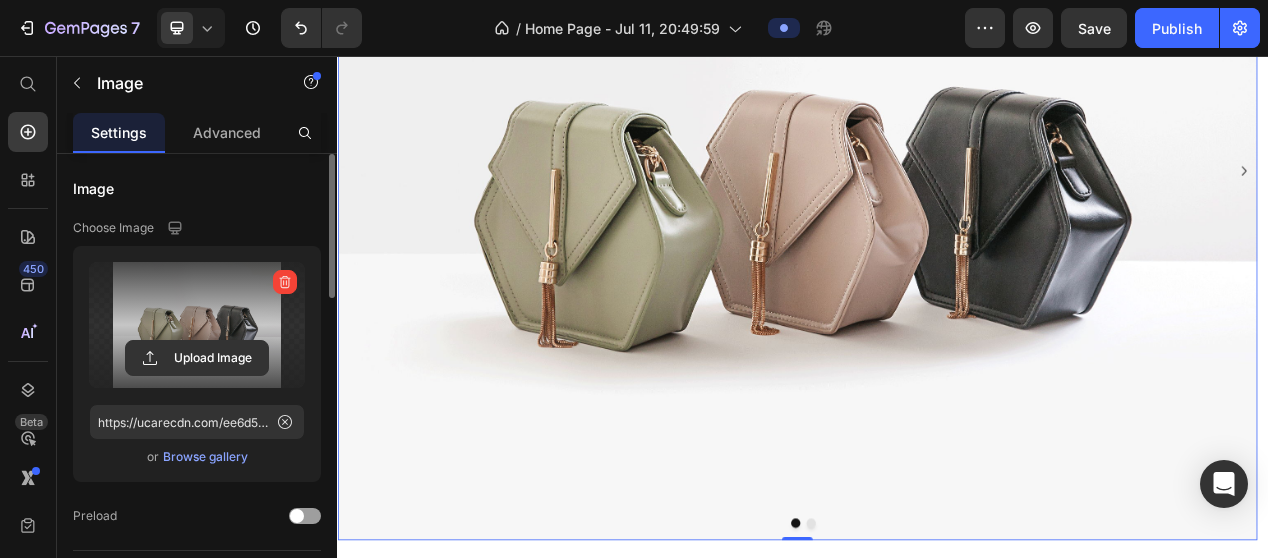 click at bounding box center (197, 325) 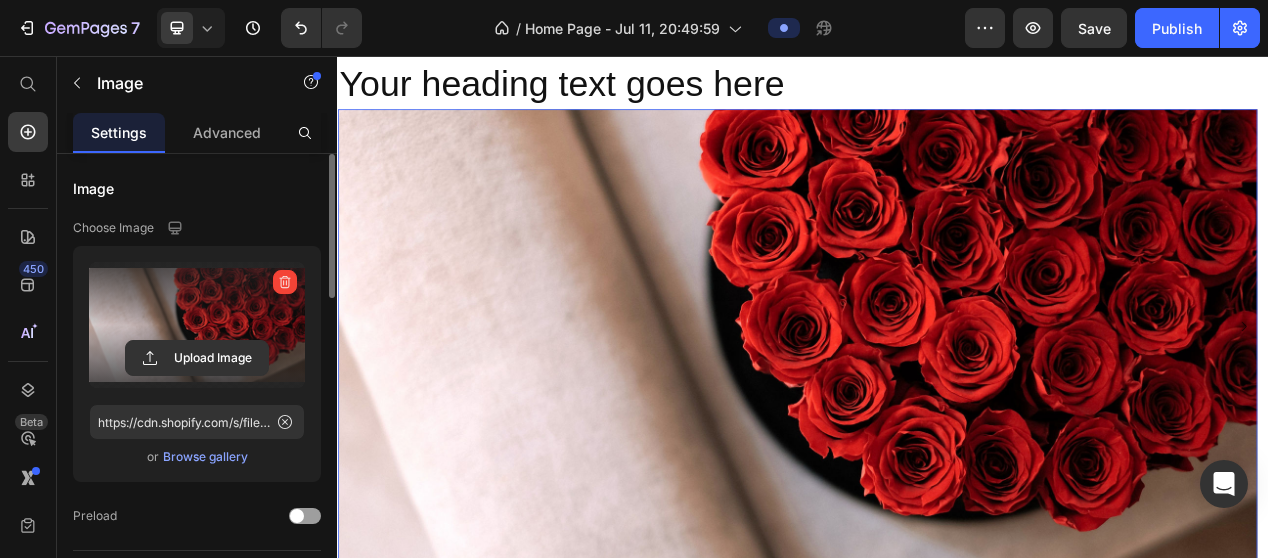 scroll, scrollTop: 100, scrollLeft: 0, axis: vertical 